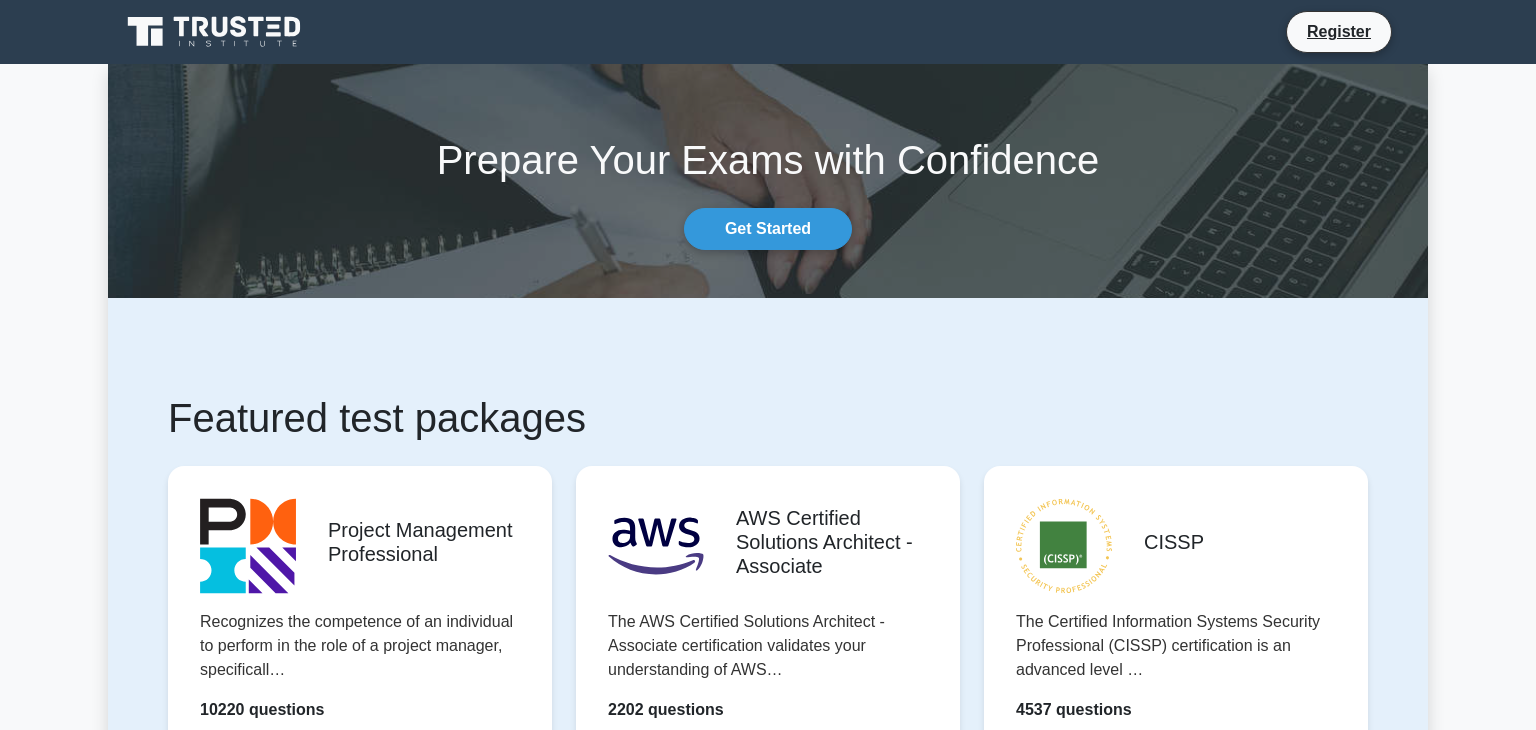 scroll, scrollTop: 0, scrollLeft: 0, axis: both 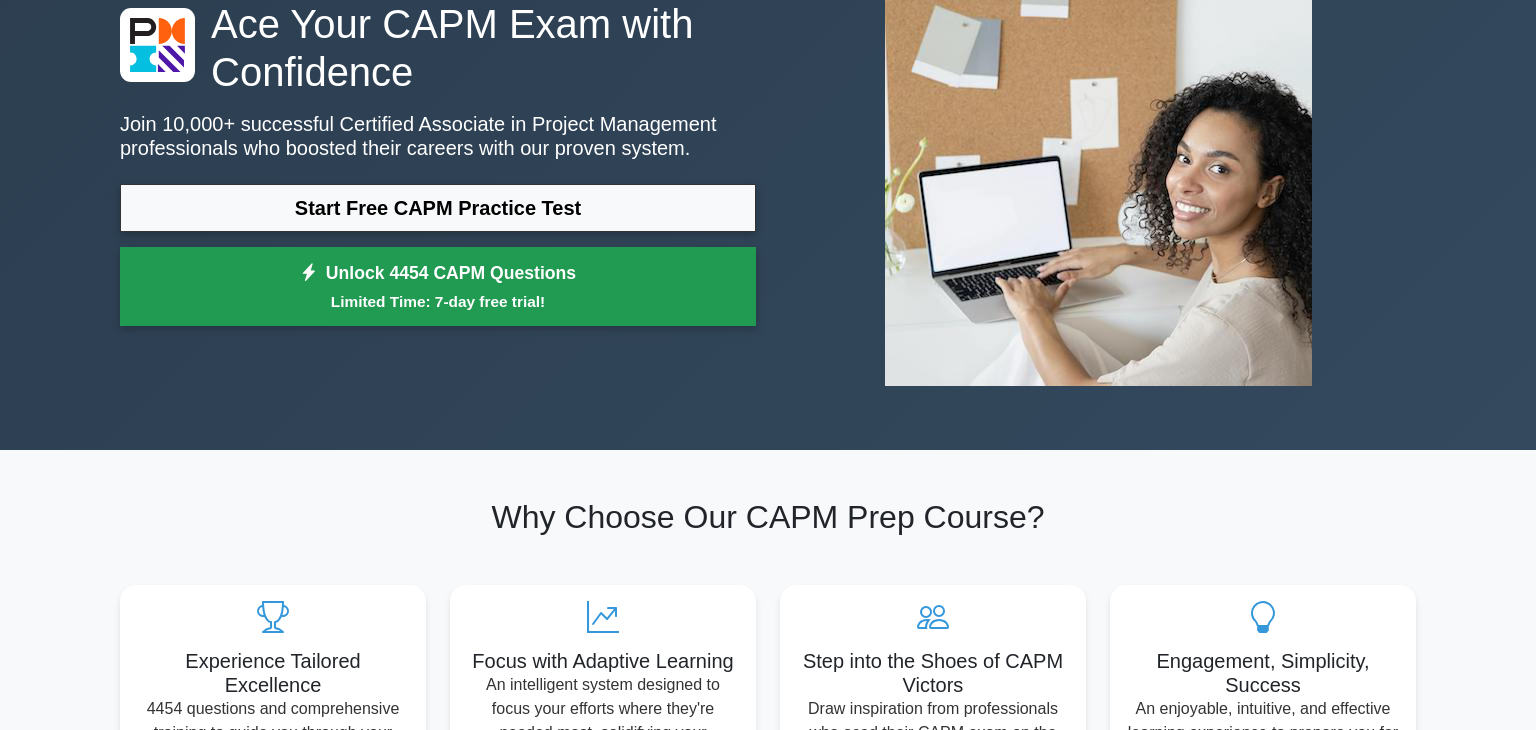 click on "Unlock 4454 CAPM Questions
Limited Time: 7-day free trial!" at bounding box center [438, 287] 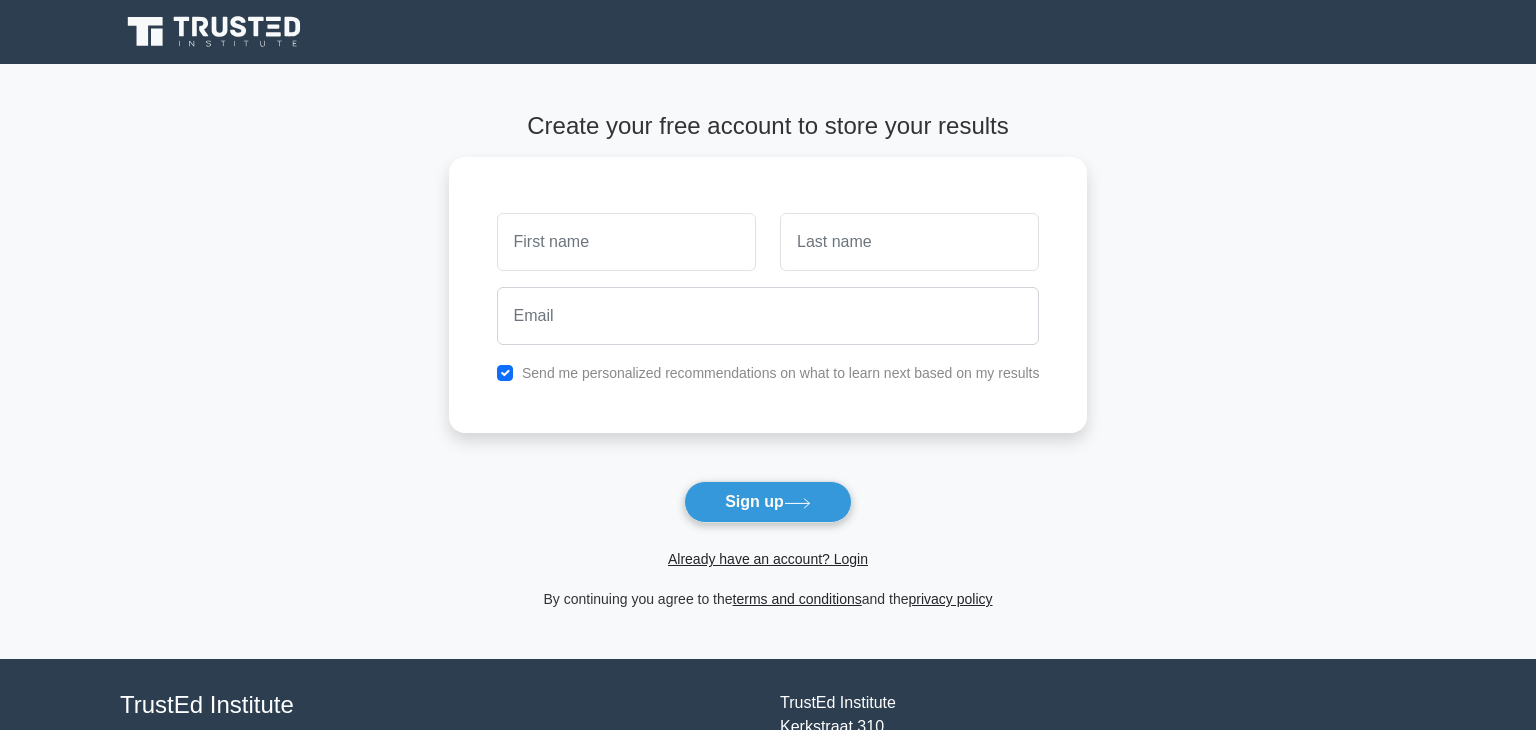 scroll, scrollTop: 0, scrollLeft: 0, axis: both 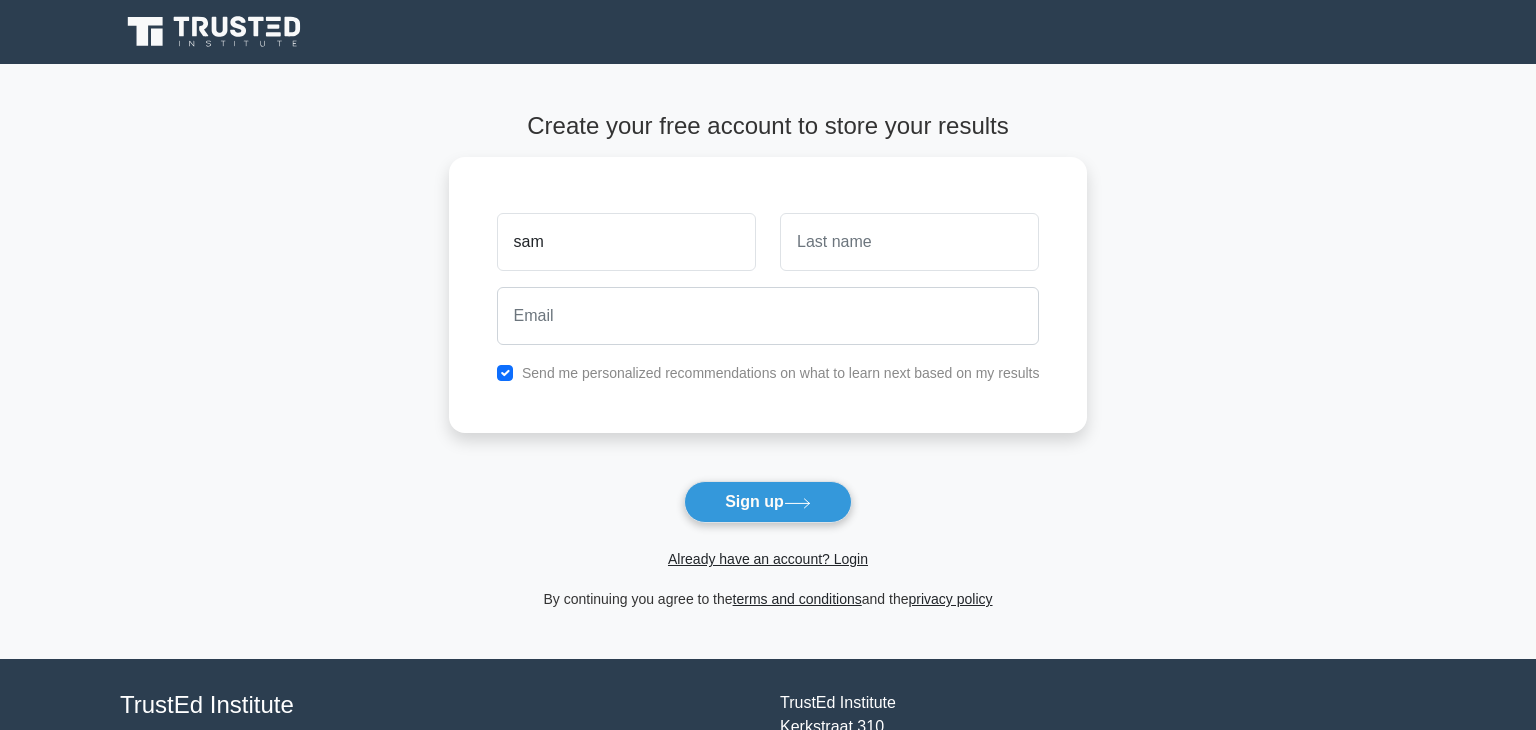 type on "sam" 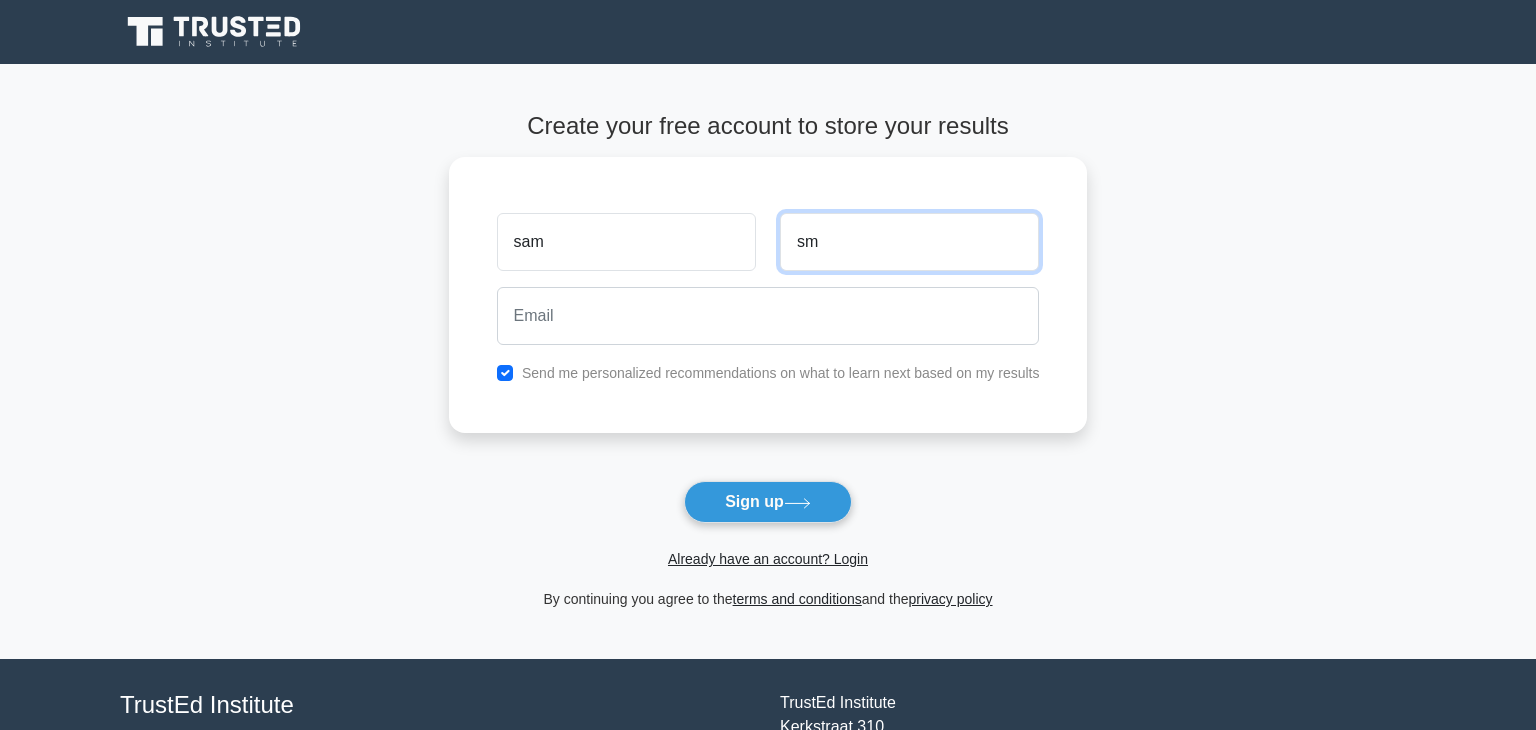 type on "sm" 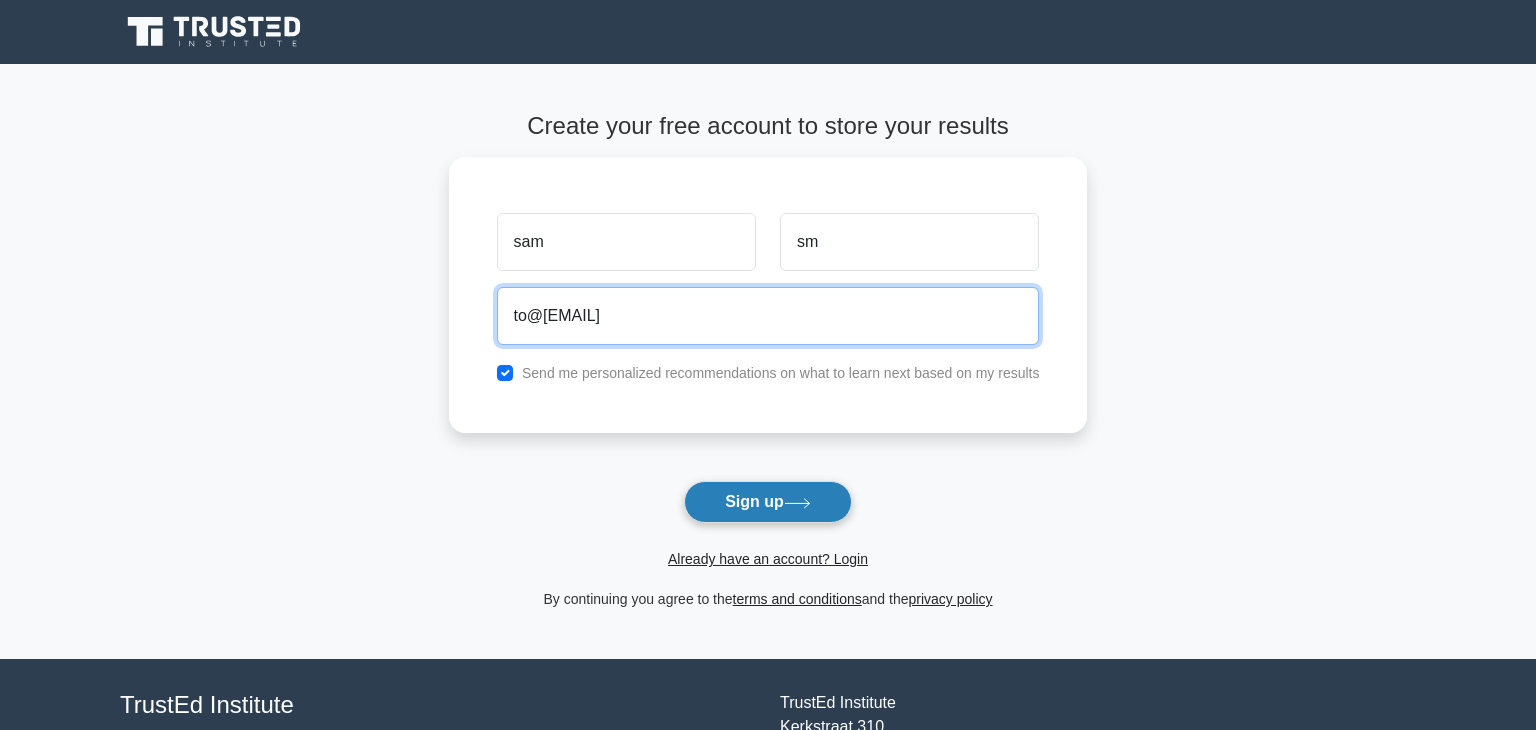 type on "to@yahoo.fr" 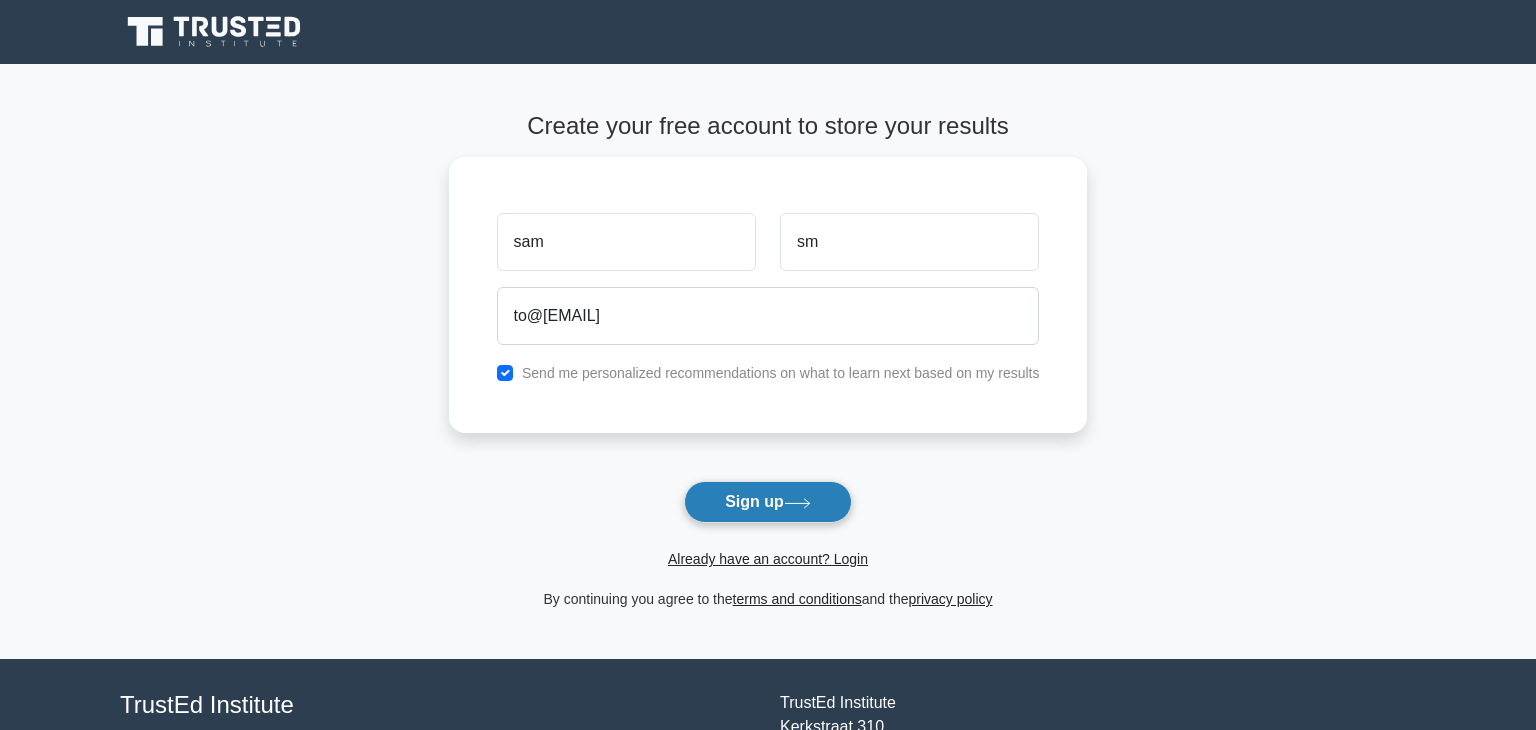 click on "Sign up" at bounding box center (768, 502) 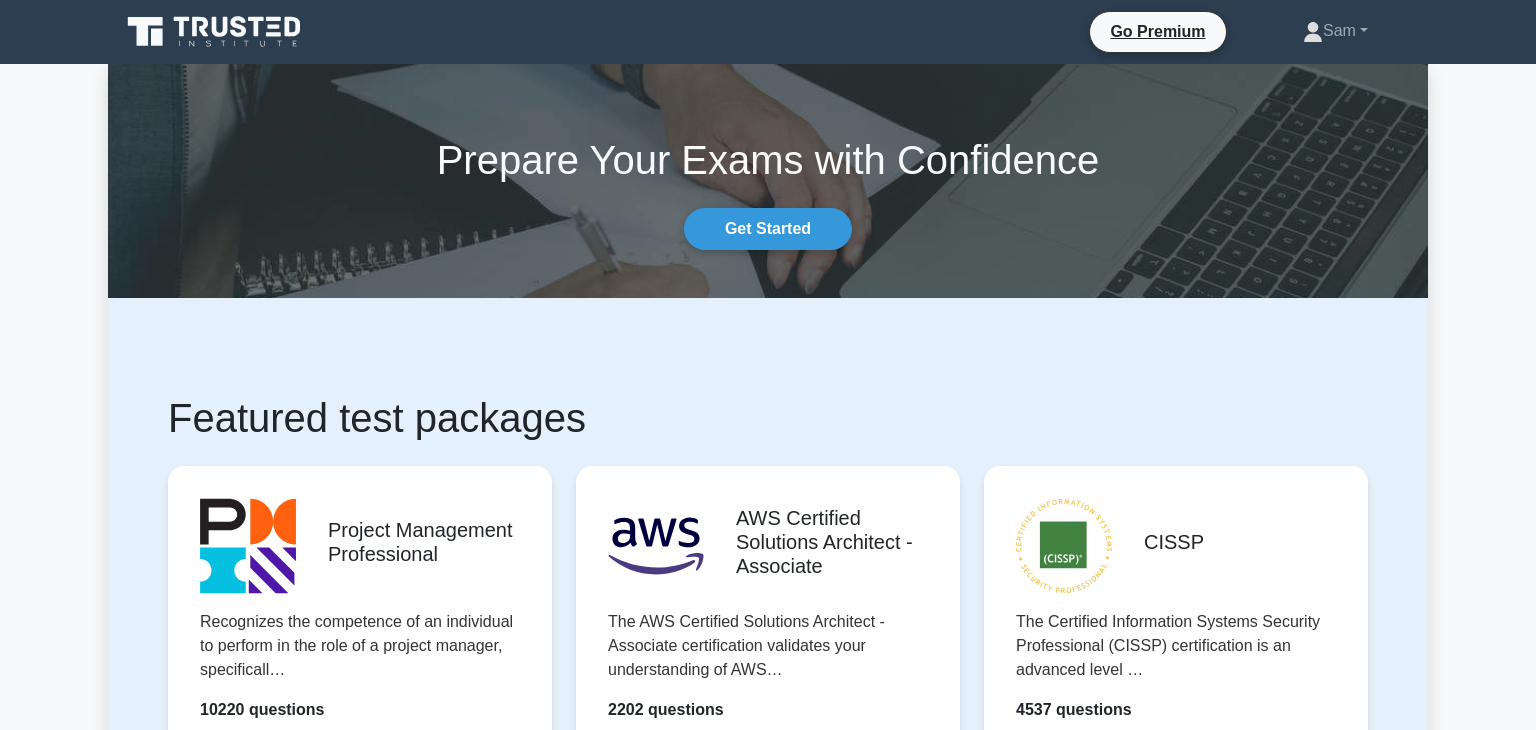scroll, scrollTop: 0, scrollLeft: 0, axis: both 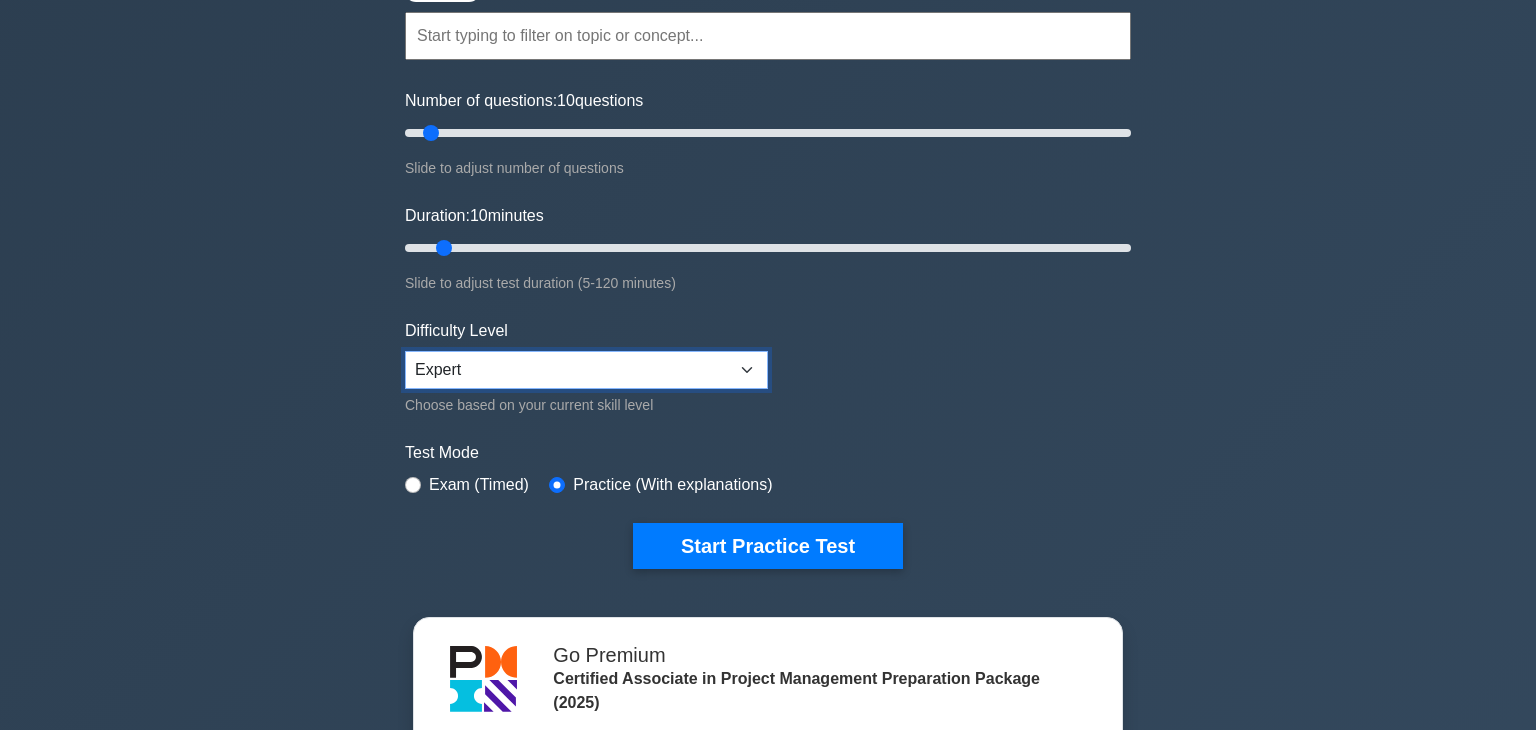 click on "Beginner
Intermediate
Expert" at bounding box center (586, 370) 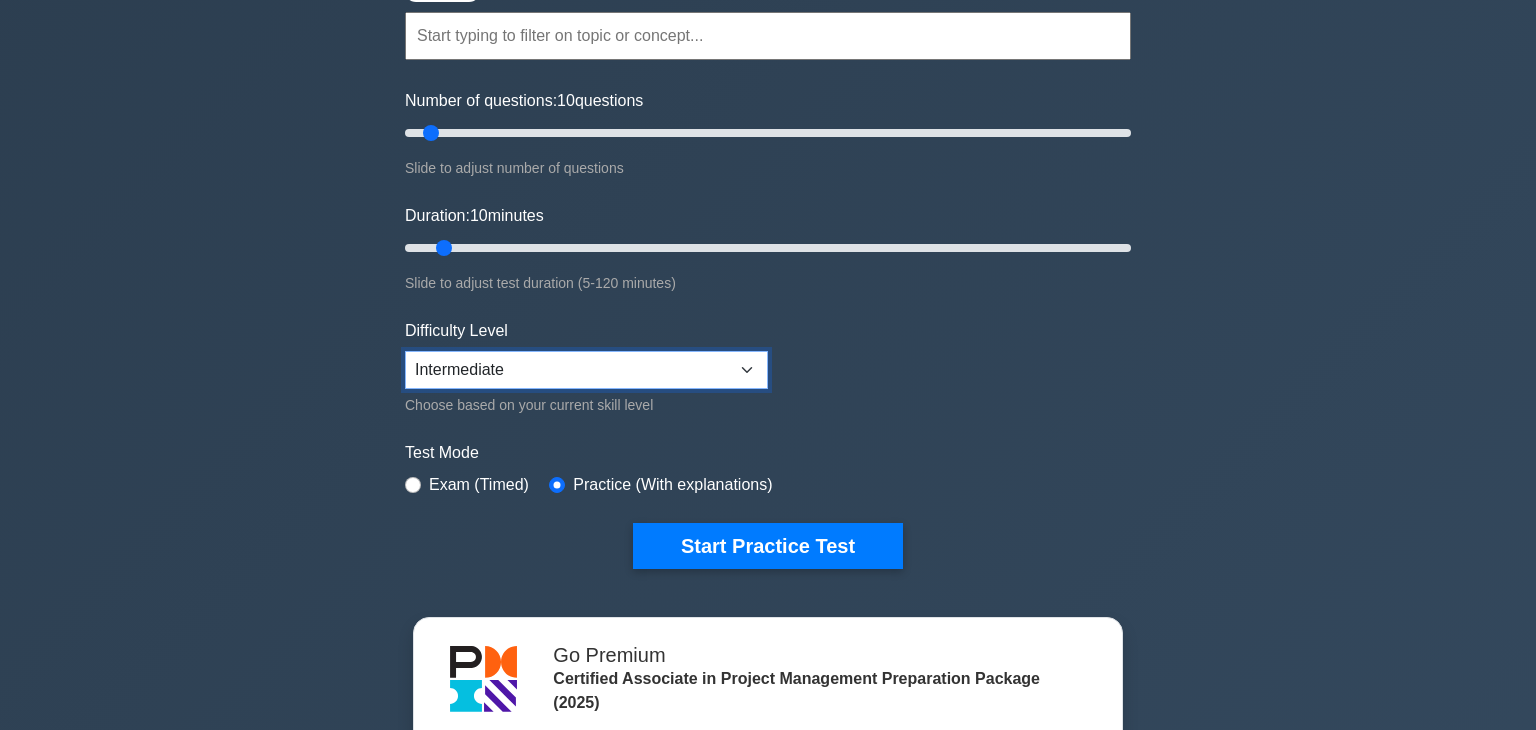 click on "Beginner
Intermediate
Expert" at bounding box center [586, 370] 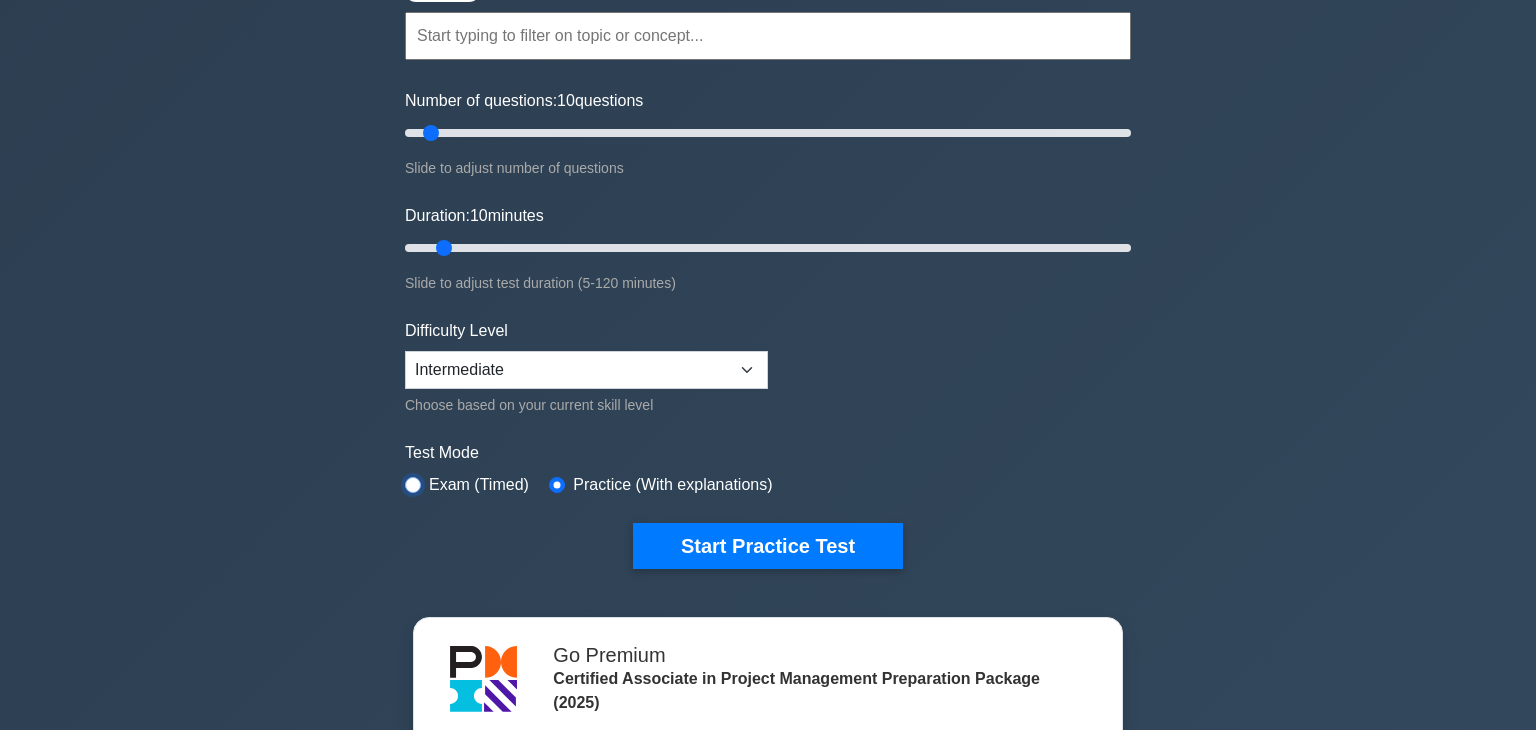 click at bounding box center [413, 485] 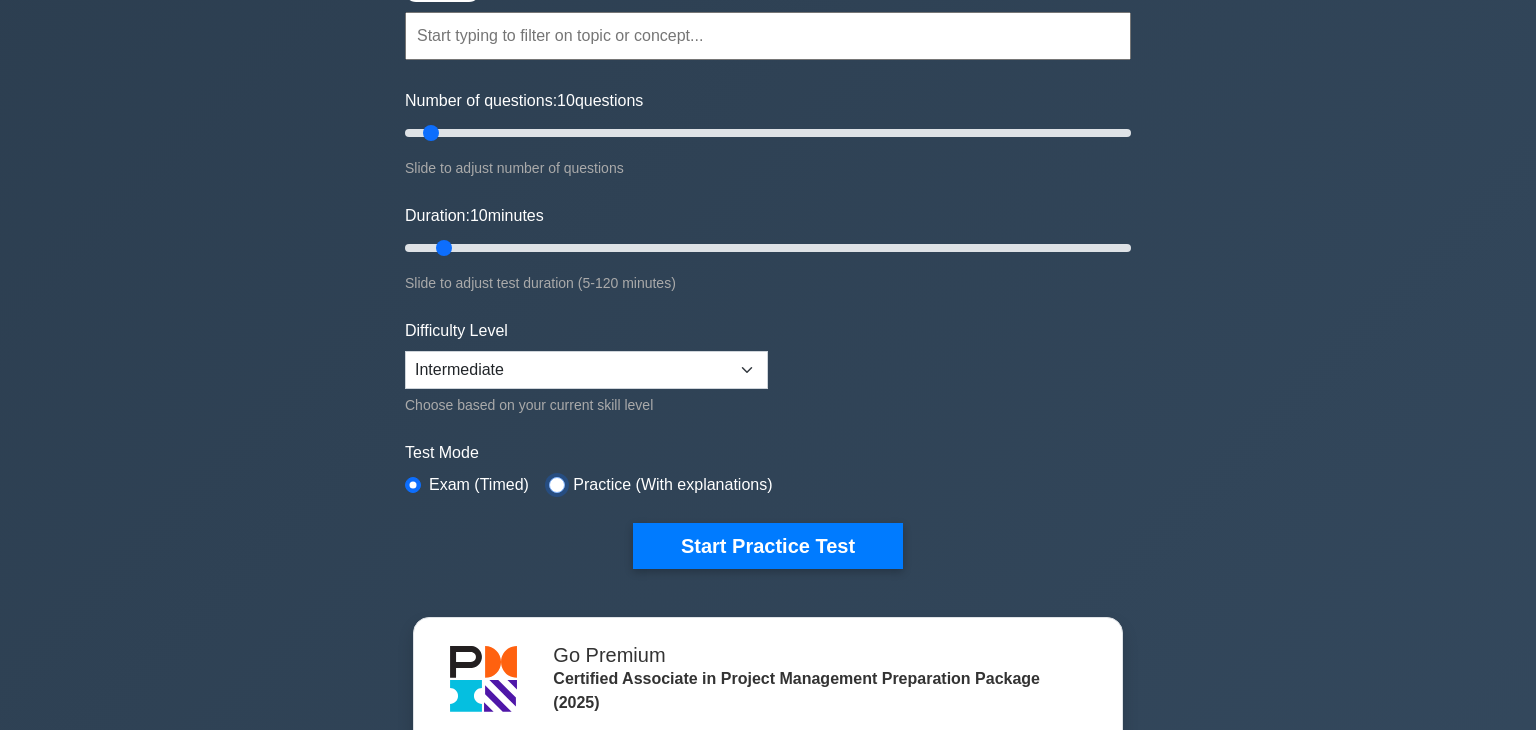 click at bounding box center (557, 485) 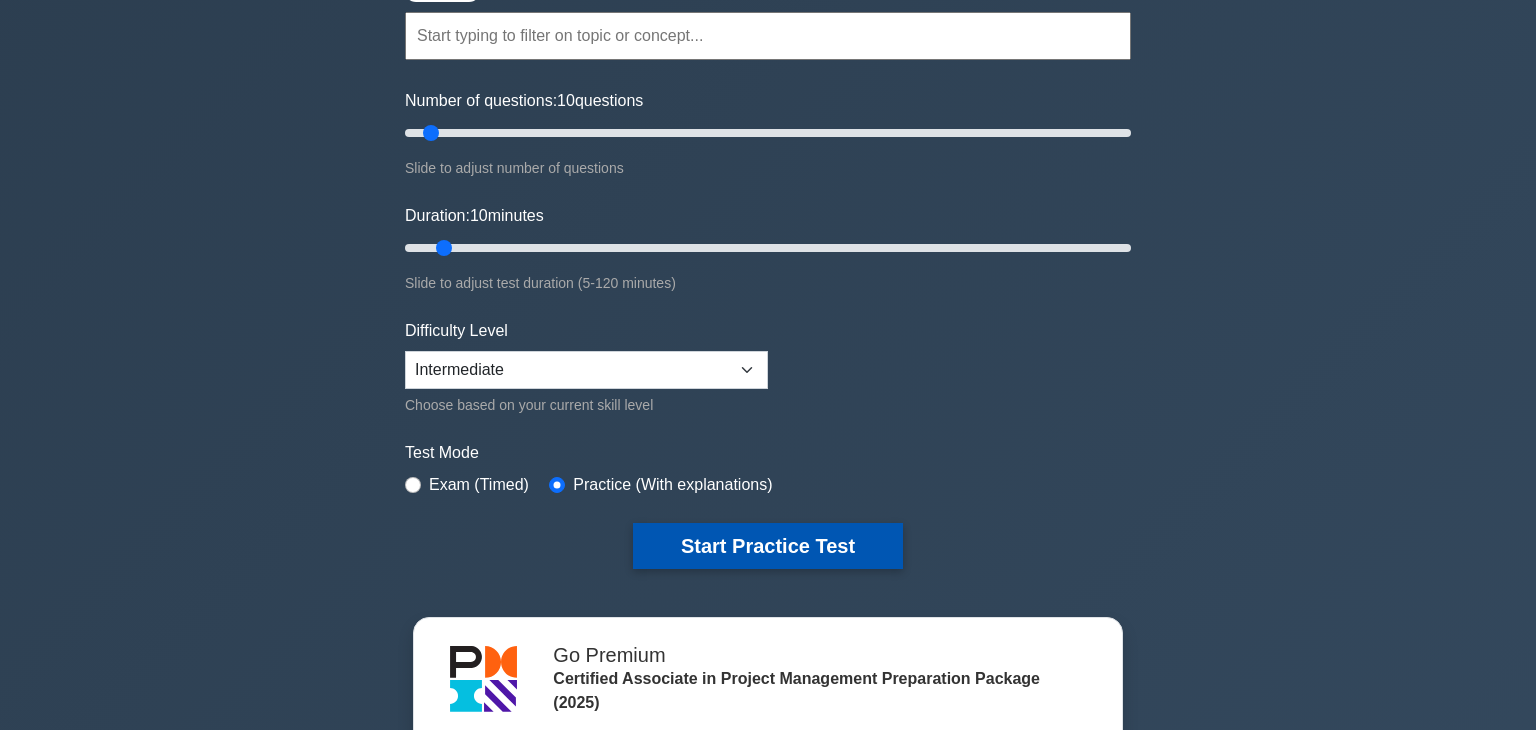 click on "Start Practice Test" at bounding box center (768, 546) 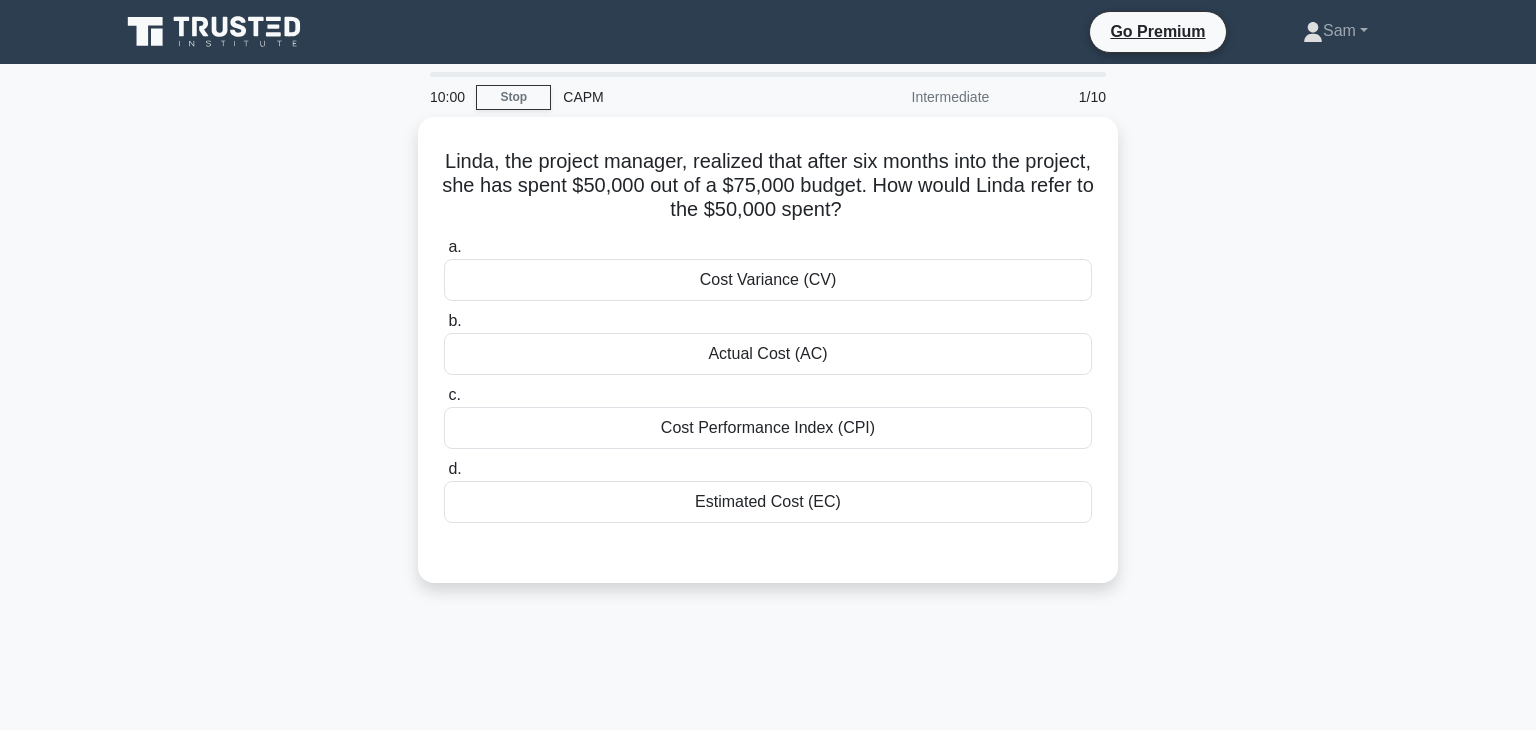 scroll, scrollTop: 0, scrollLeft: 0, axis: both 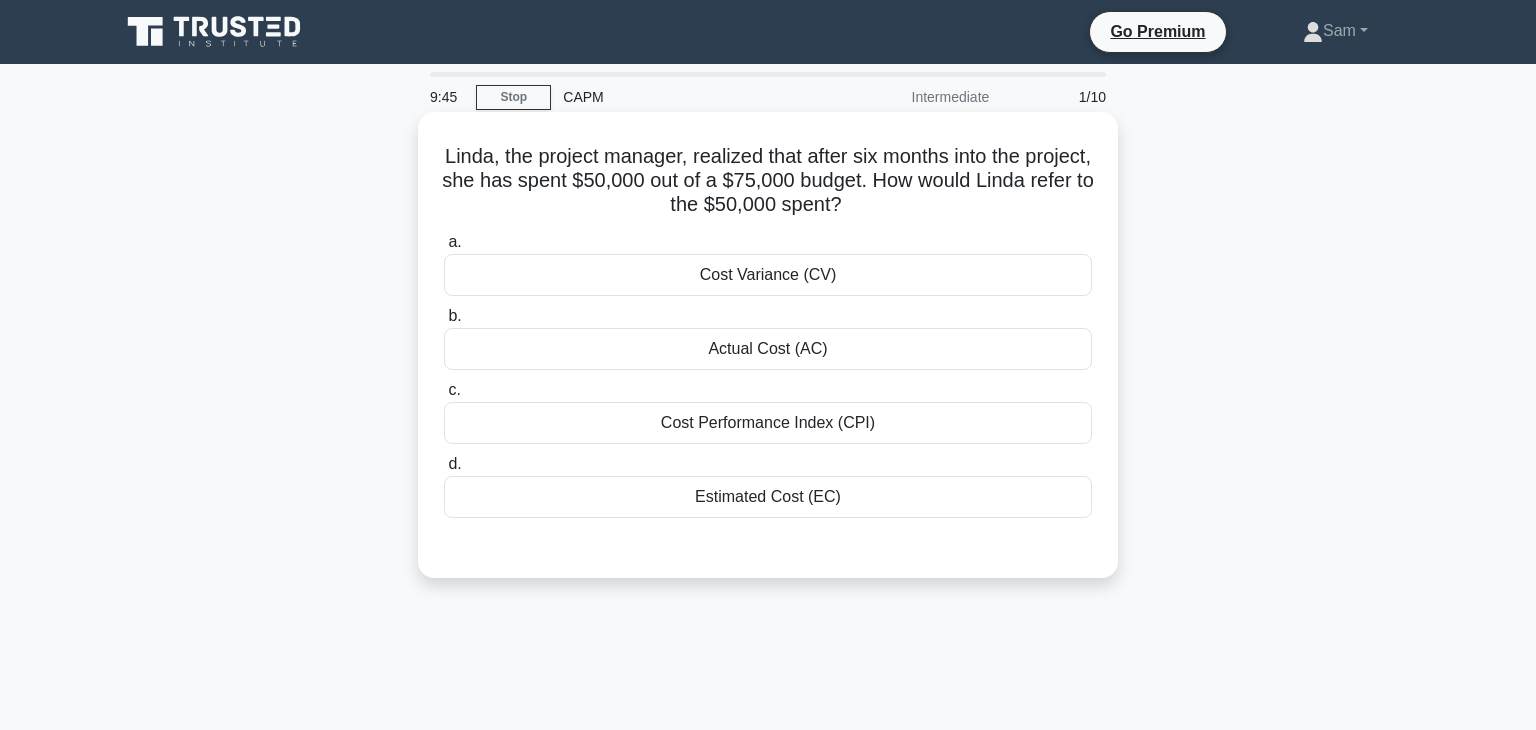 click on "Actual Cost (AC)" at bounding box center [768, 349] 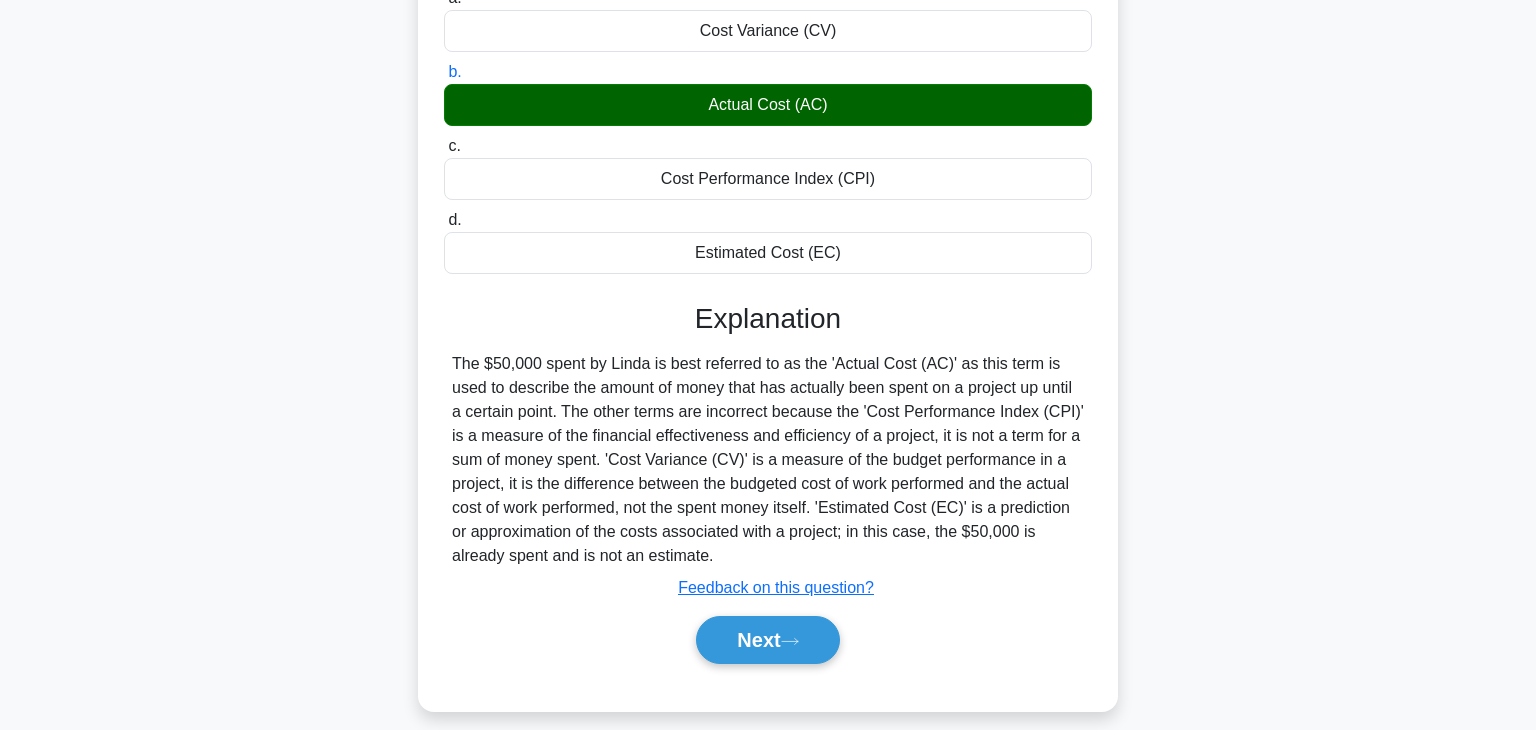 scroll, scrollTop: 326, scrollLeft: 0, axis: vertical 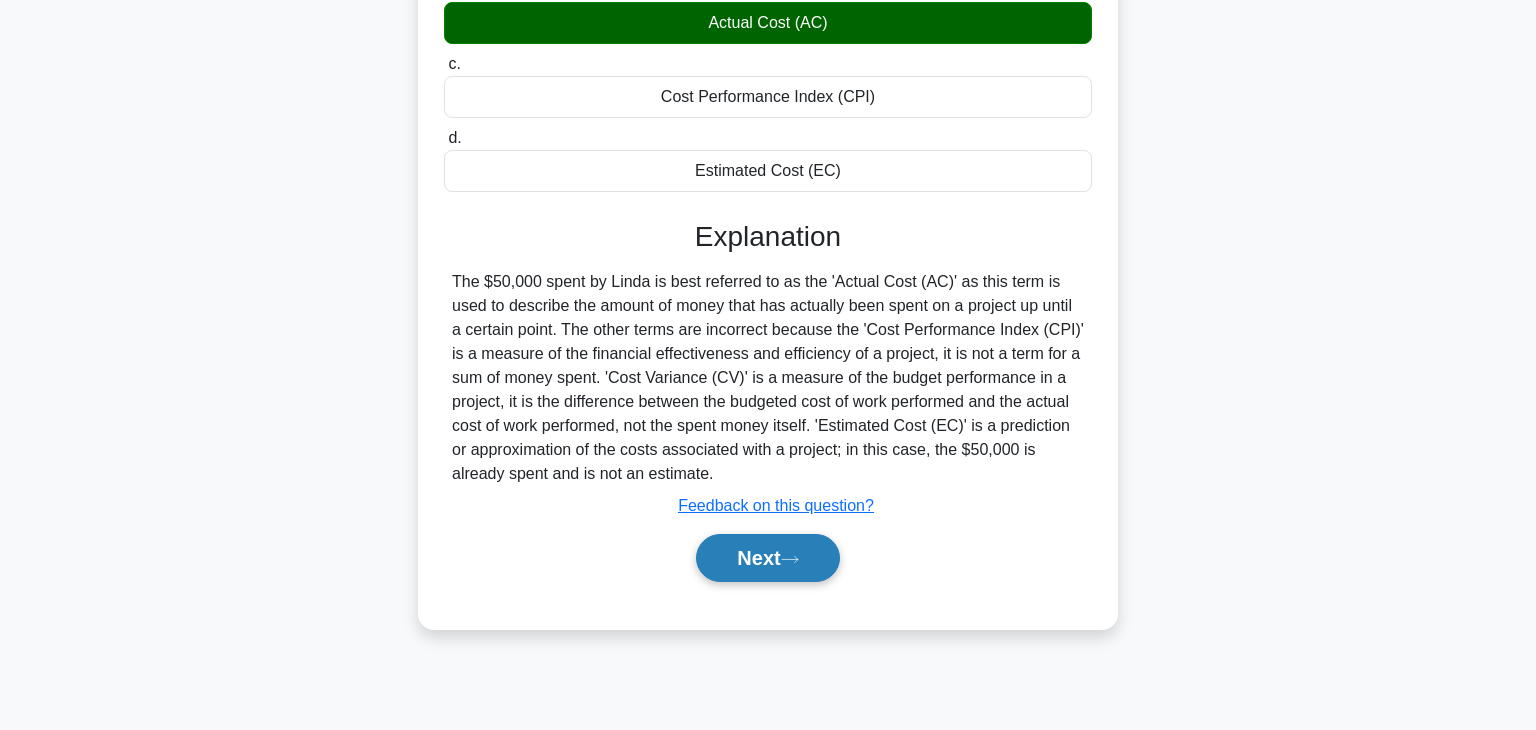 click on "Next" at bounding box center (767, 558) 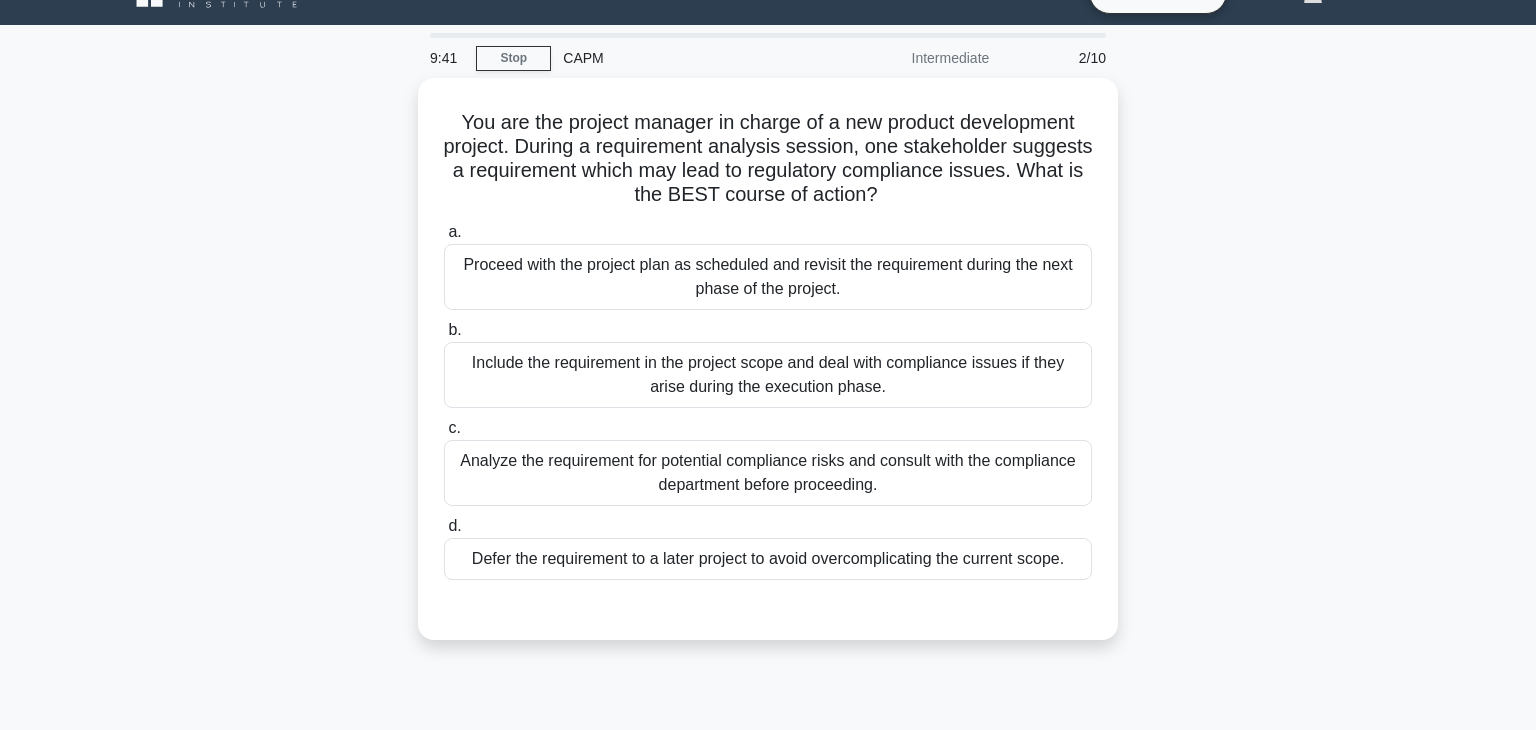 scroll, scrollTop: 43, scrollLeft: 0, axis: vertical 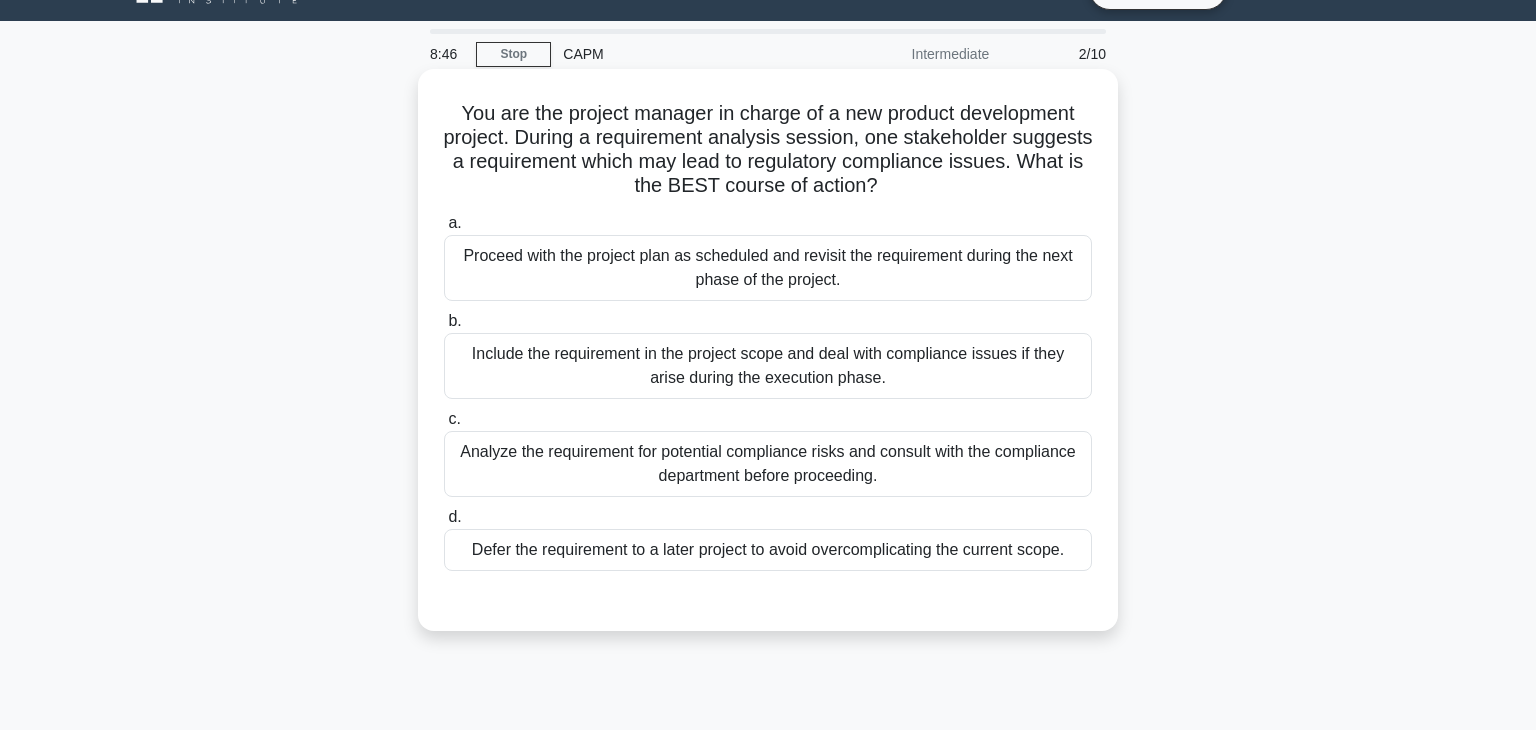 click on "Analyze the requirement for potential compliance risks and consult with the compliance department before proceeding." at bounding box center [768, 464] 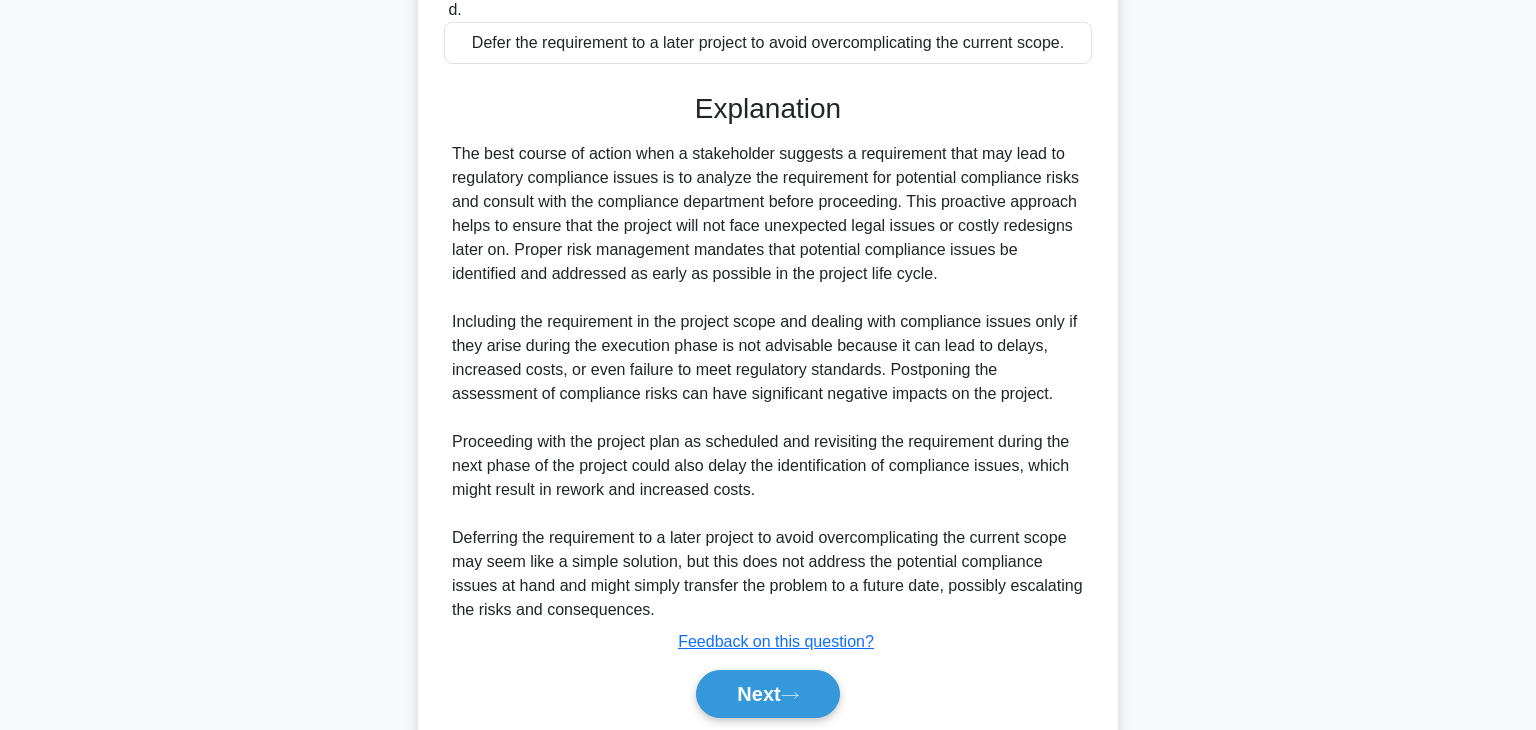 scroll, scrollTop: 548, scrollLeft: 0, axis: vertical 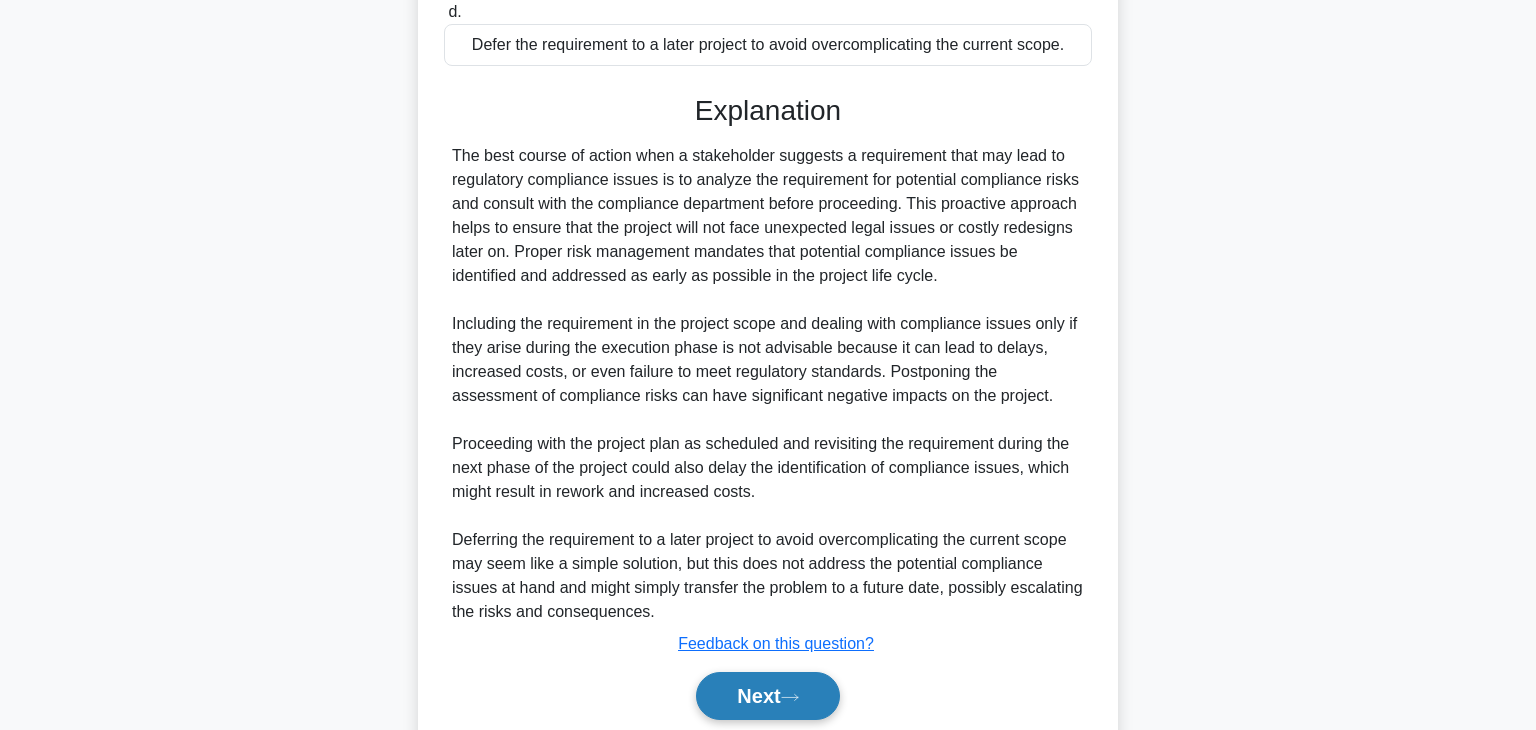 click on "Next" at bounding box center [767, 696] 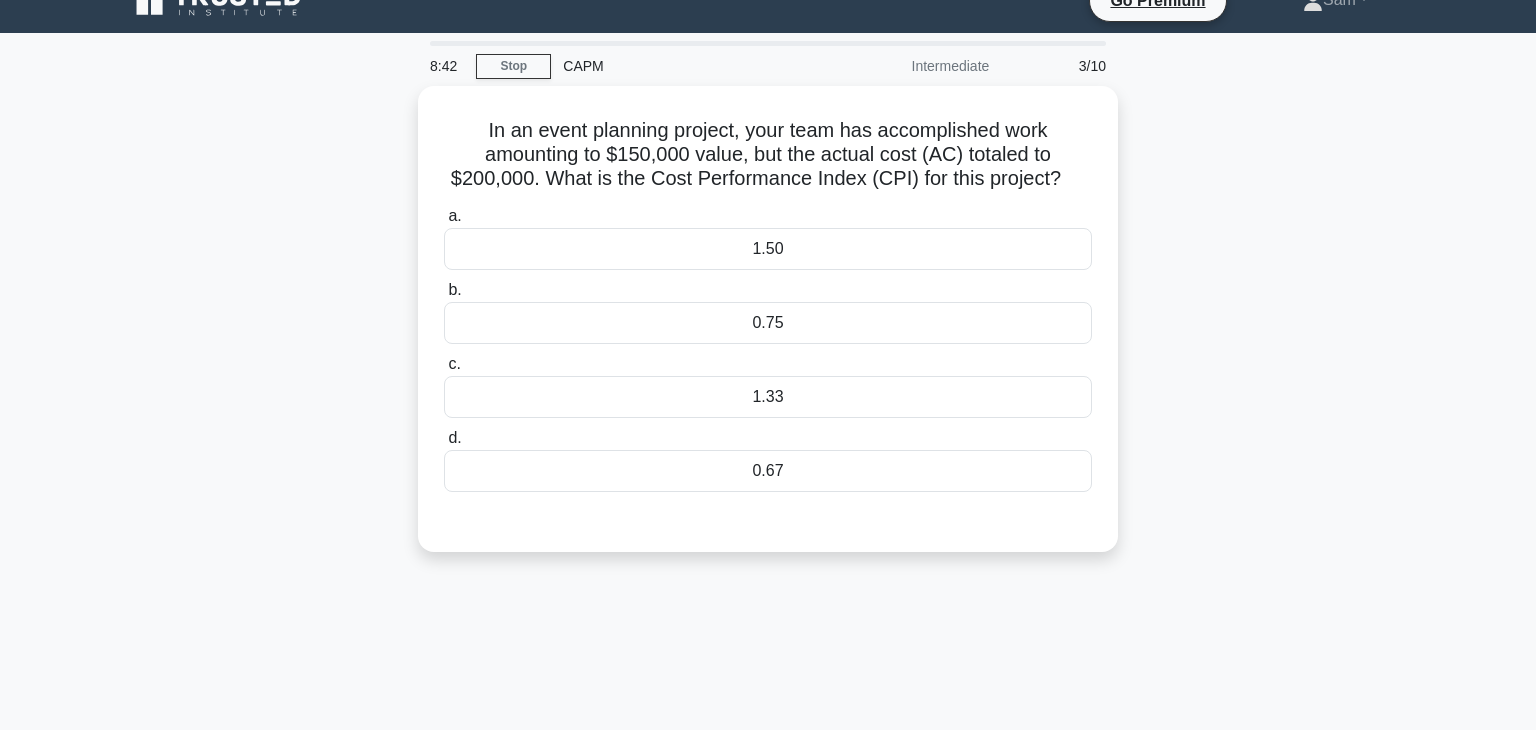 scroll, scrollTop: 32, scrollLeft: 0, axis: vertical 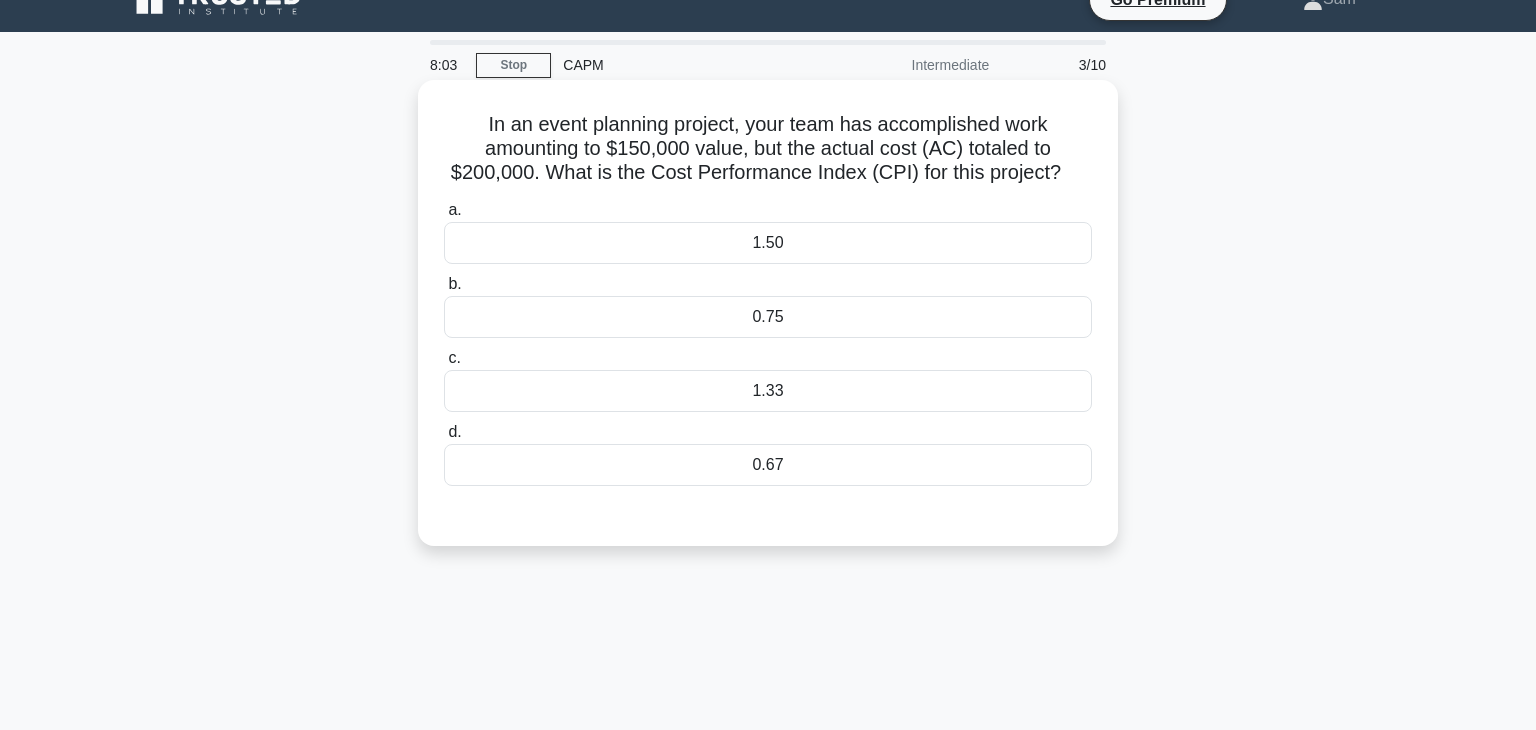 click on "0.75" at bounding box center (768, 317) 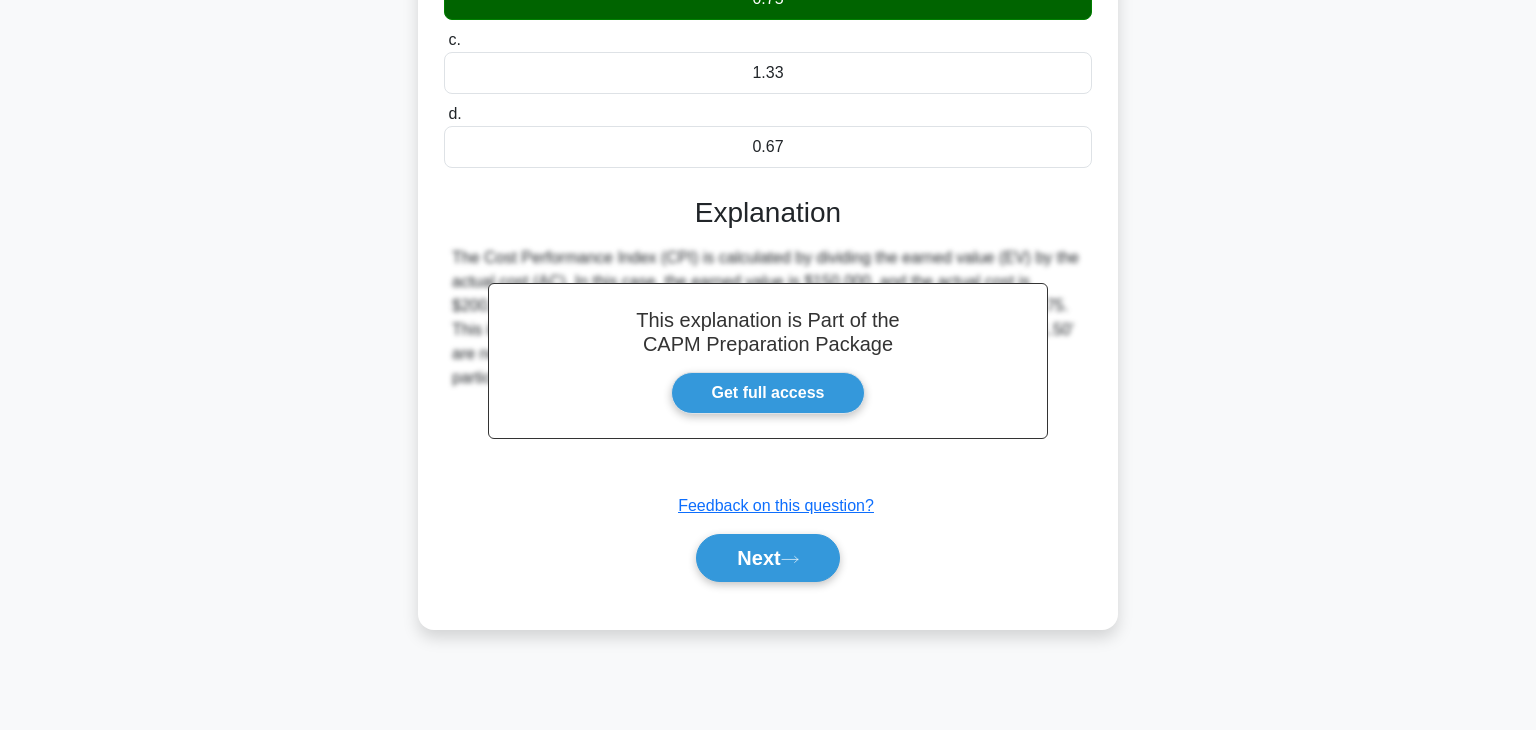 scroll, scrollTop: 350, scrollLeft: 0, axis: vertical 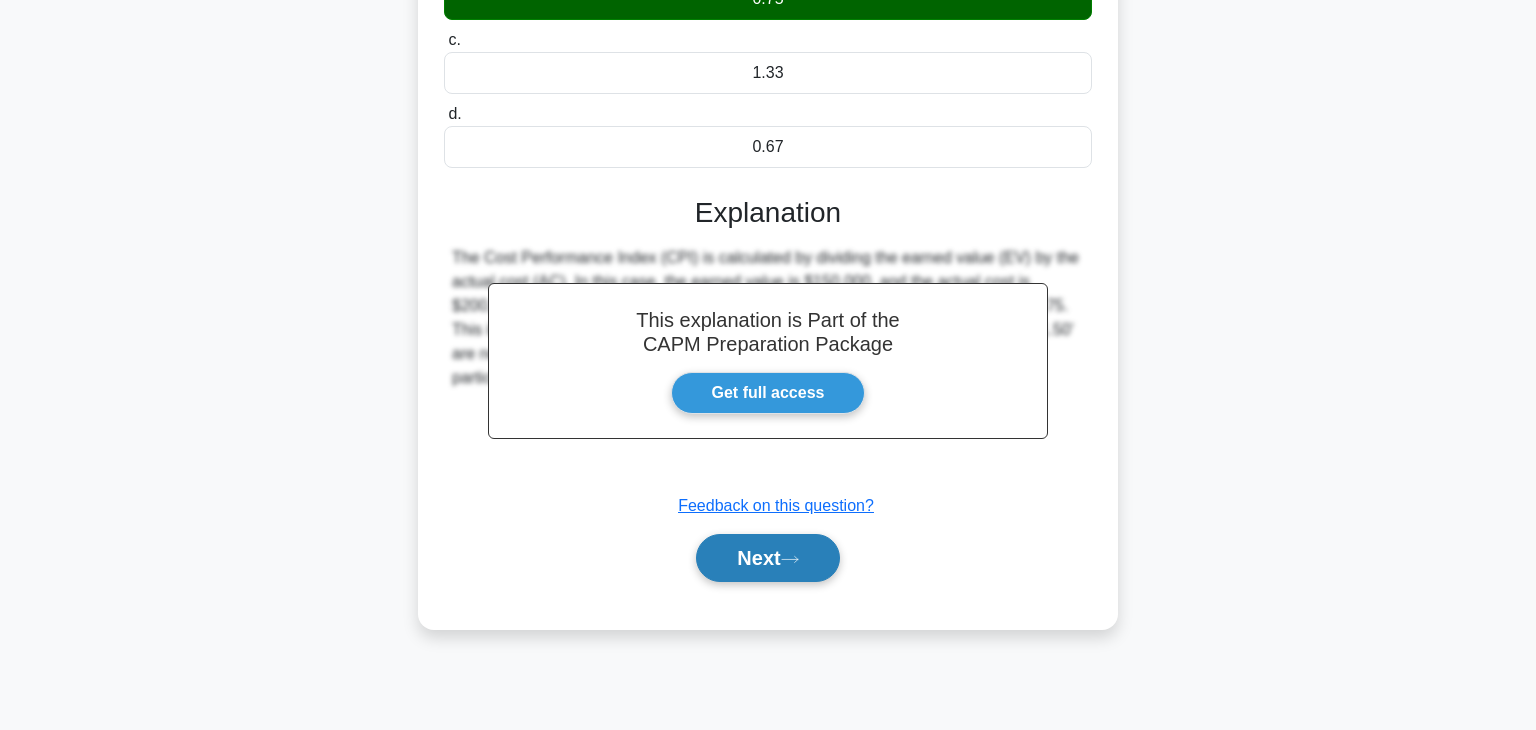 click on "Next" at bounding box center [767, 558] 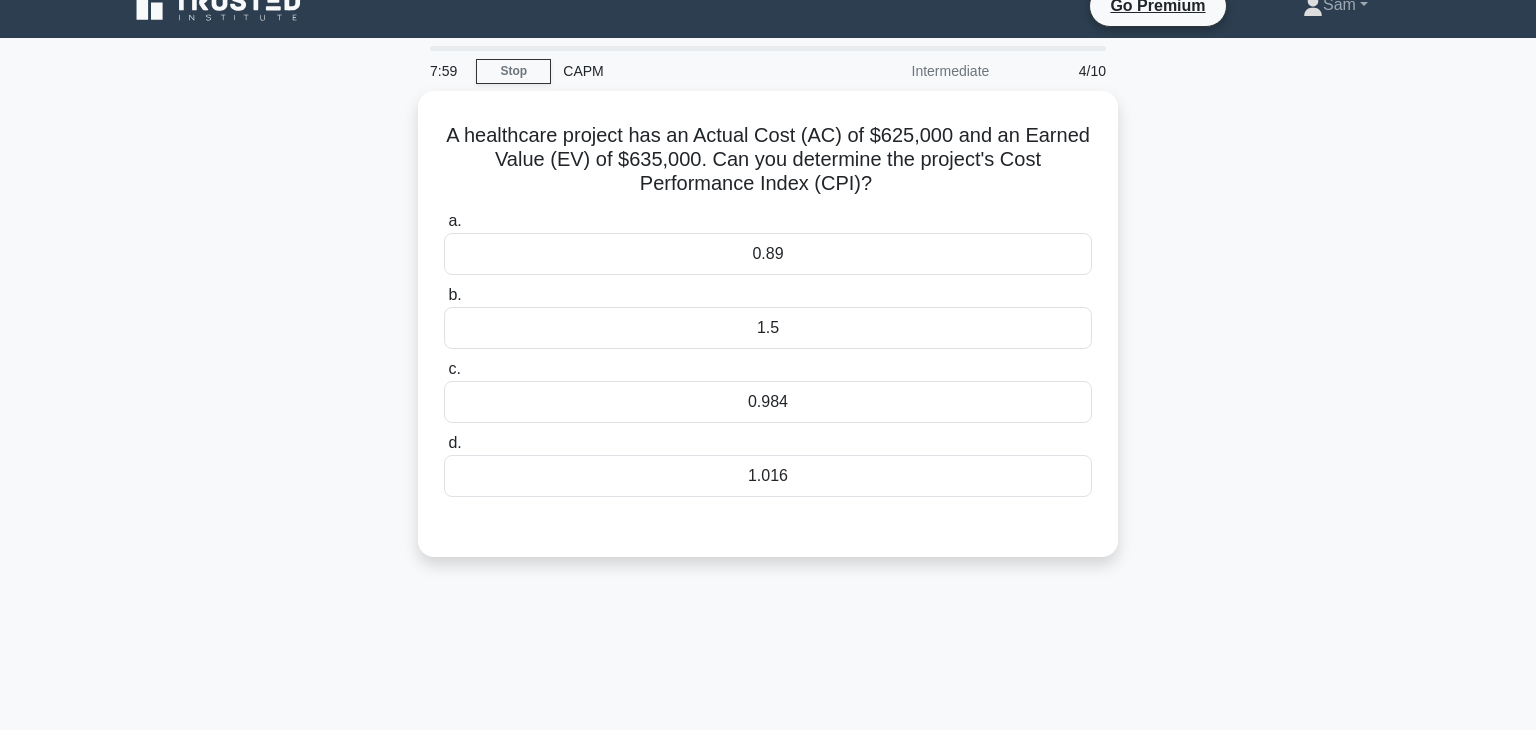 scroll, scrollTop: 27, scrollLeft: 0, axis: vertical 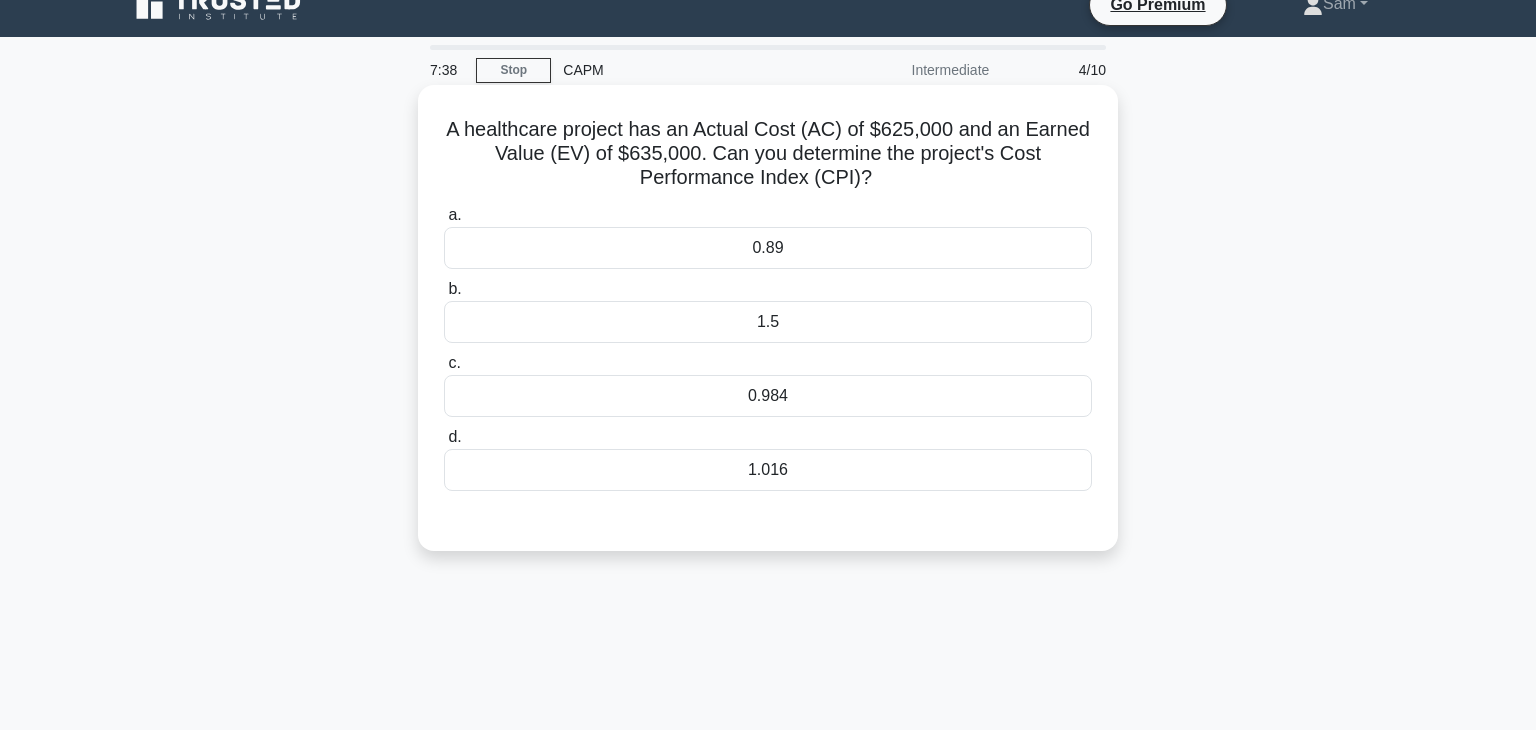 click on "1.016" at bounding box center [768, 470] 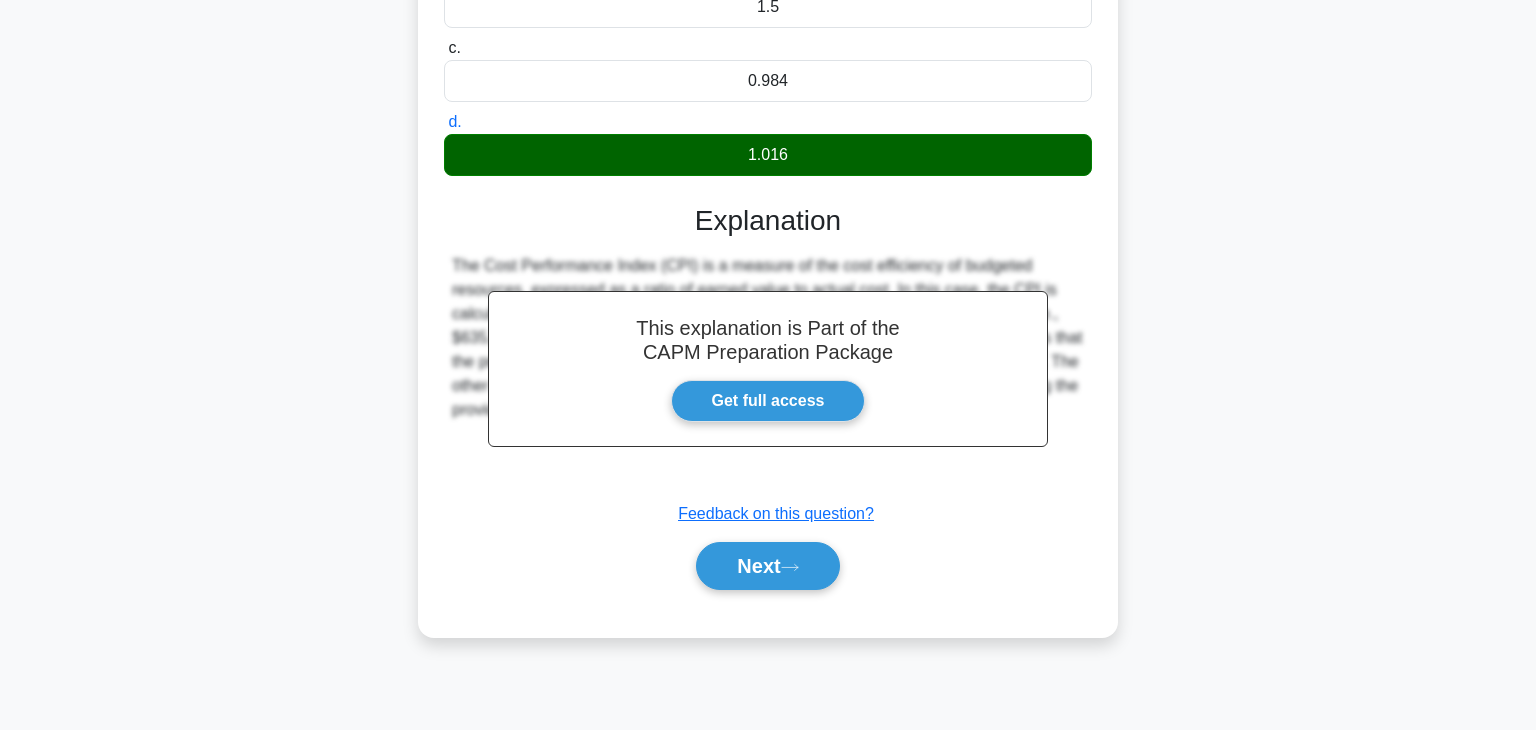 scroll, scrollTop: 340, scrollLeft: 0, axis: vertical 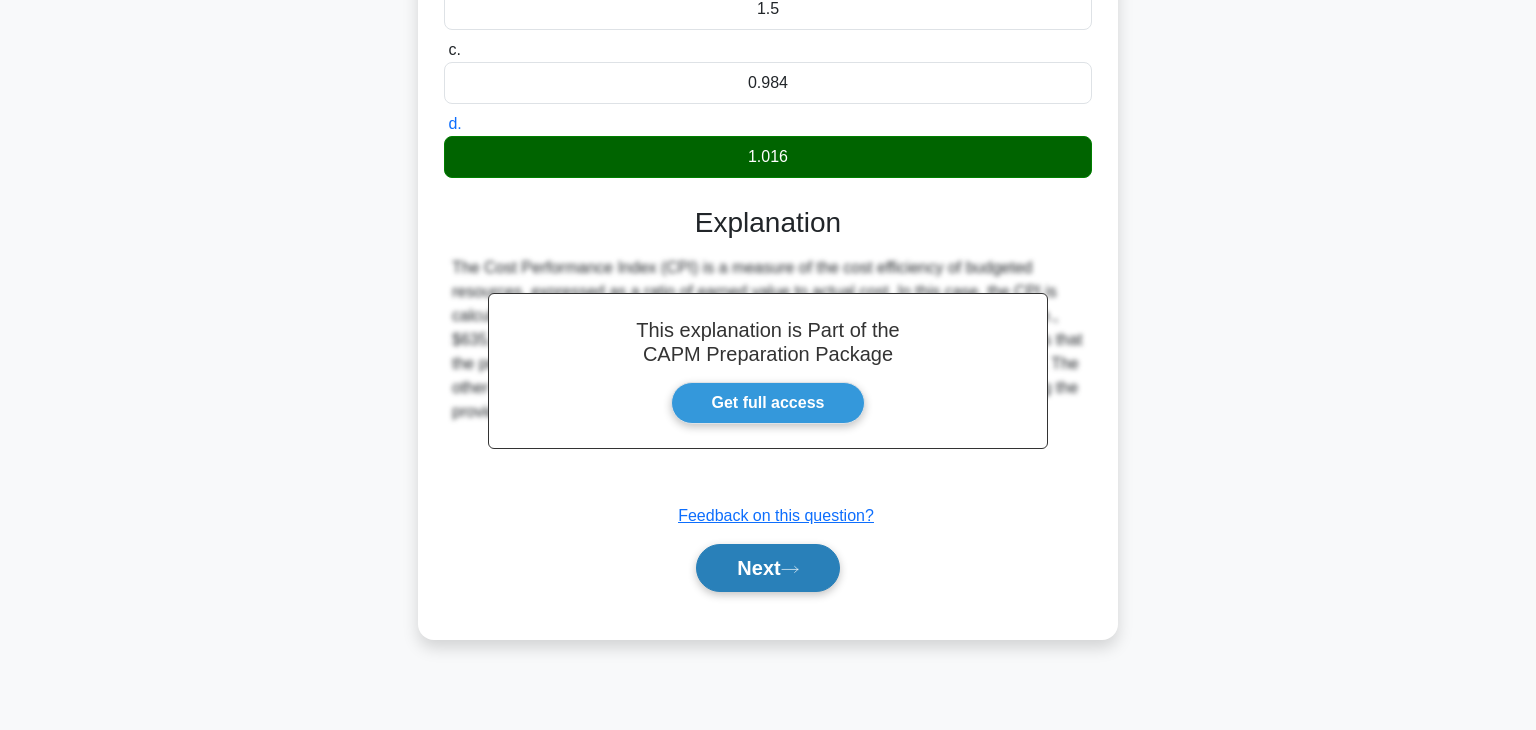 click on "Next" at bounding box center (767, 568) 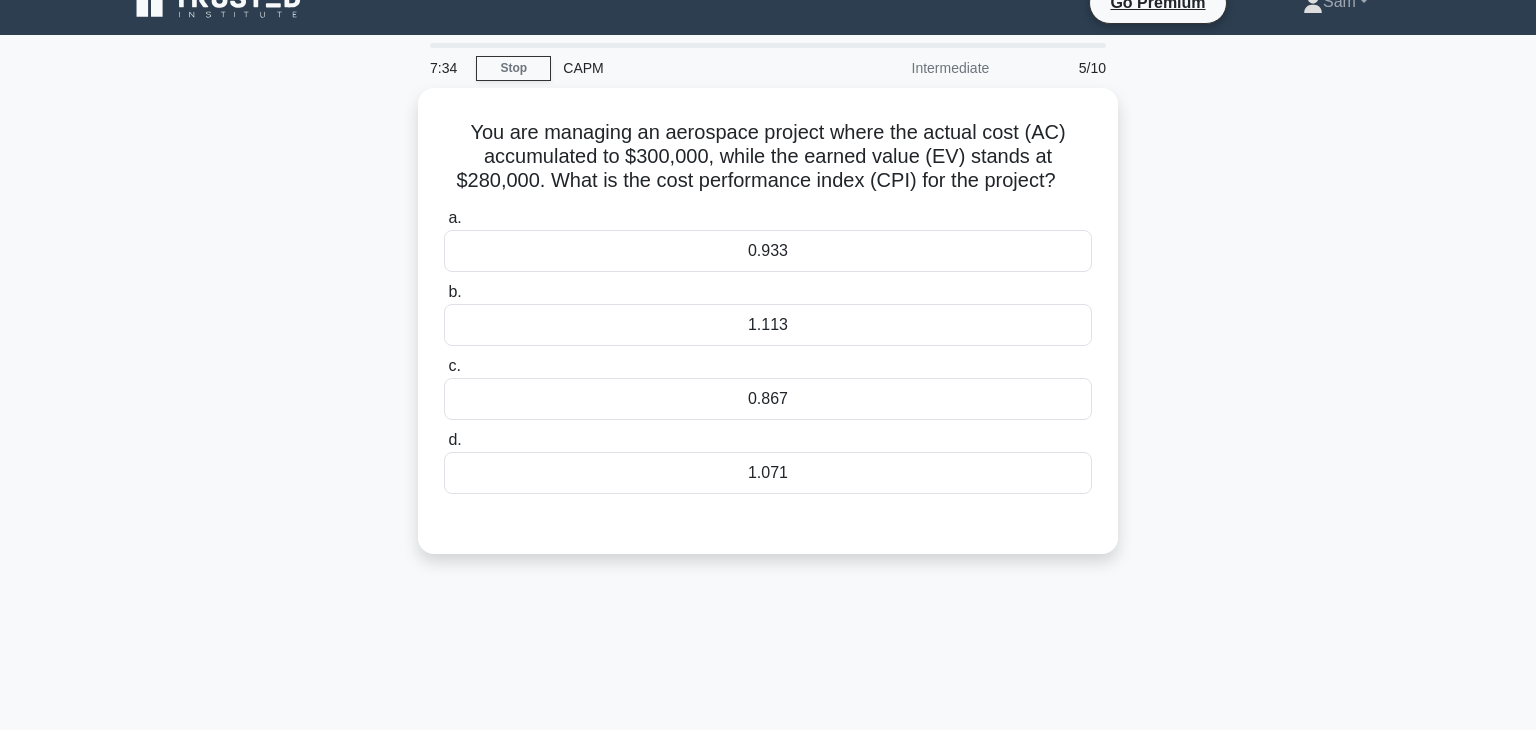 scroll, scrollTop: 34, scrollLeft: 0, axis: vertical 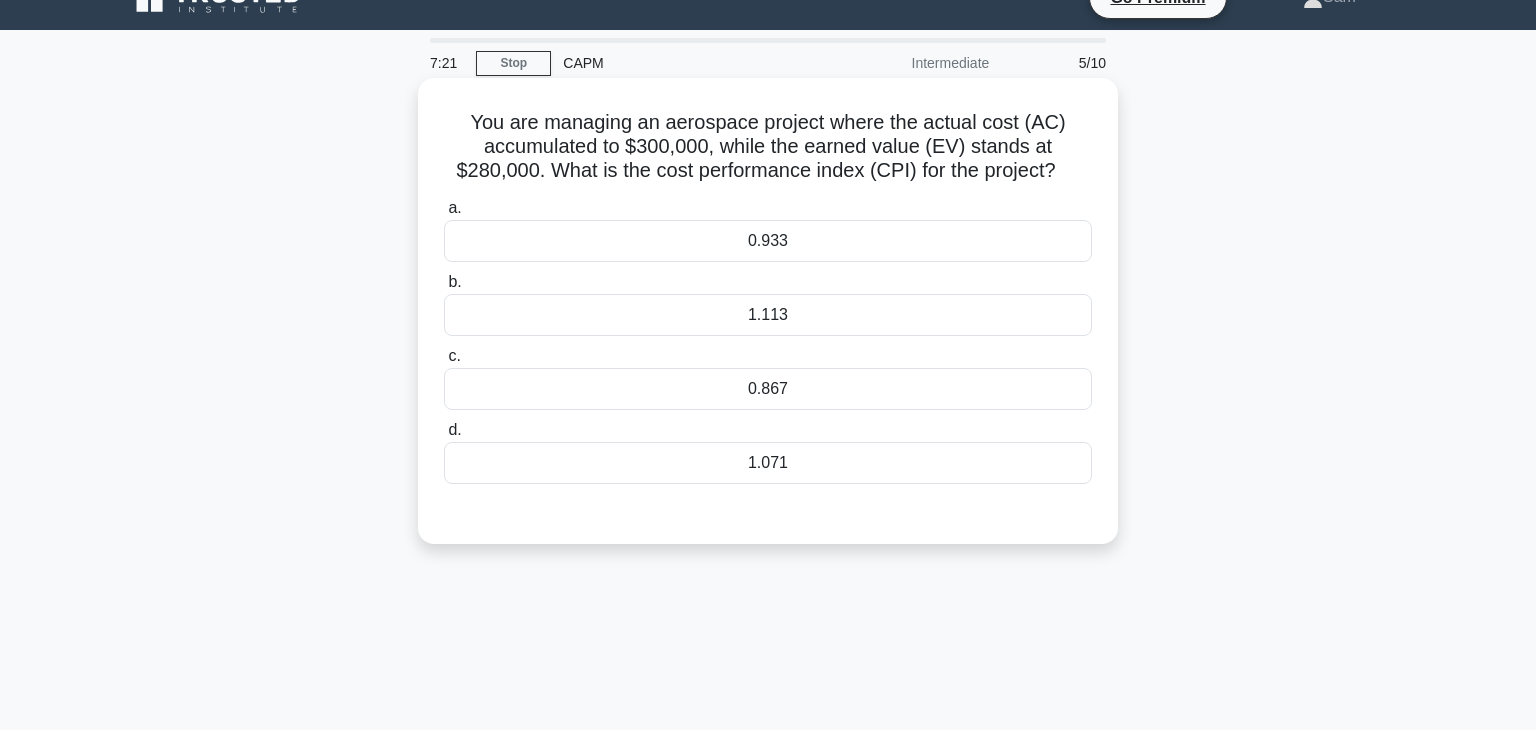 click on "1.071" at bounding box center [768, 463] 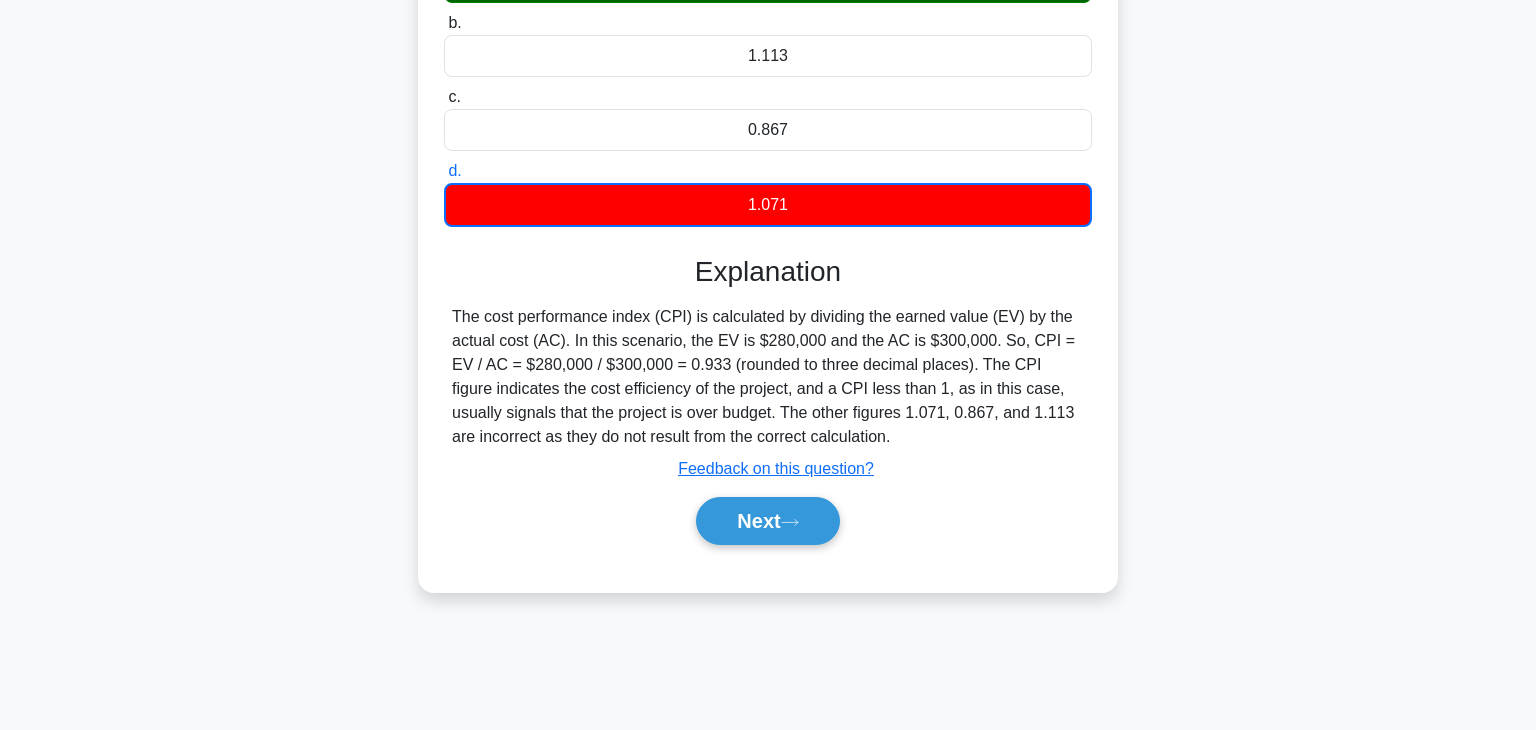 scroll, scrollTop: 285, scrollLeft: 0, axis: vertical 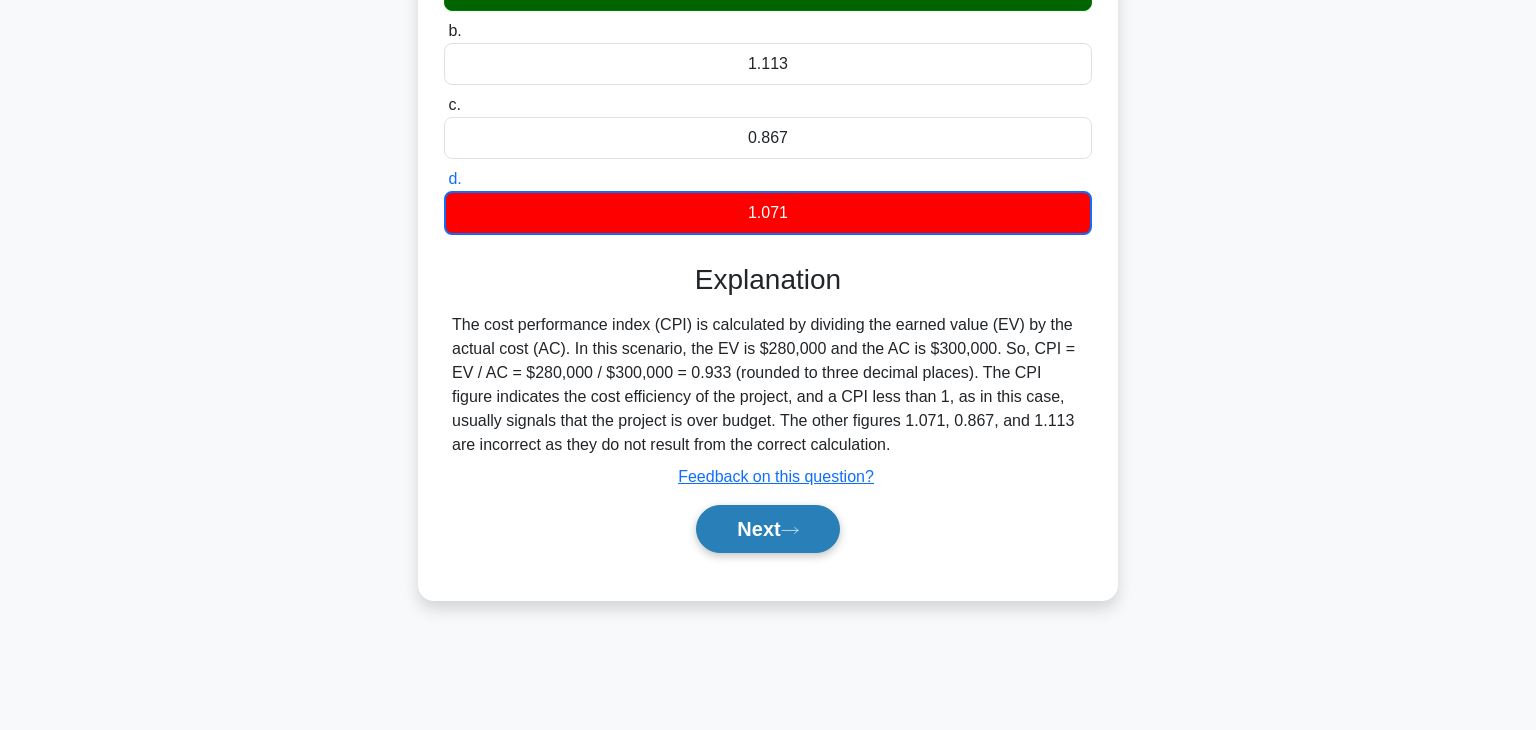 click on "Next" at bounding box center [767, 529] 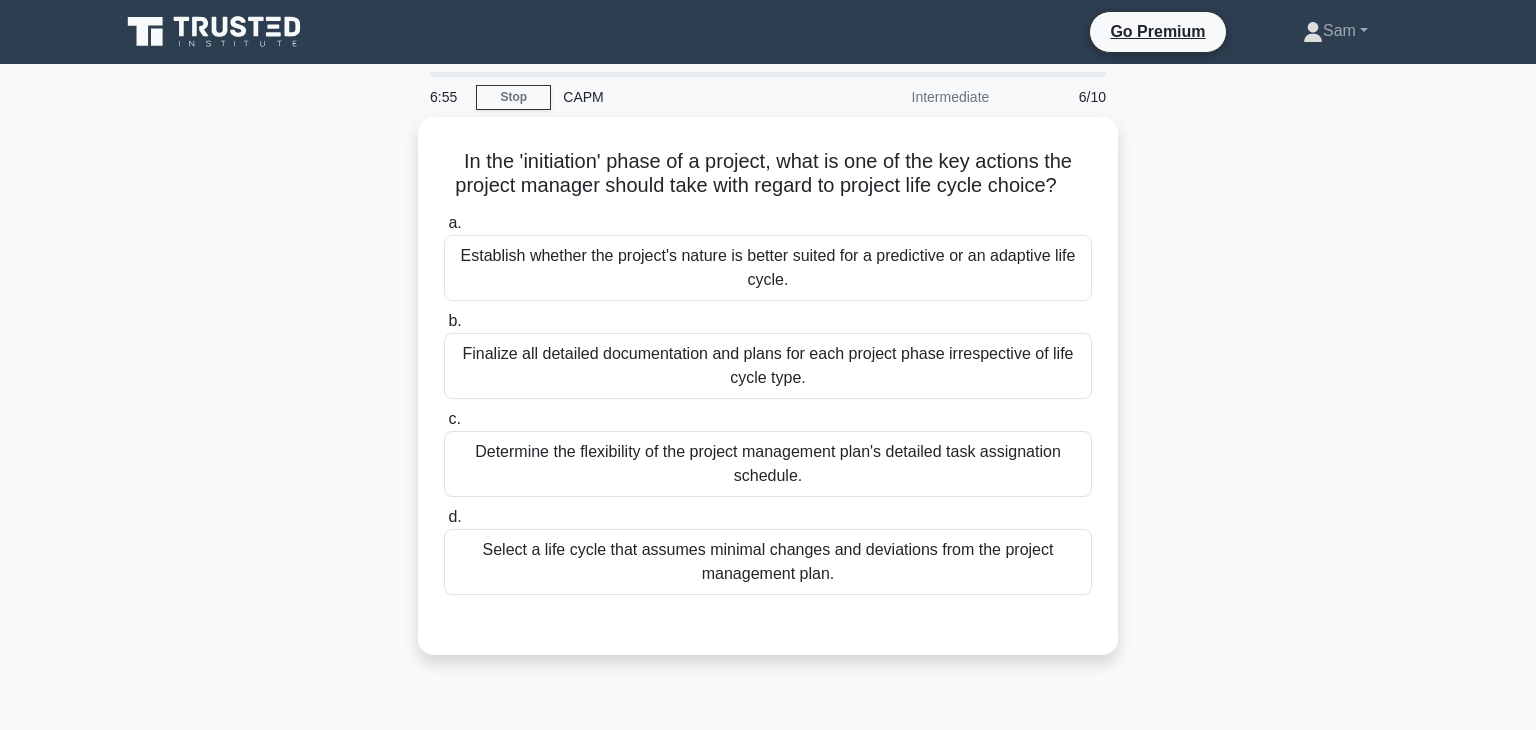 scroll, scrollTop: 2, scrollLeft: 0, axis: vertical 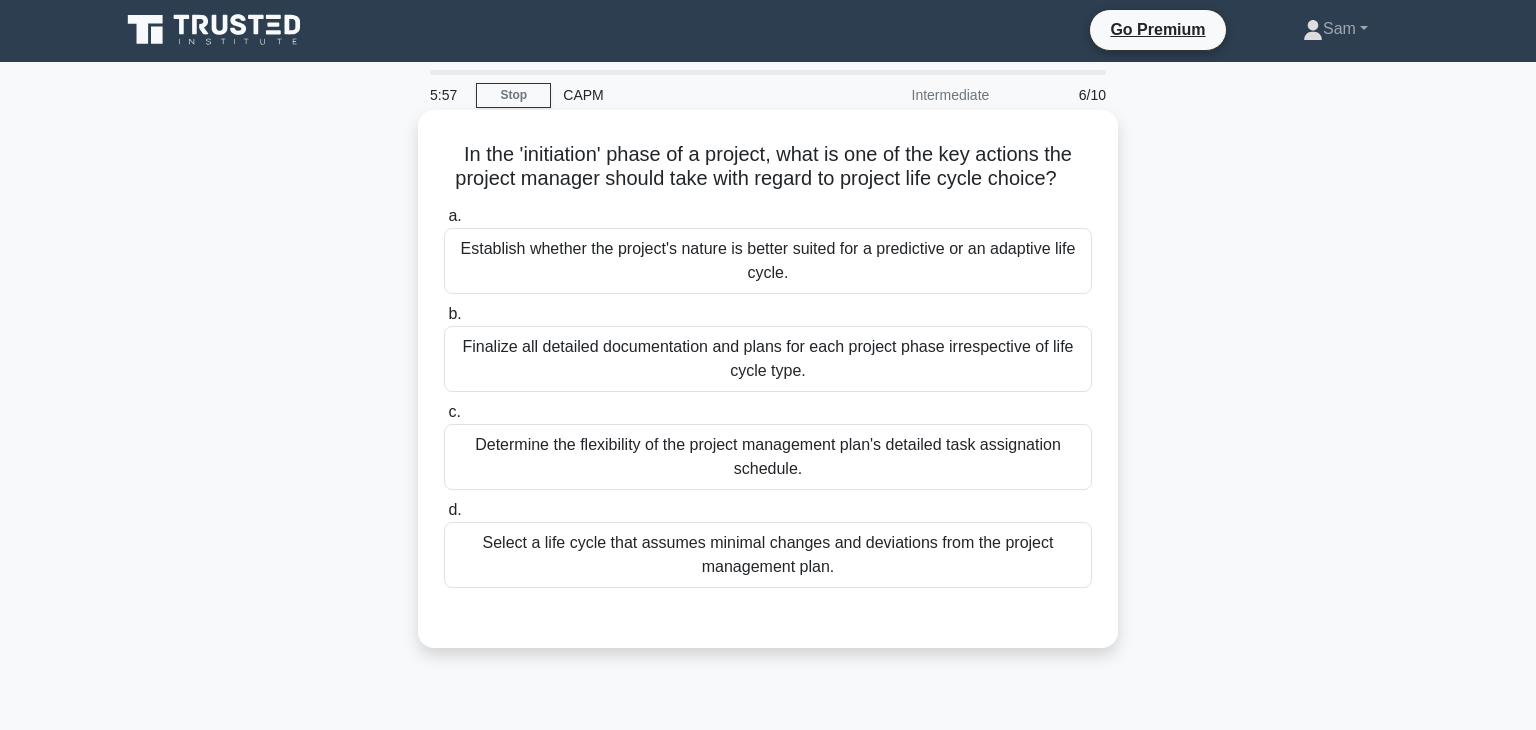 click on "Establish whether the project's nature is better suited for a predictive or an adaptive life cycle." at bounding box center [768, 261] 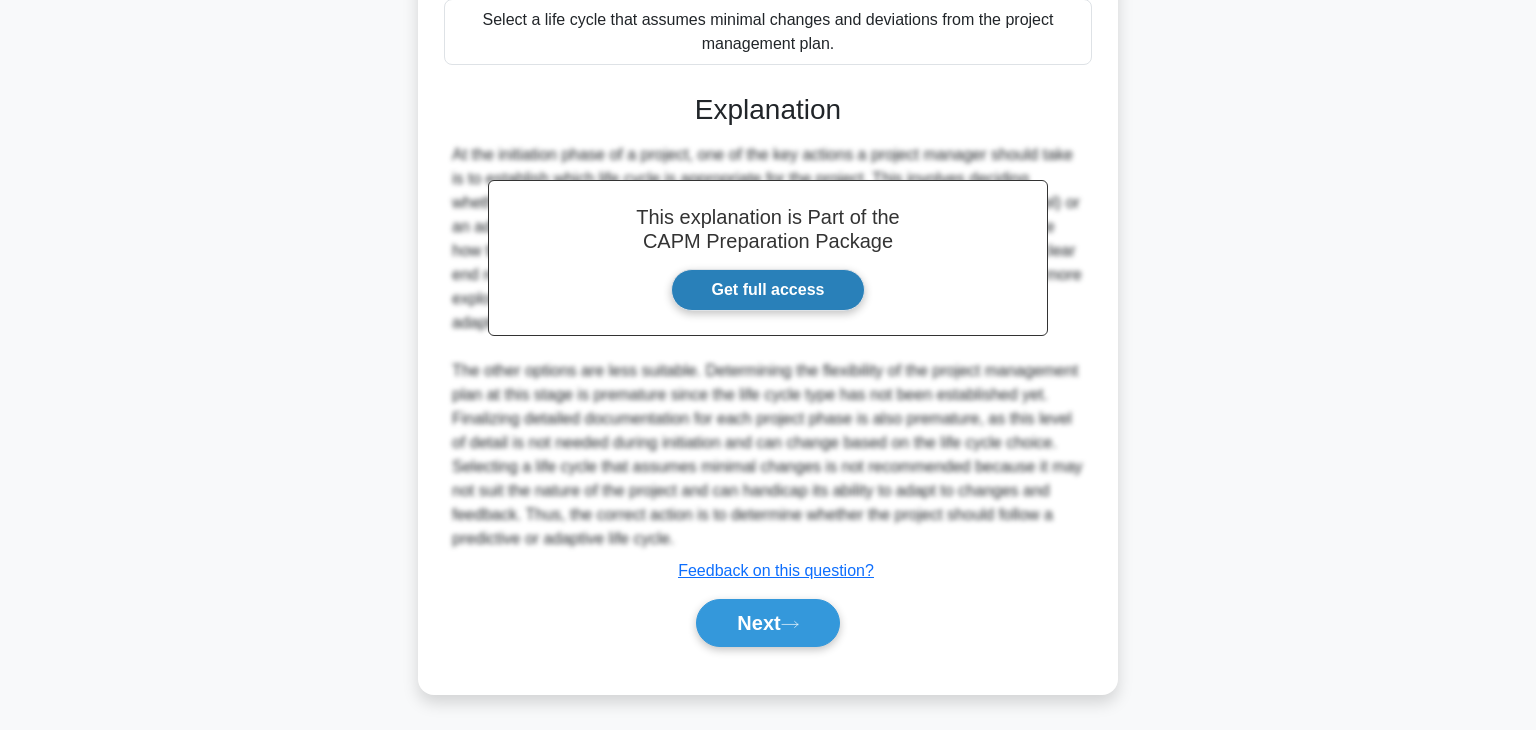 scroll, scrollTop: 522, scrollLeft: 0, axis: vertical 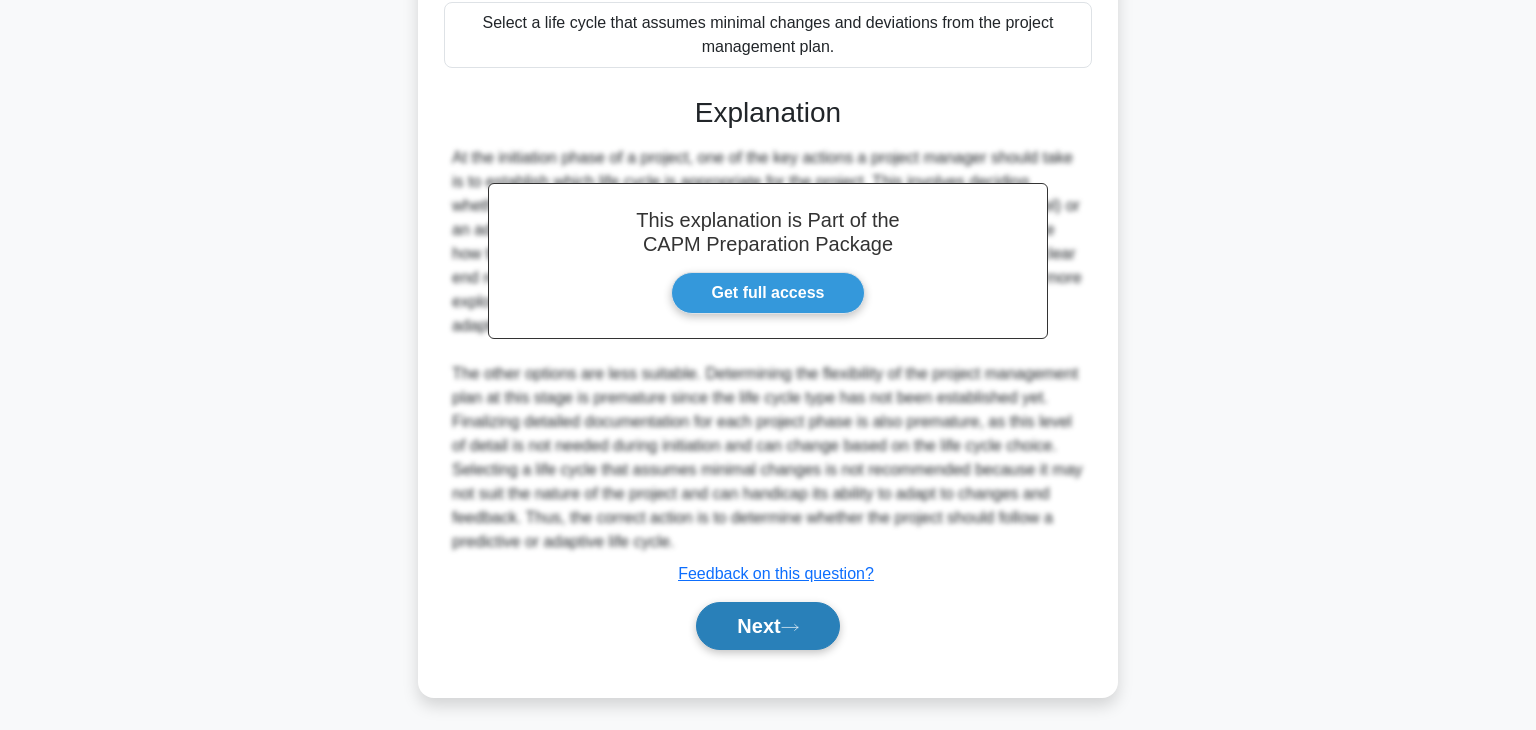 click on "Next" at bounding box center [767, 626] 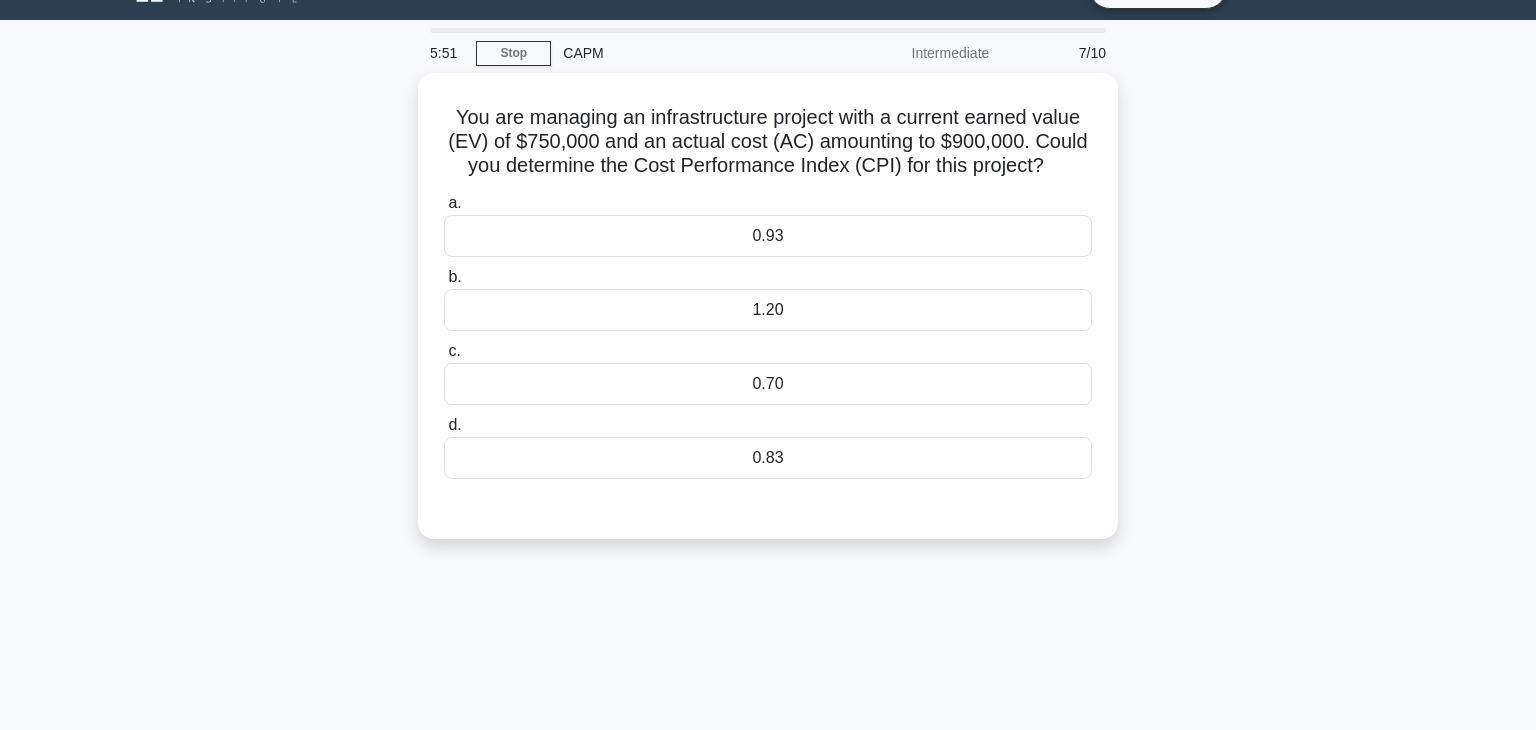 scroll, scrollTop: 49, scrollLeft: 0, axis: vertical 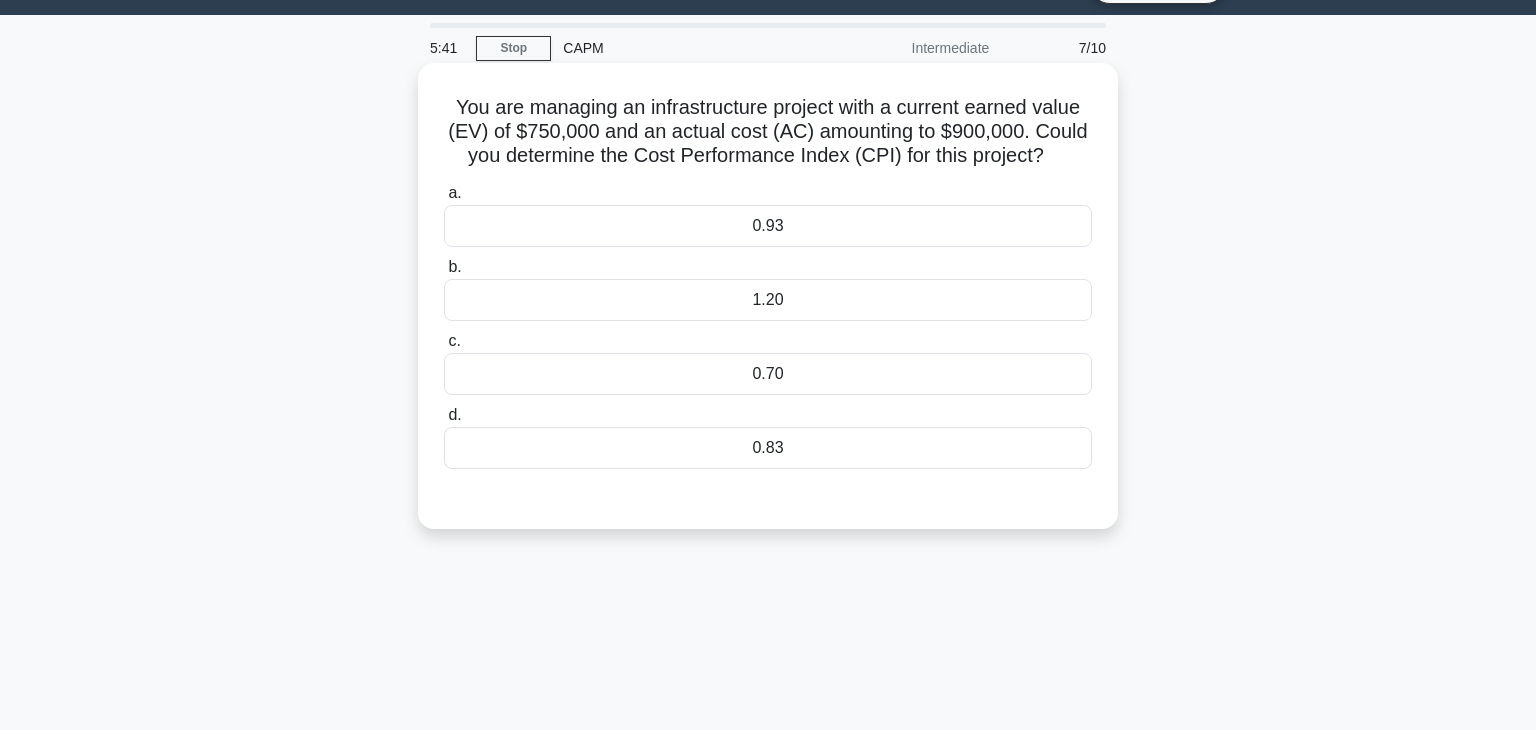 click on "0.83" at bounding box center [768, 448] 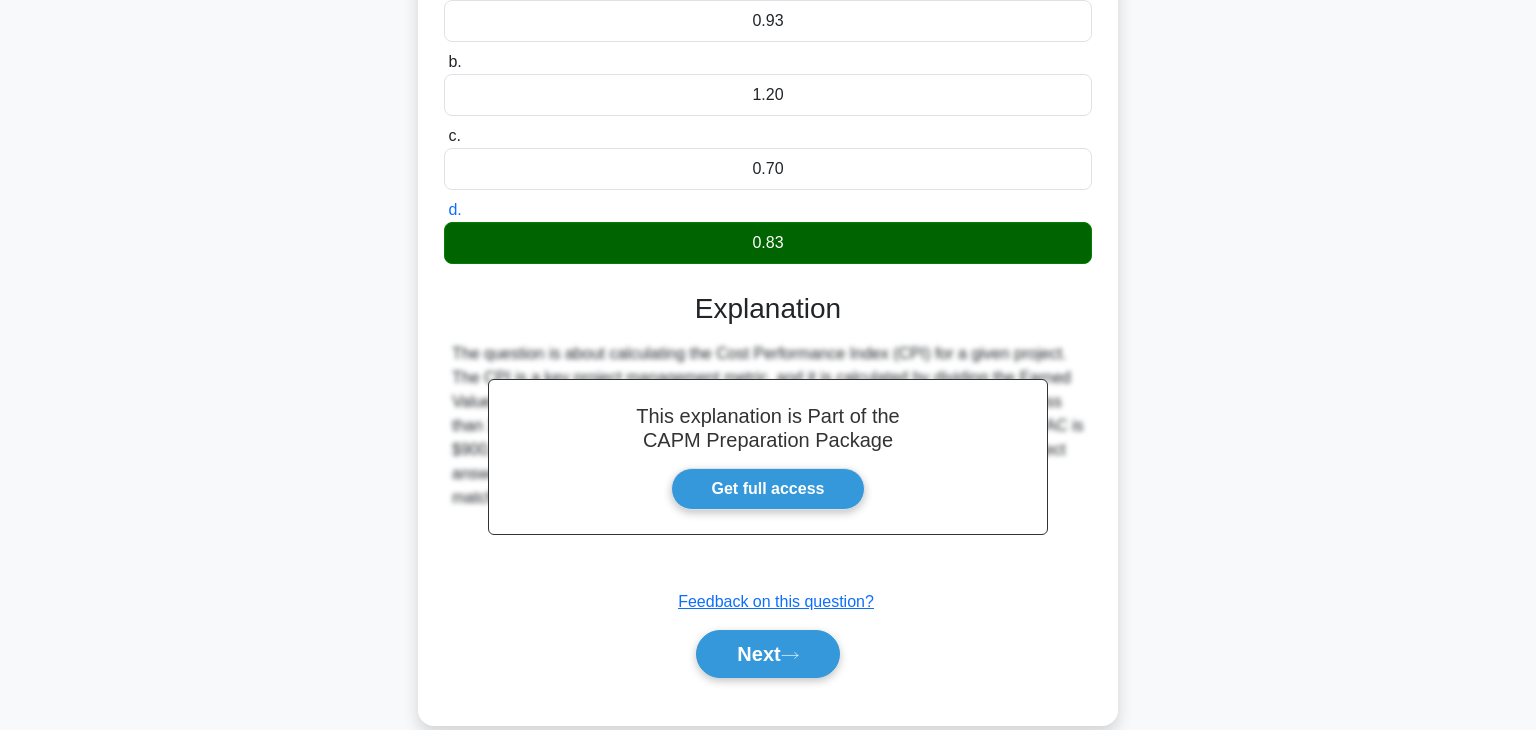 scroll, scrollTop: 351, scrollLeft: 0, axis: vertical 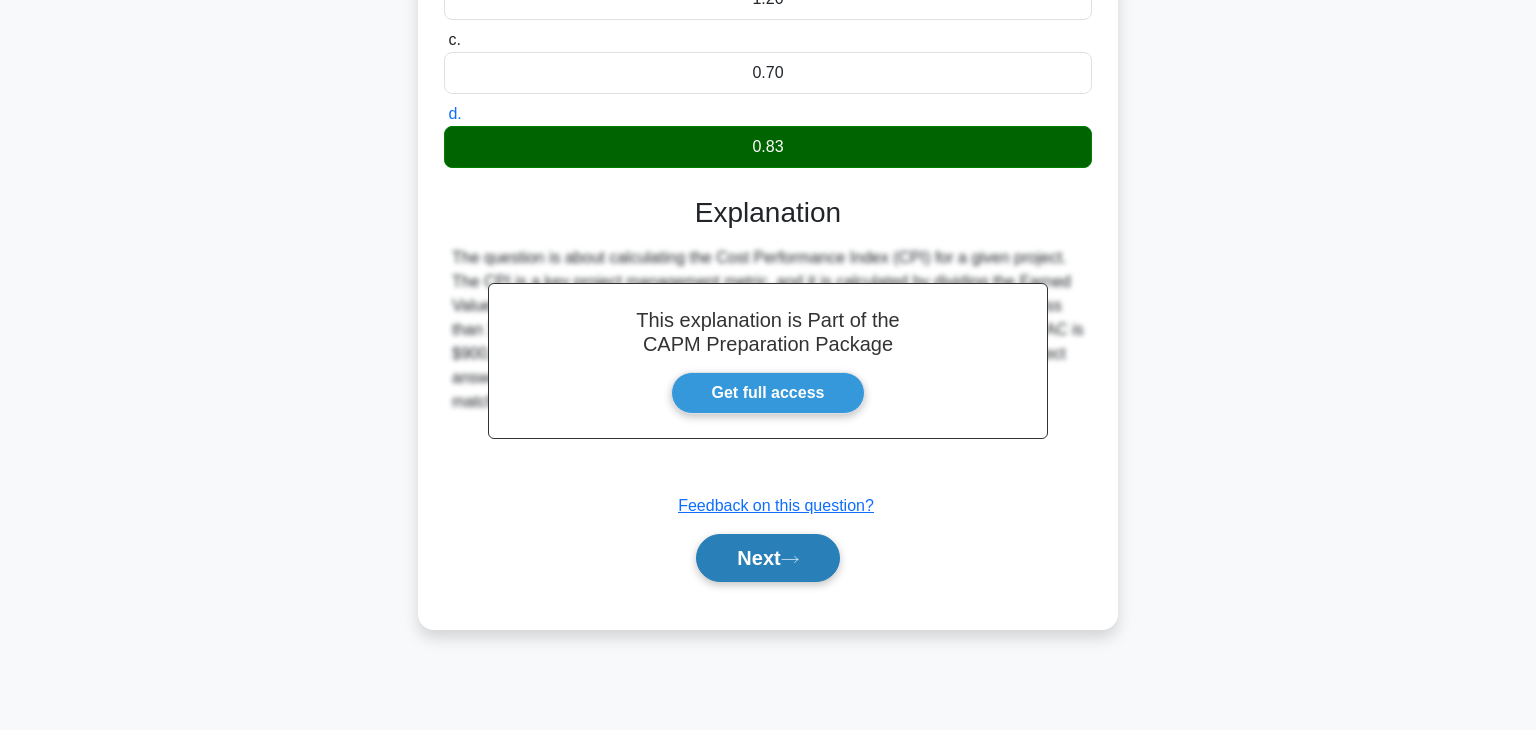 click on "Next" at bounding box center [767, 558] 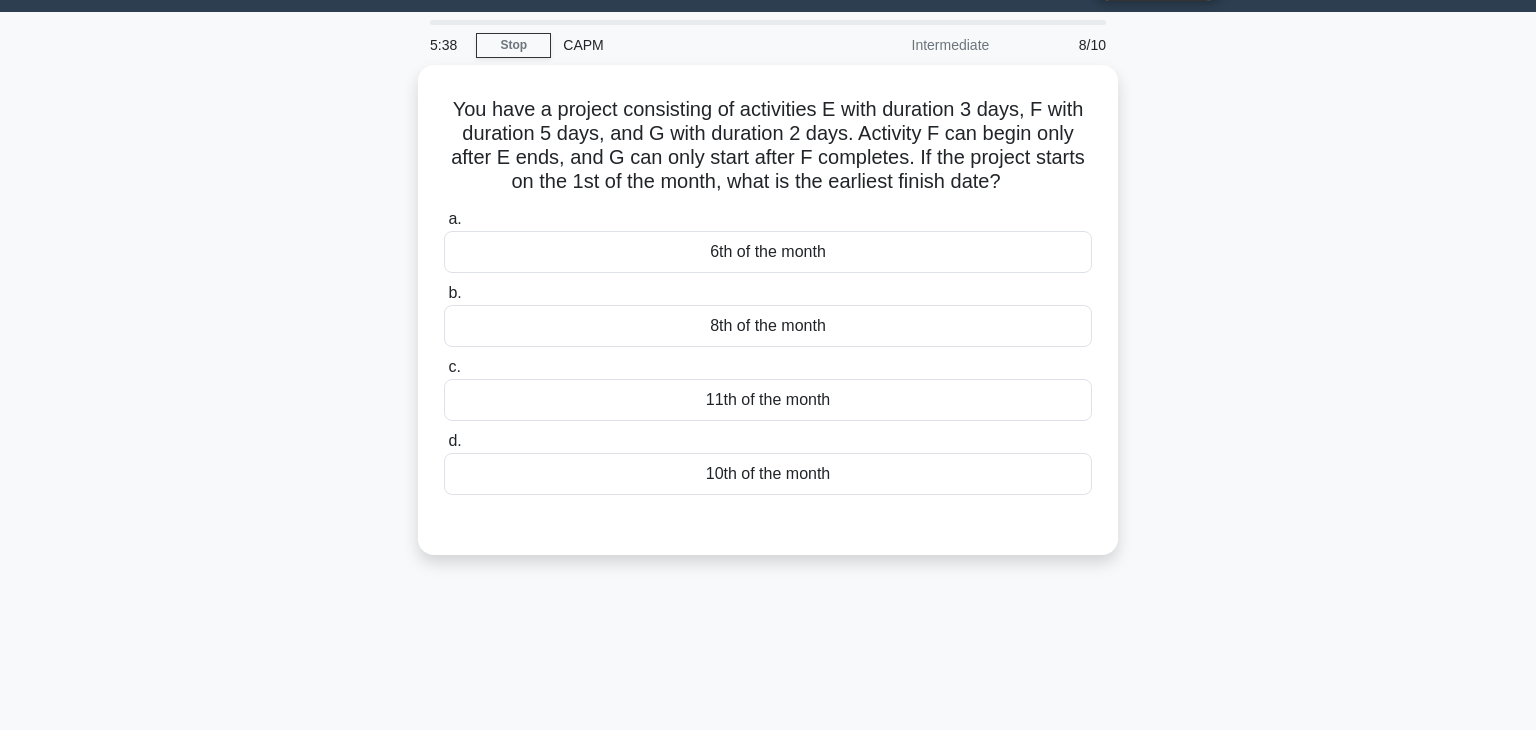 scroll, scrollTop: 58, scrollLeft: 0, axis: vertical 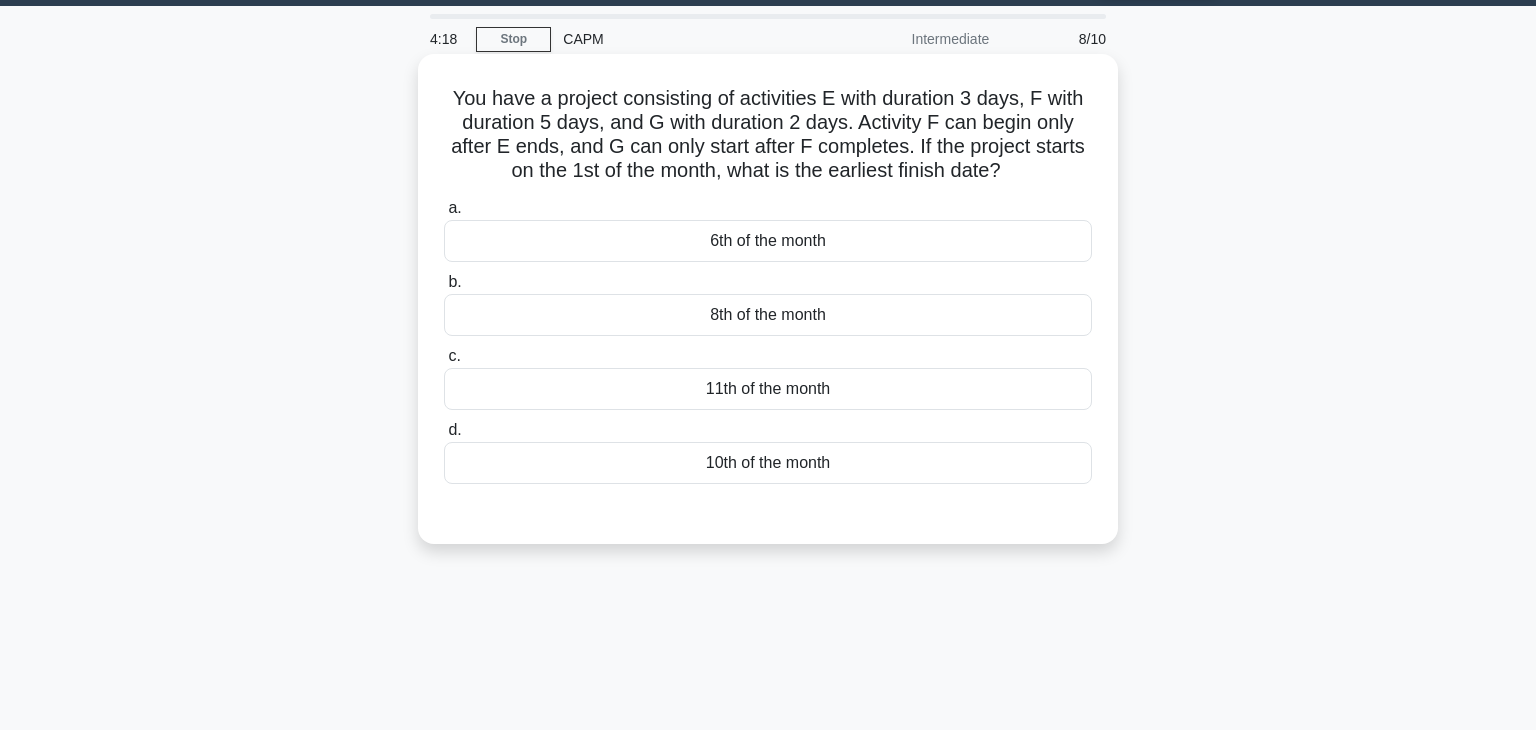 click on "10th of the month" at bounding box center [768, 463] 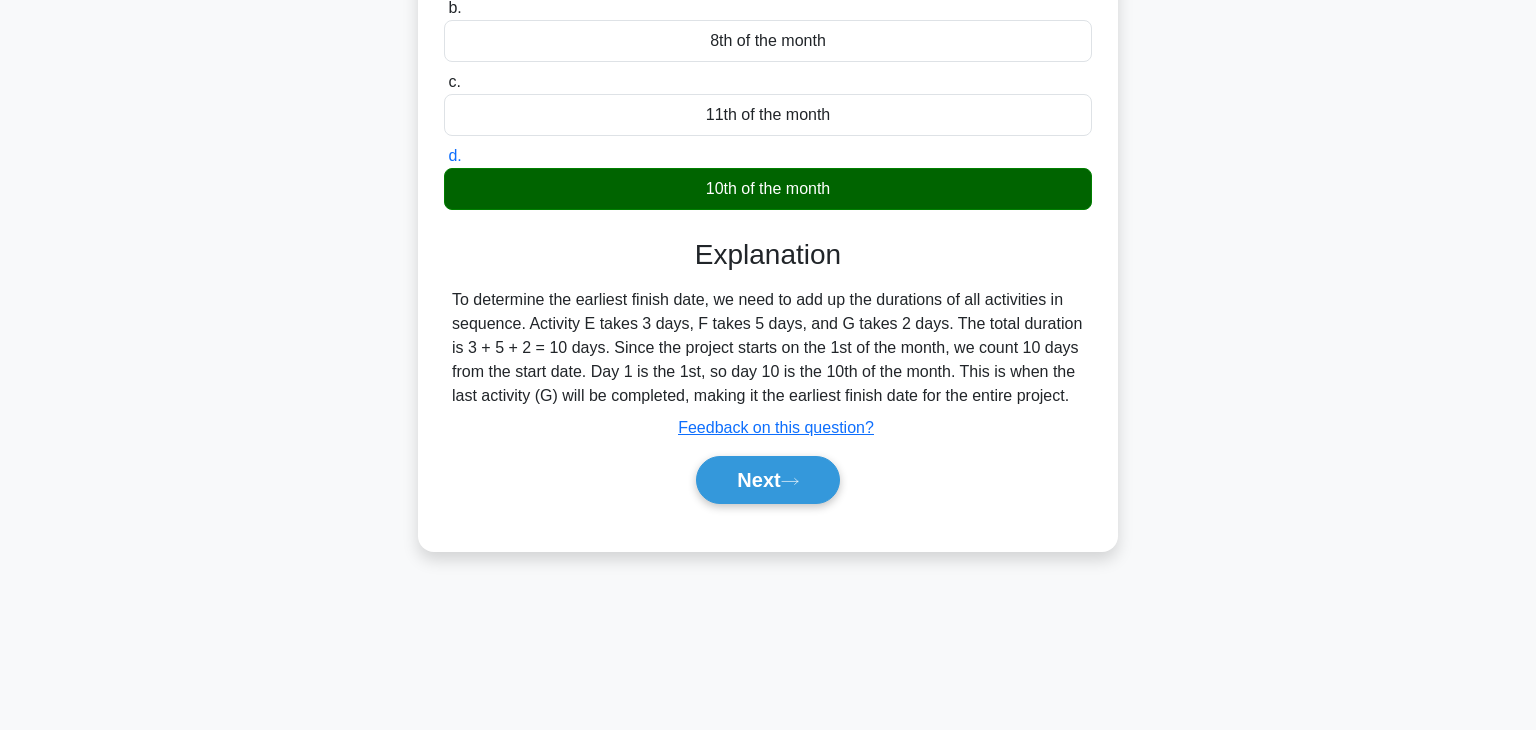 scroll, scrollTop: 325, scrollLeft: 0, axis: vertical 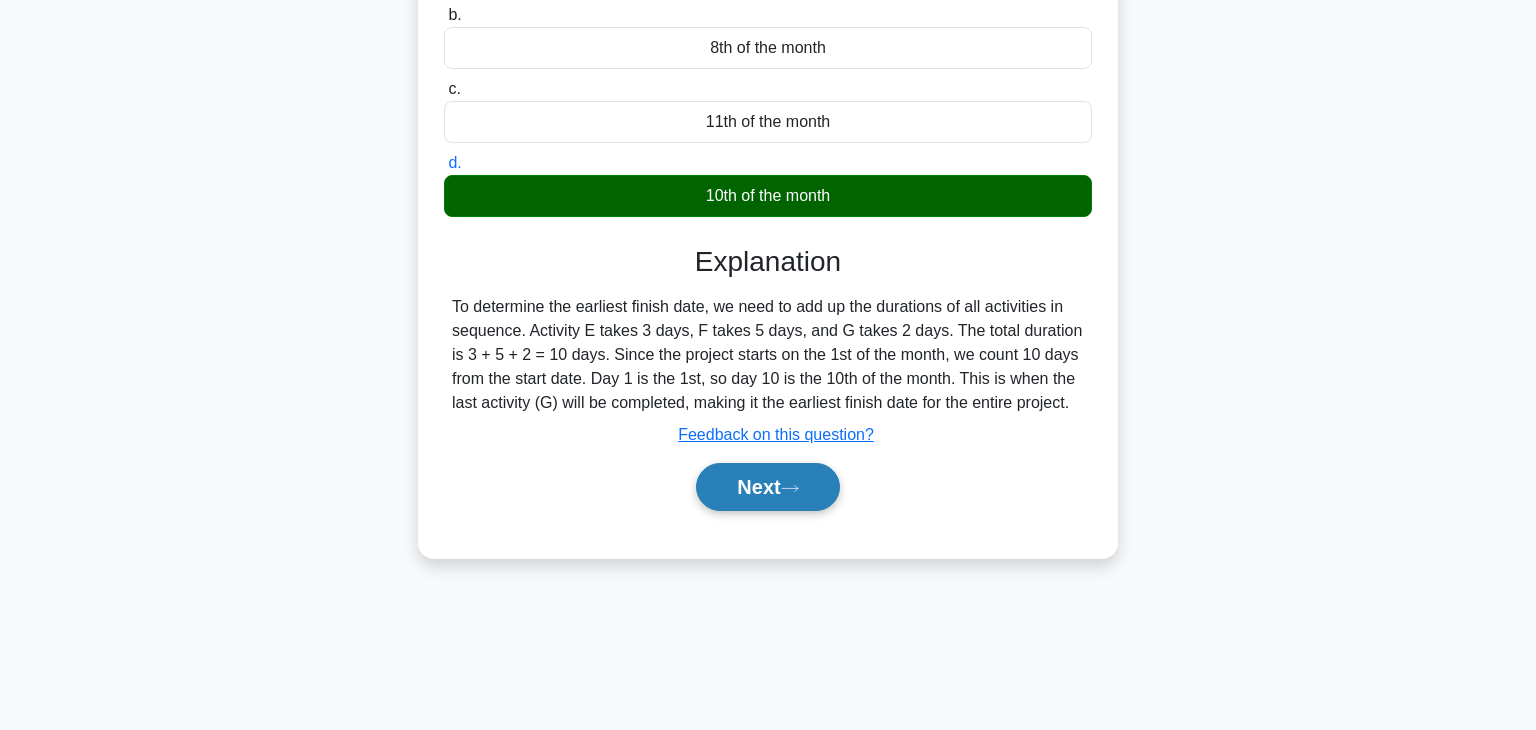 click on "Next" at bounding box center (767, 487) 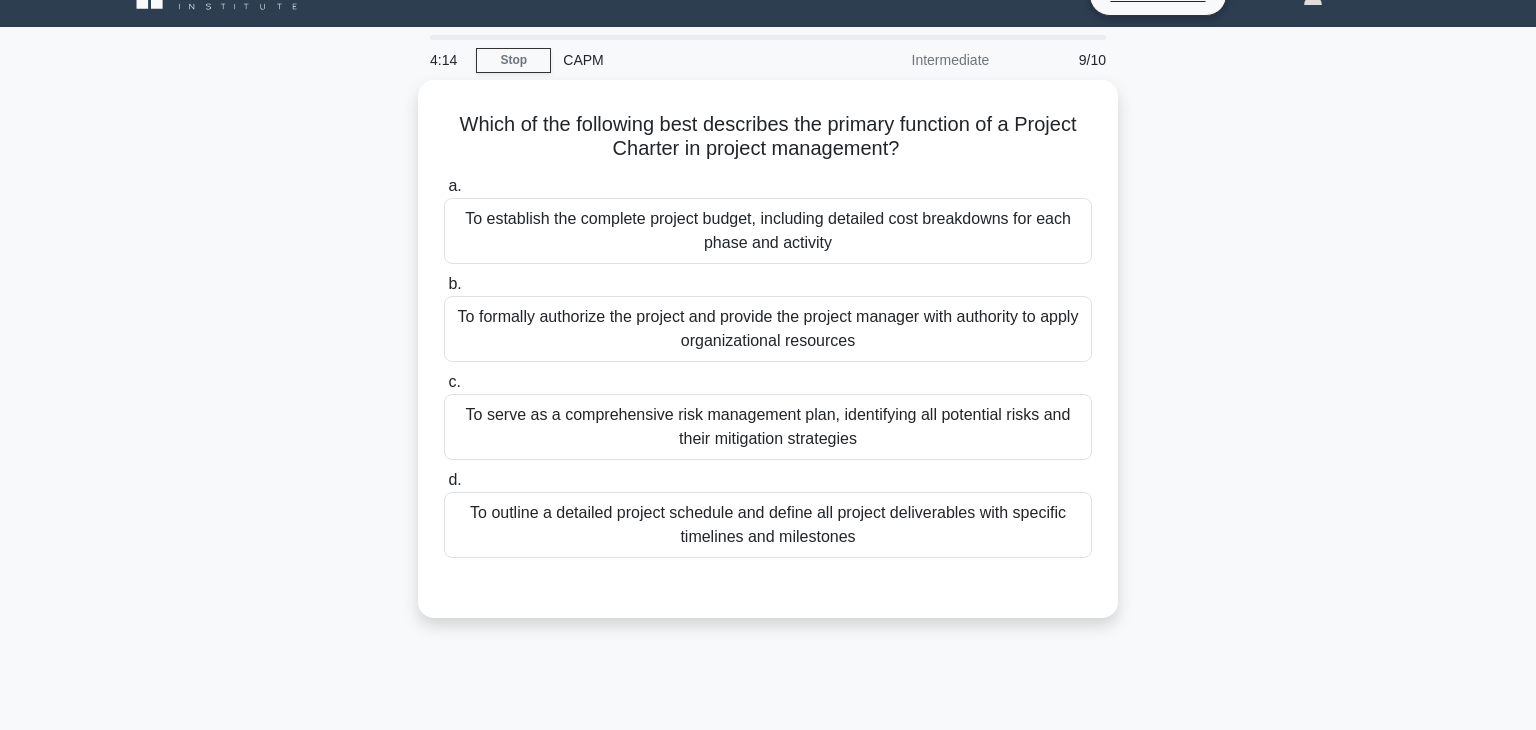 scroll, scrollTop: 41, scrollLeft: 0, axis: vertical 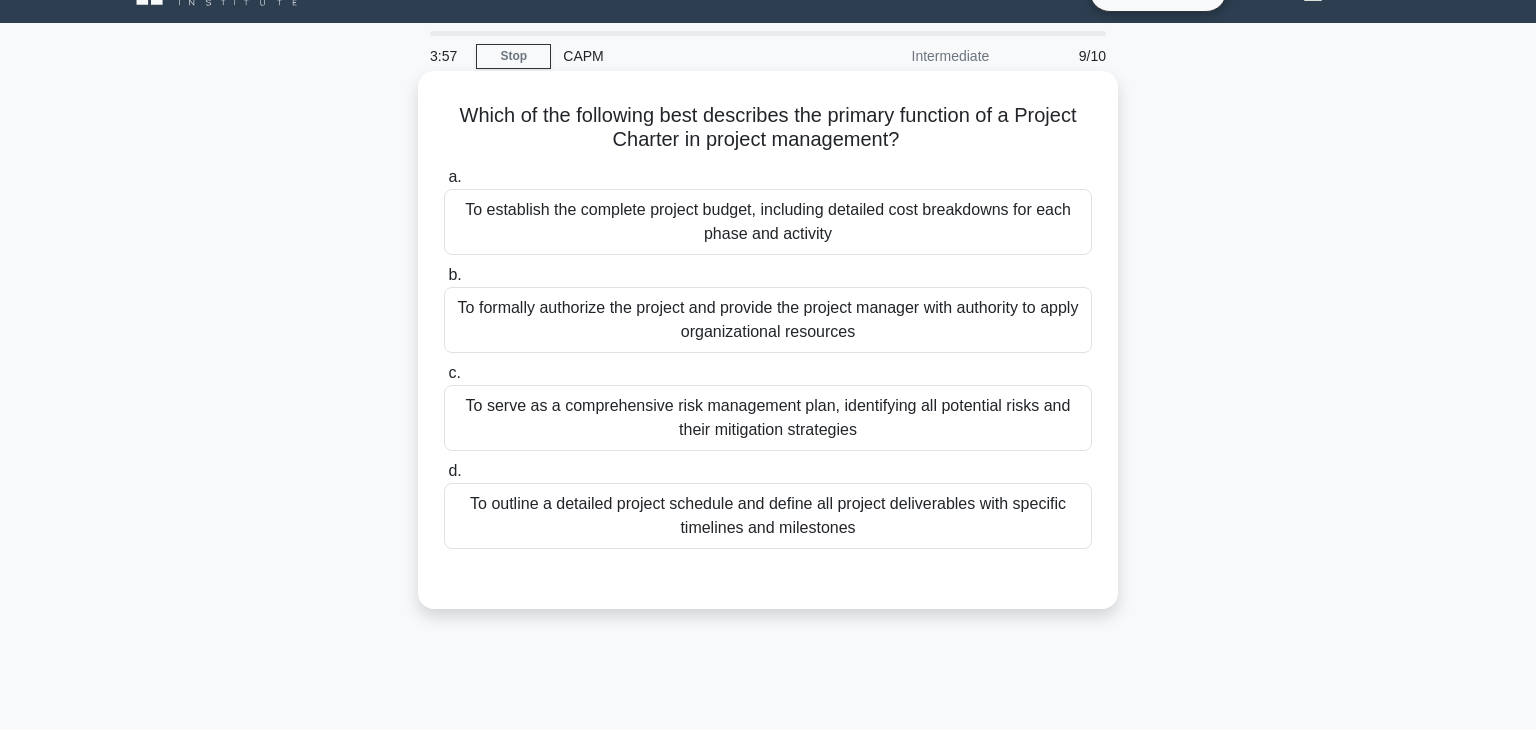 click on "To formally authorize the project and provide the project manager with authority to apply organizational resources" at bounding box center (768, 320) 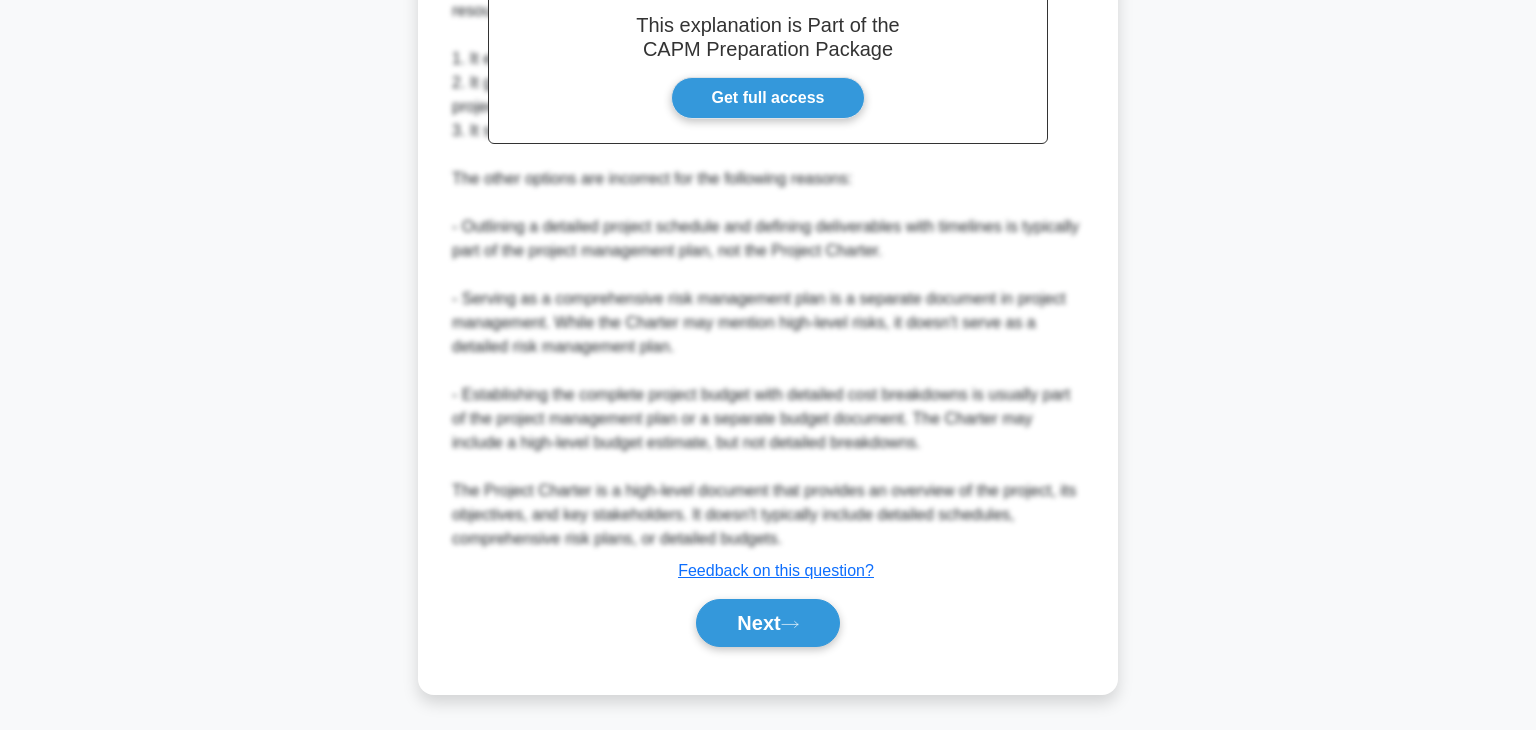 scroll, scrollTop: 716, scrollLeft: 0, axis: vertical 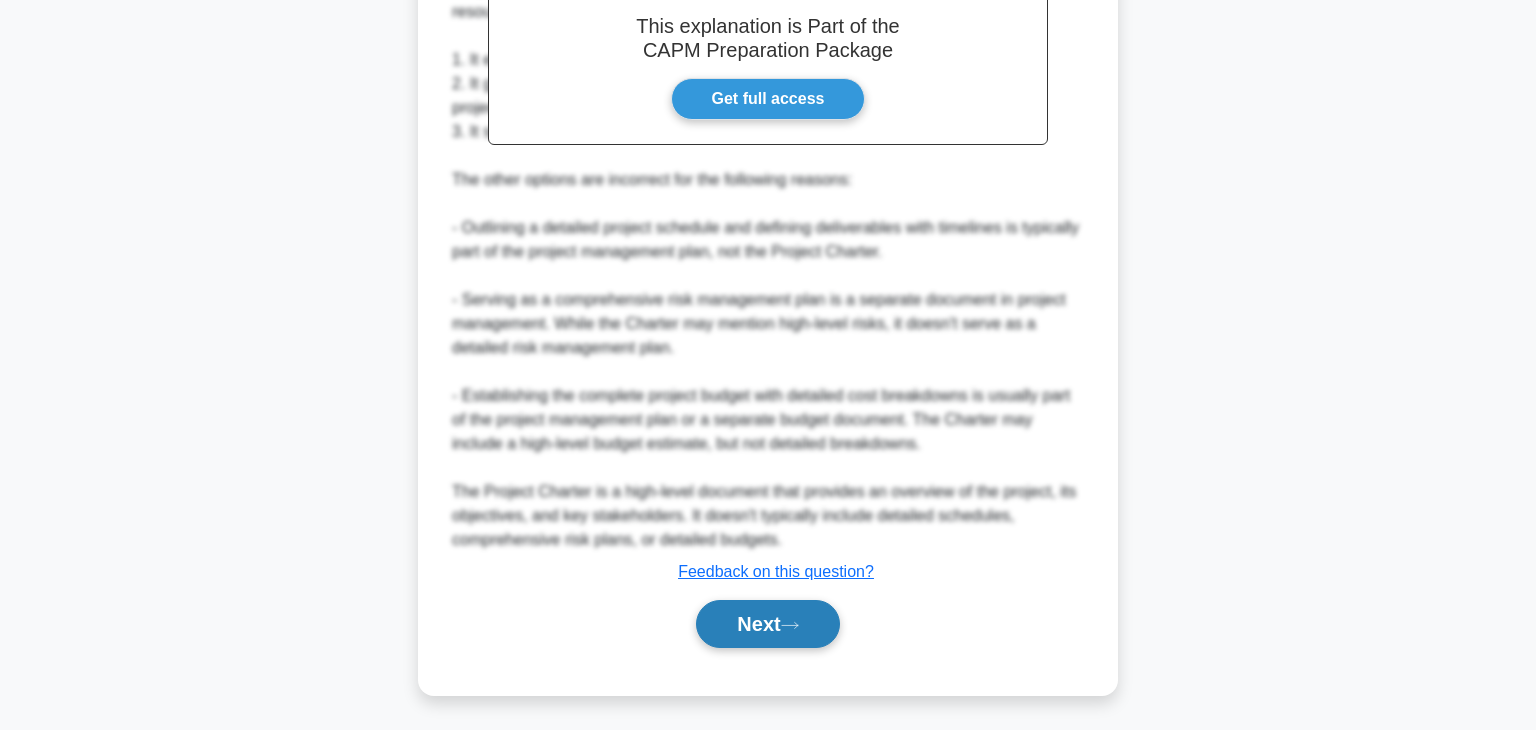 click on "Next" at bounding box center [767, 624] 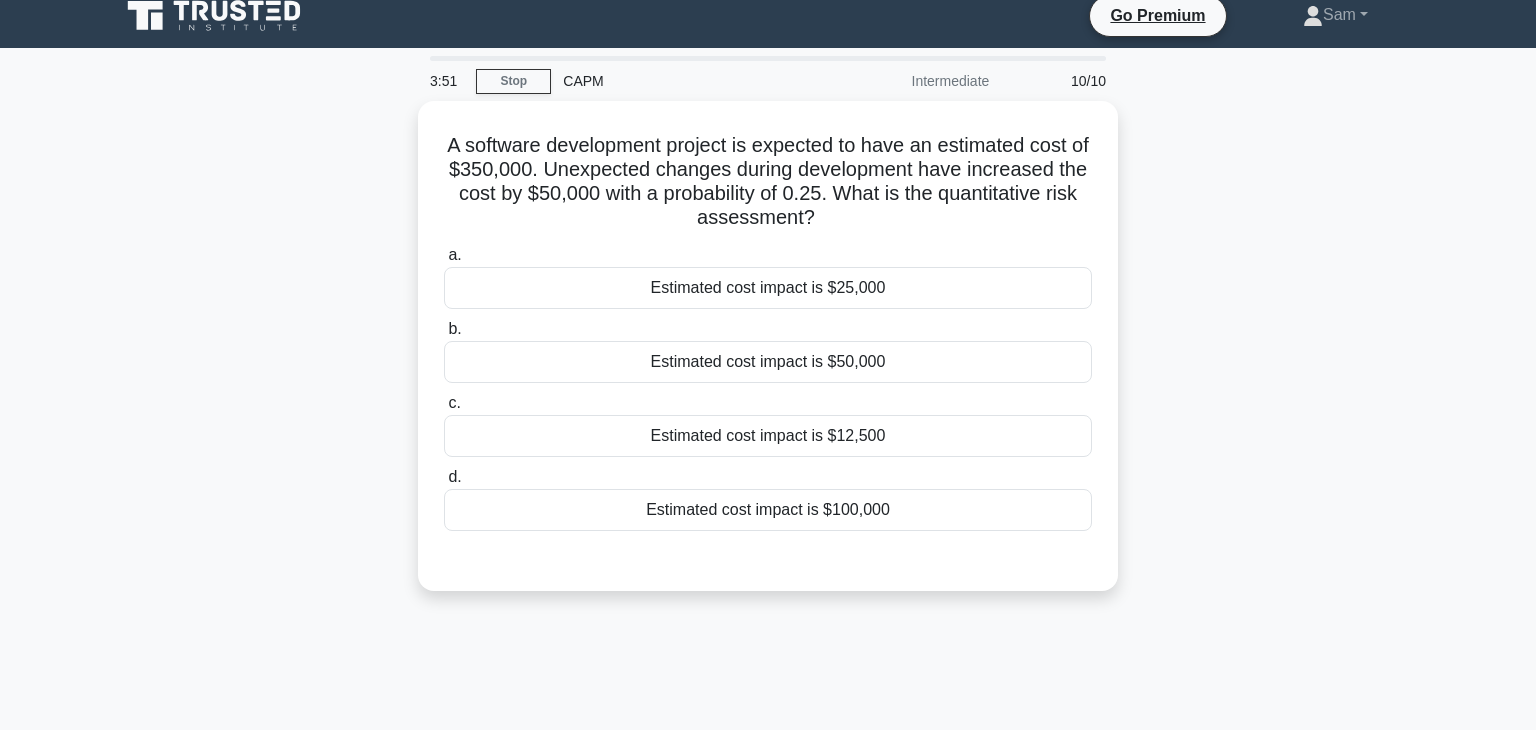 scroll, scrollTop: 21, scrollLeft: 0, axis: vertical 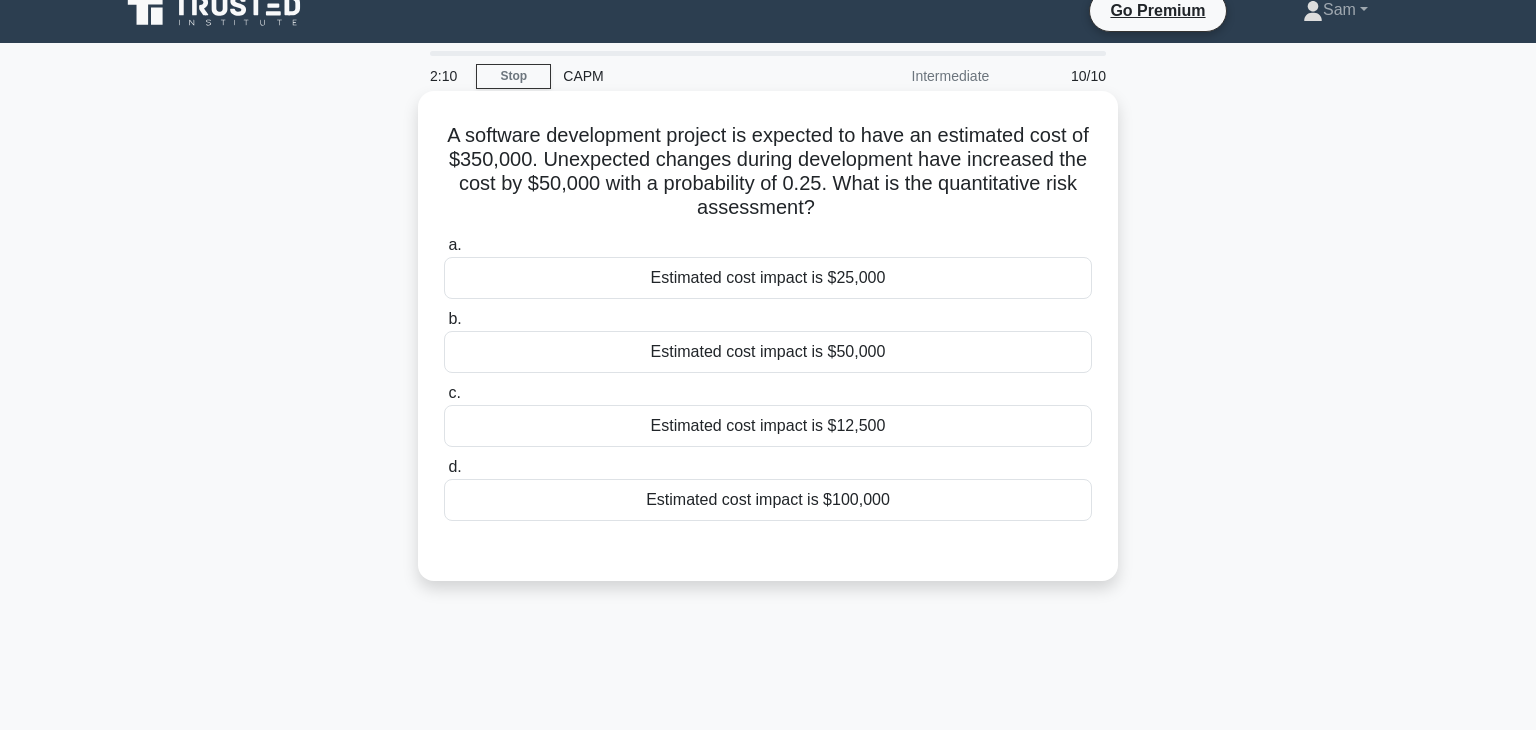 click on "Estimated cost impact is $12,500" at bounding box center [768, 426] 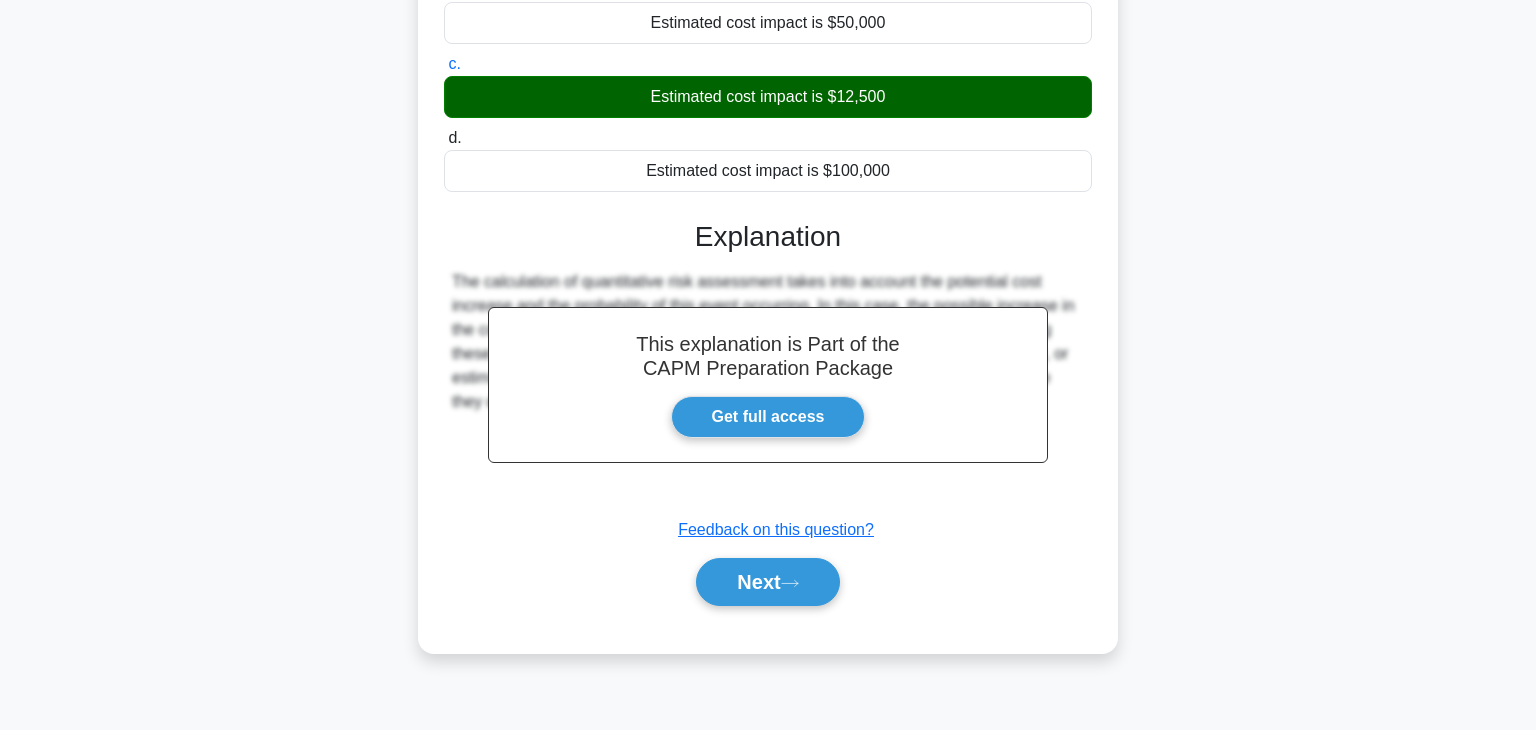 scroll, scrollTop: 350, scrollLeft: 0, axis: vertical 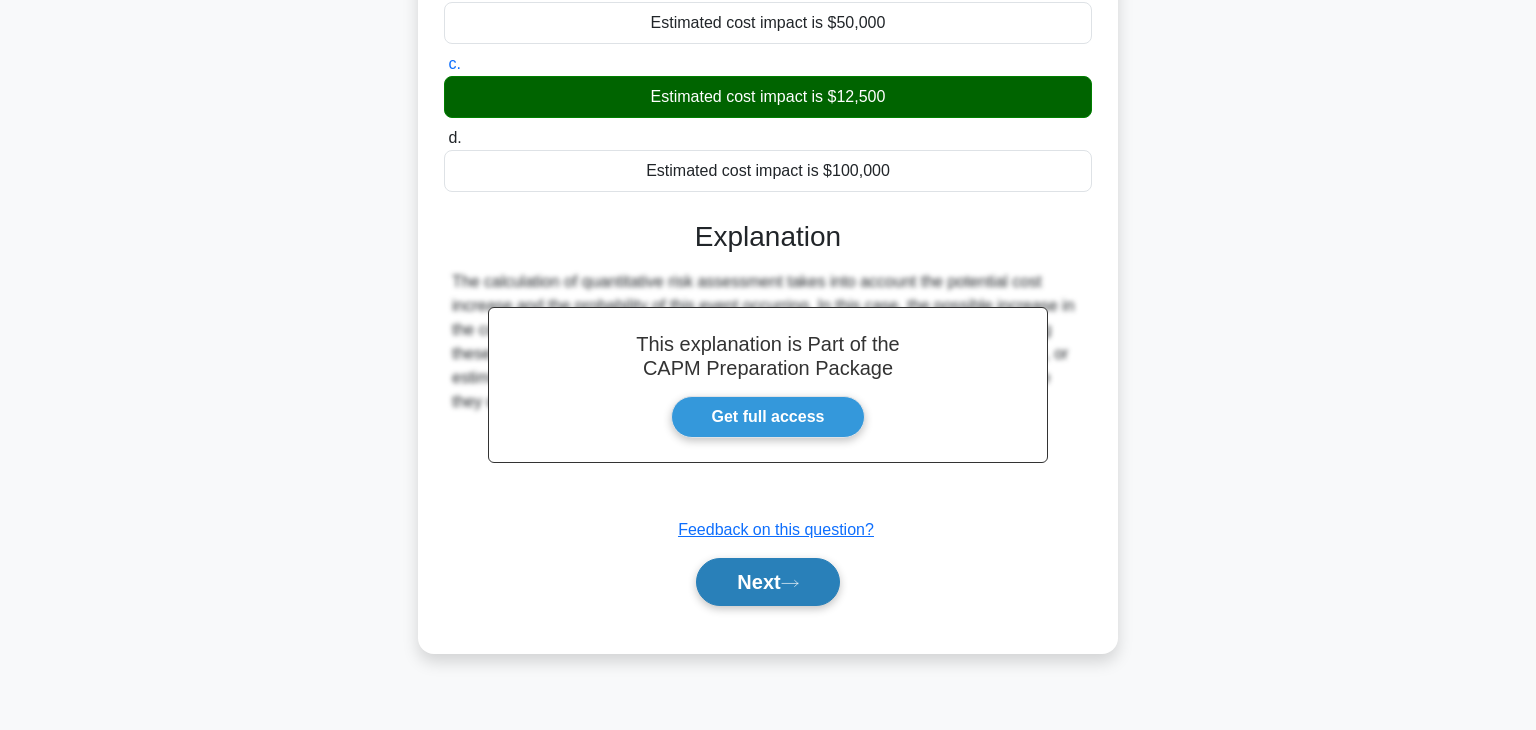 click on "Next" at bounding box center (767, 582) 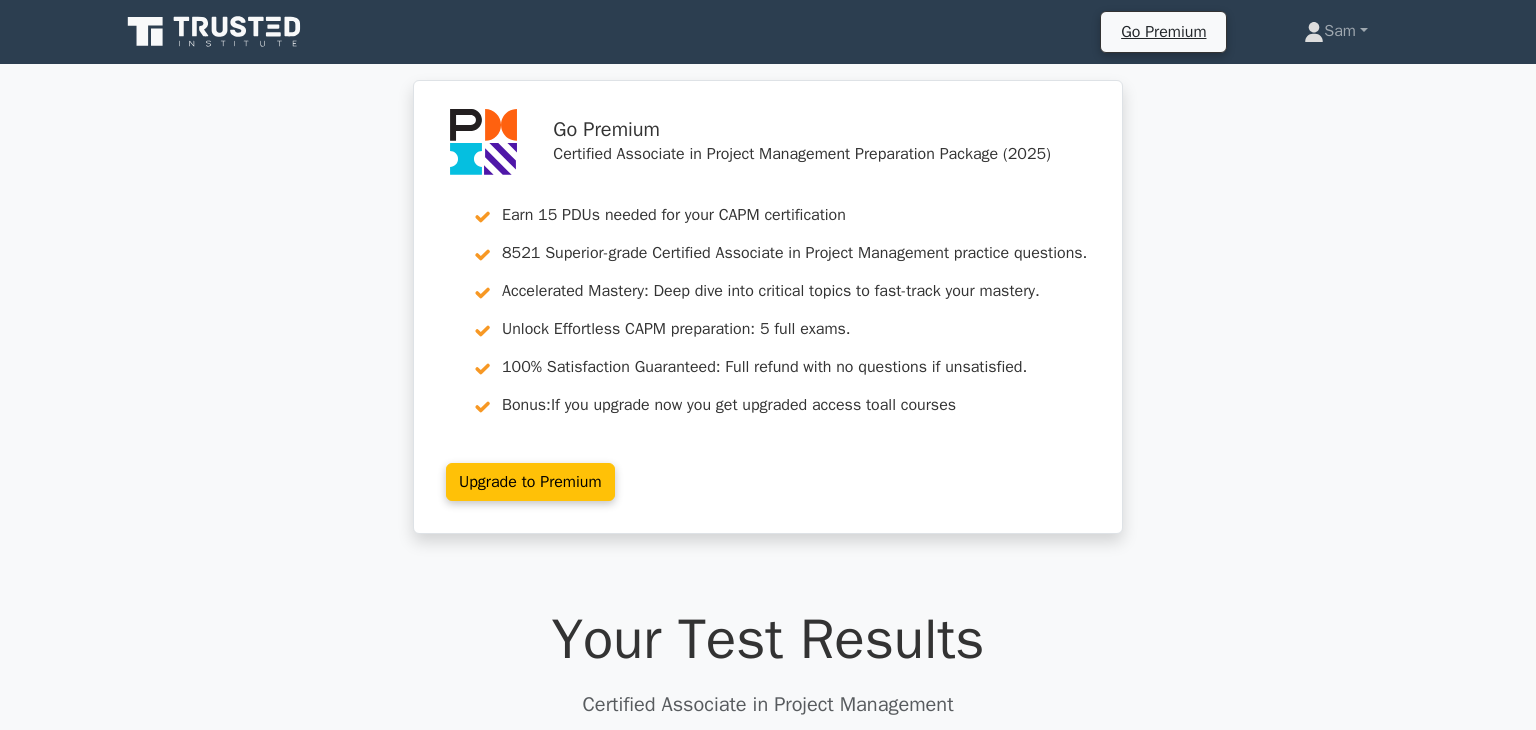 scroll, scrollTop: 0, scrollLeft: 0, axis: both 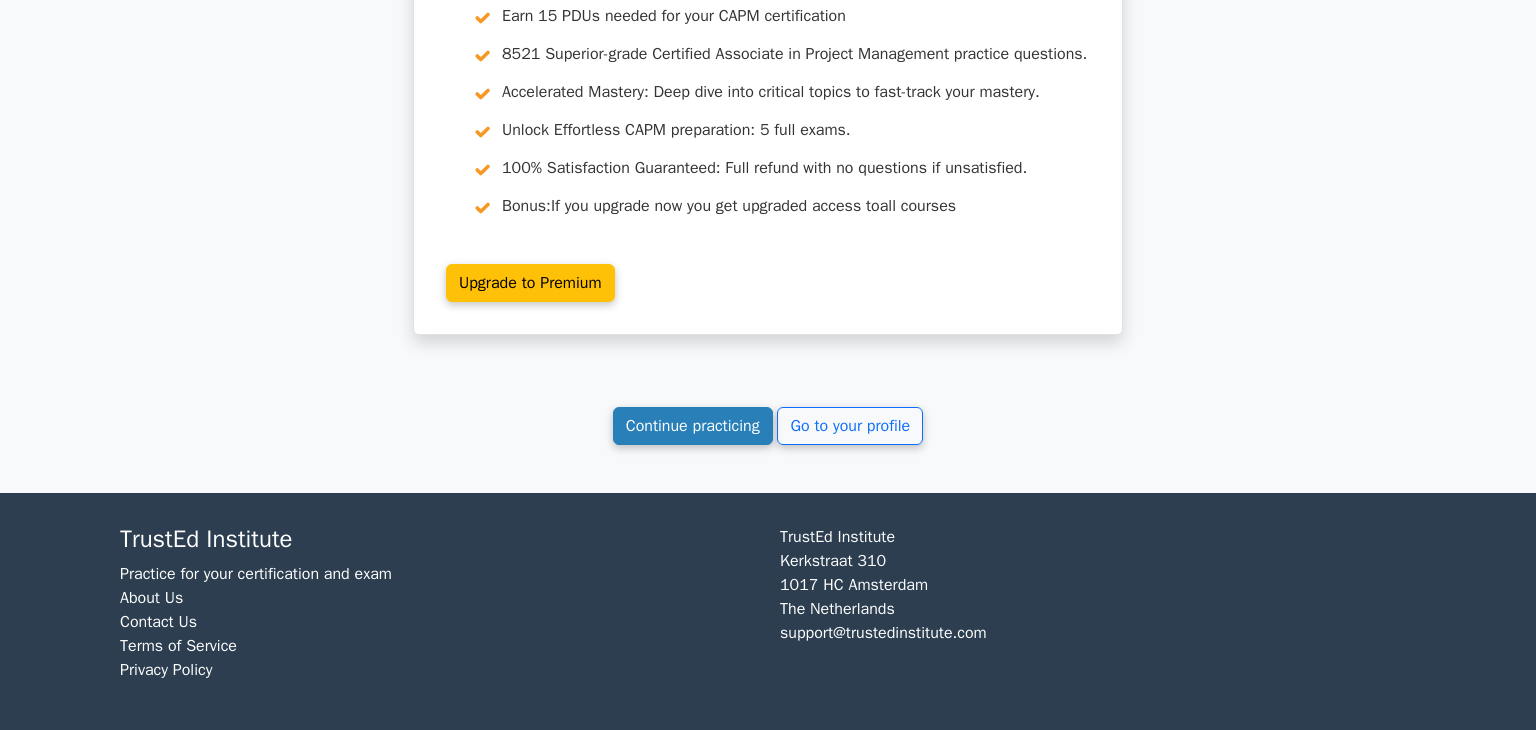 click on "Continue practicing" at bounding box center [693, 426] 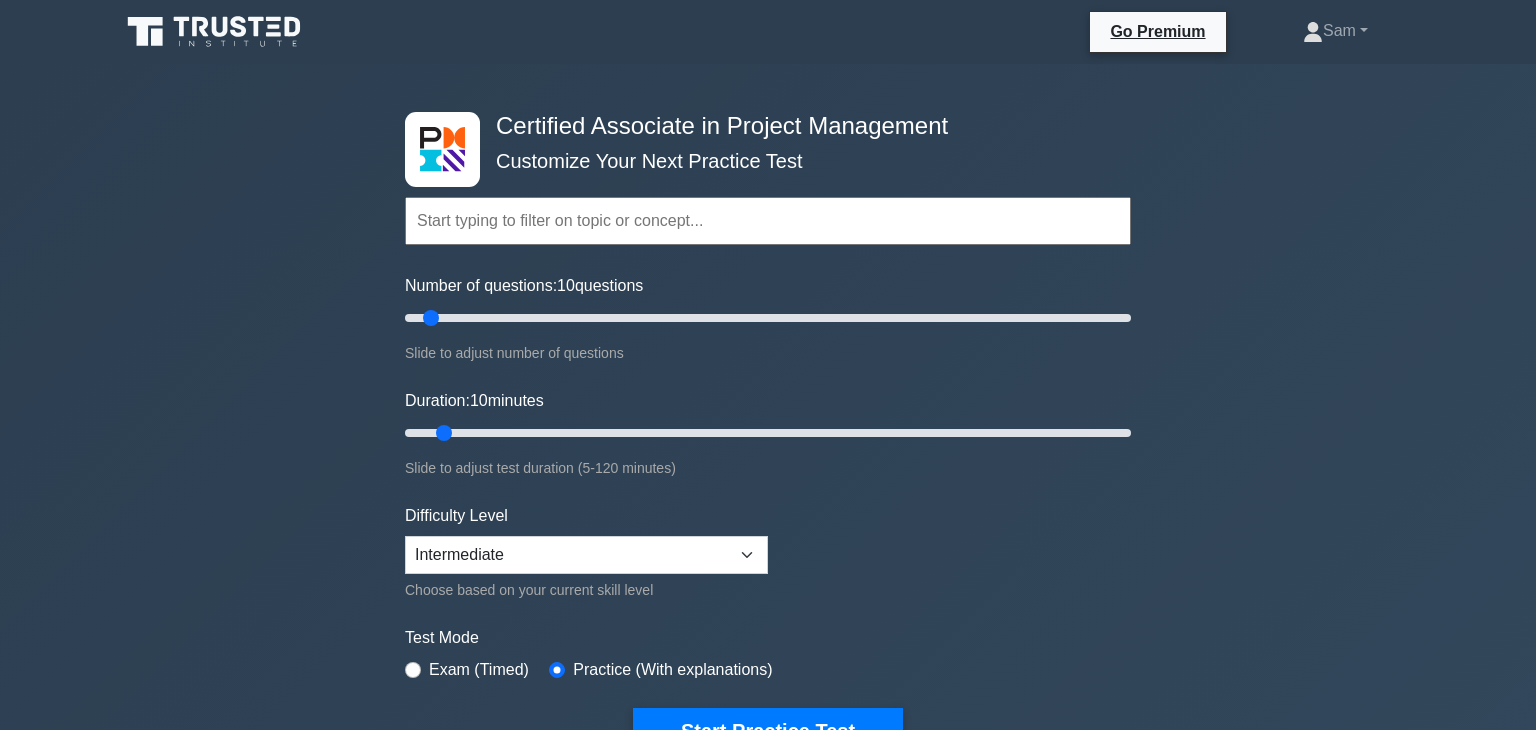 scroll, scrollTop: 0, scrollLeft: 0, axis: both 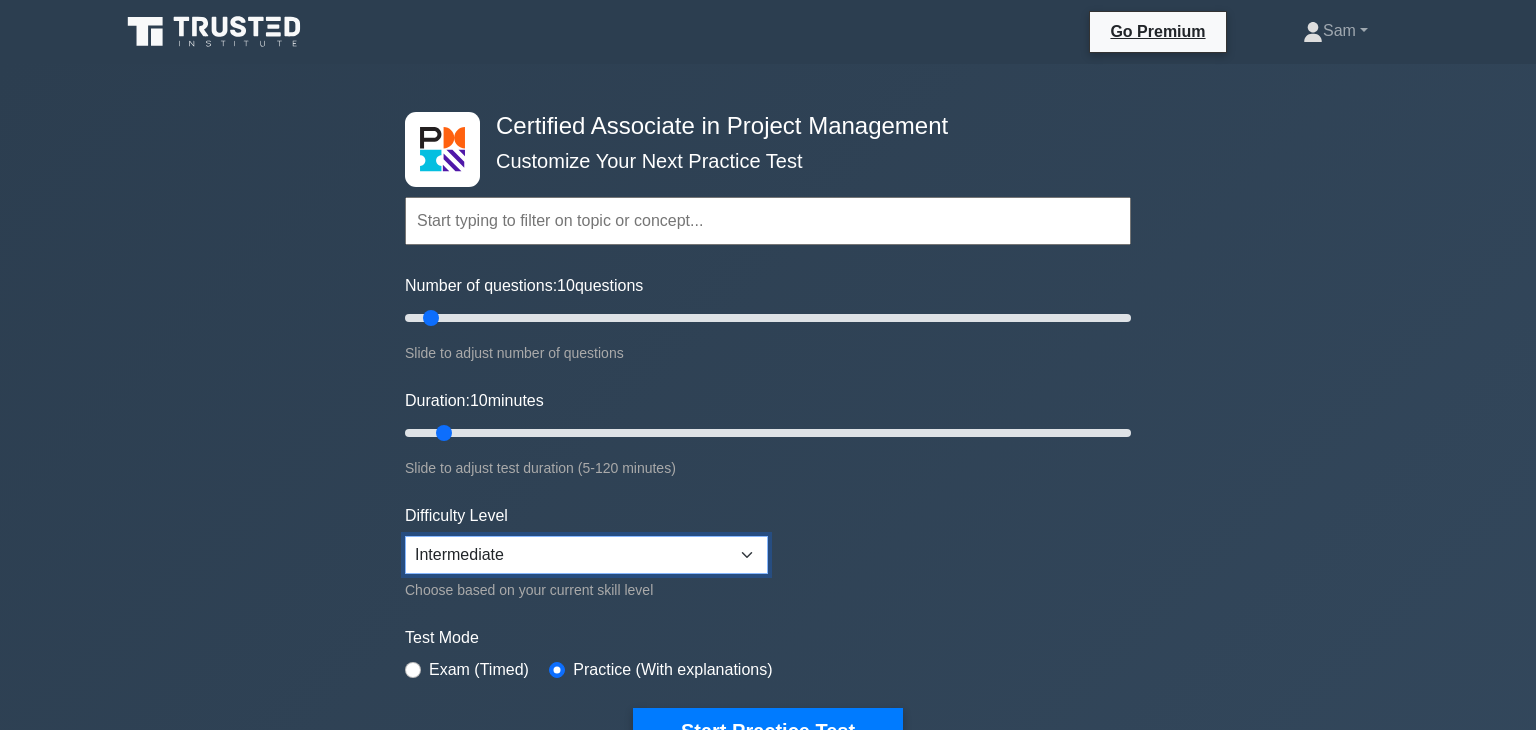 click on "Beginner
Intermediate
Expert" at bounding box center [586, 555] 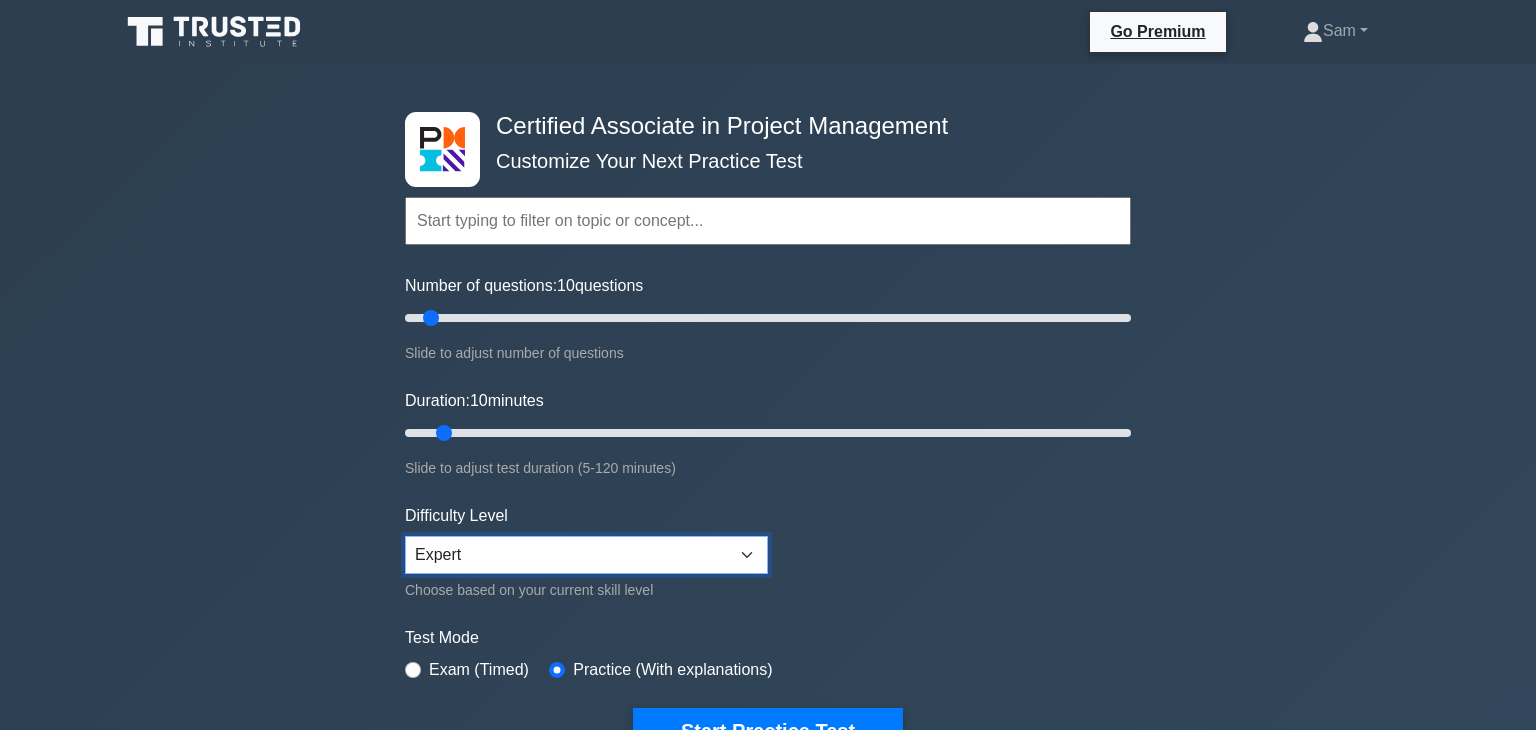 click on "Beginner
Intermediate
Expert" at bounding box center [586, 555] 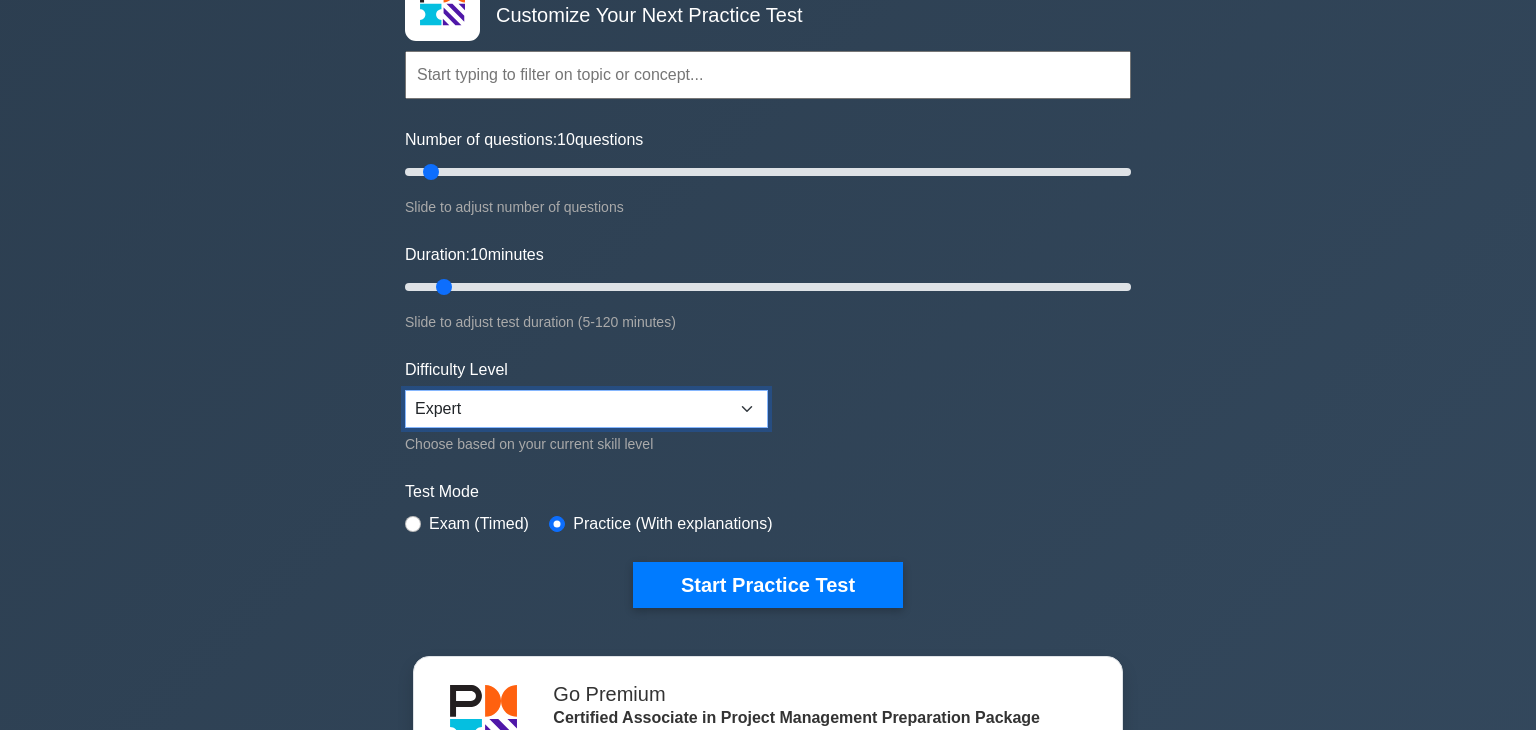scroll, scrollTop: 144, scrollLeft: 0, axis: vertical 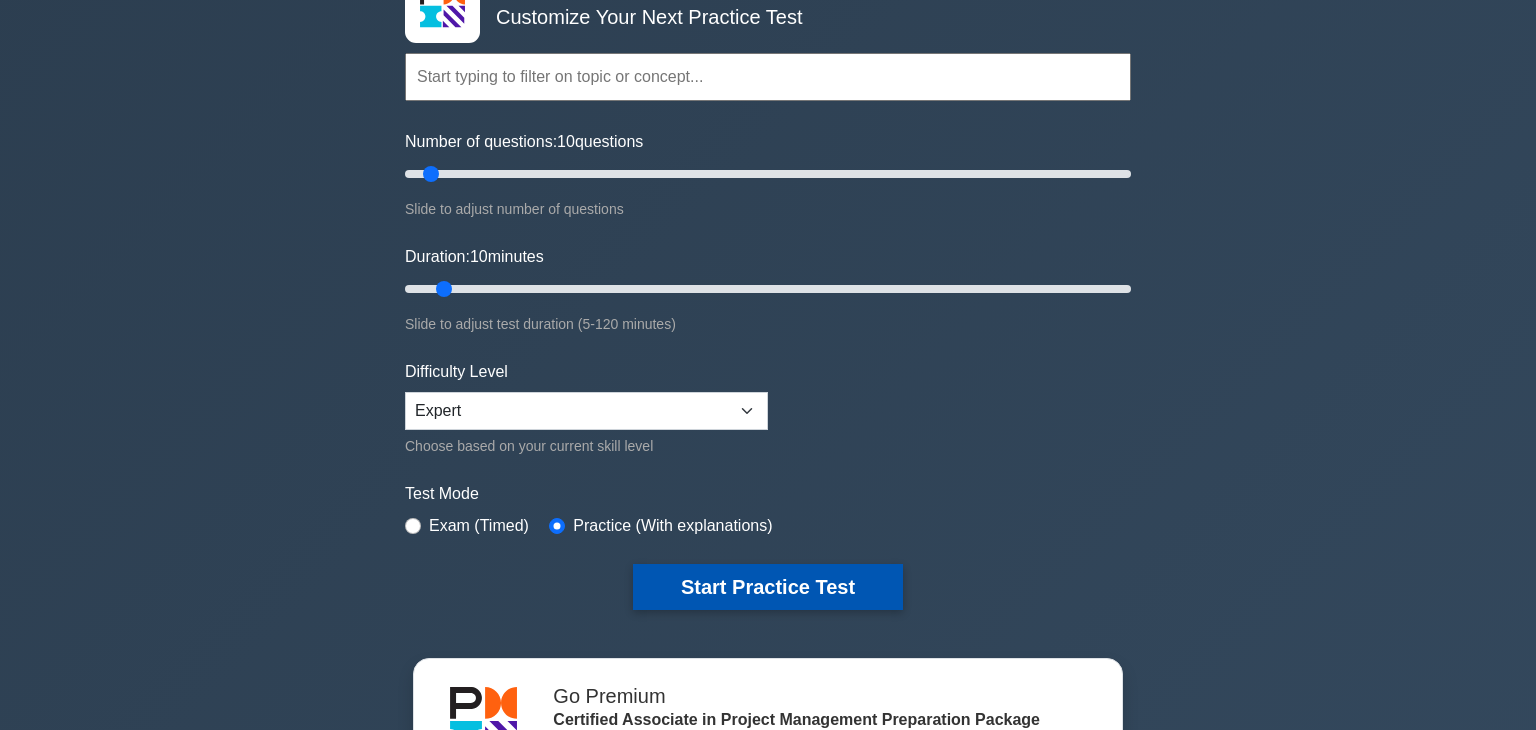 click on "Start Practice Test" at bounding box center [768, 587] 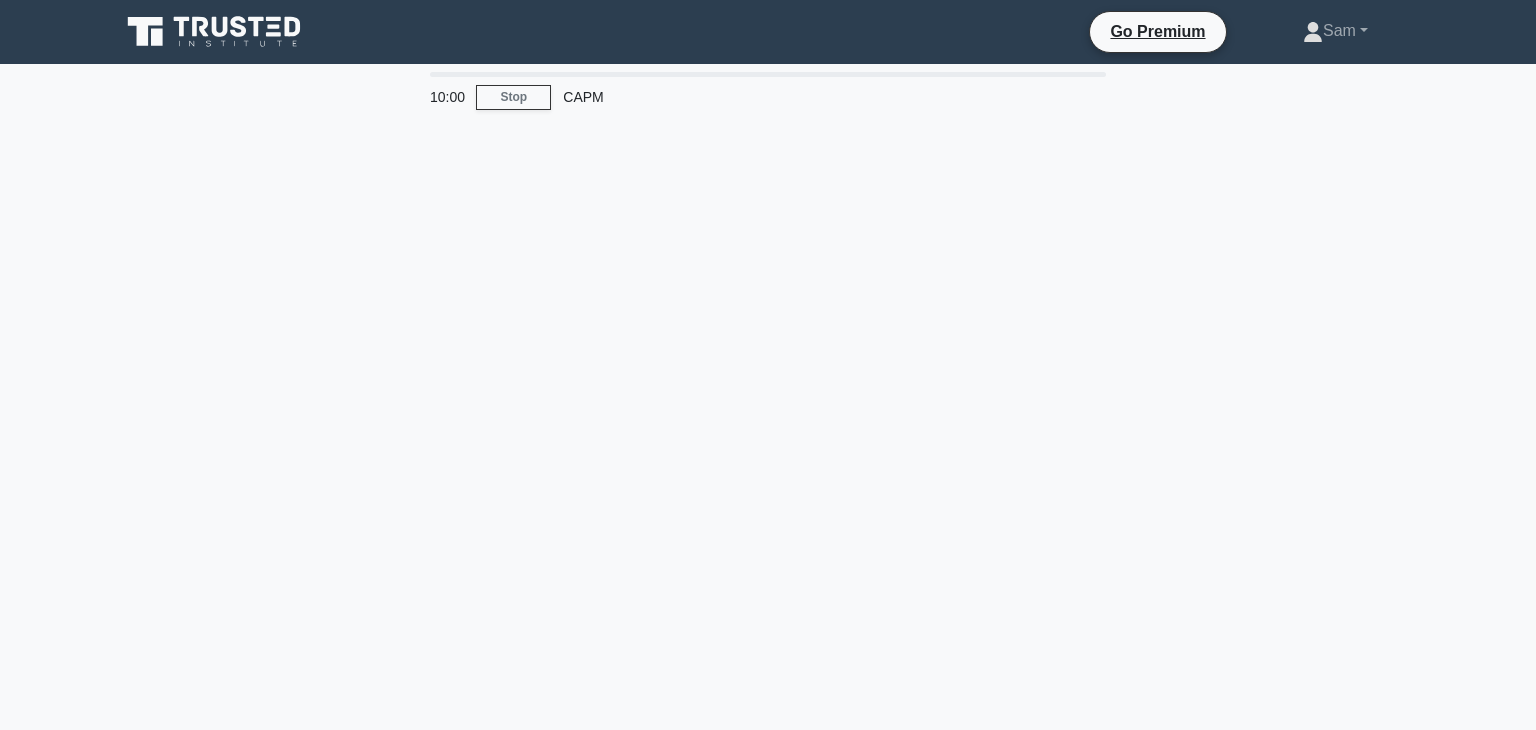 scroll, scrollTop: 0, scrollLeft: 0, axis: both 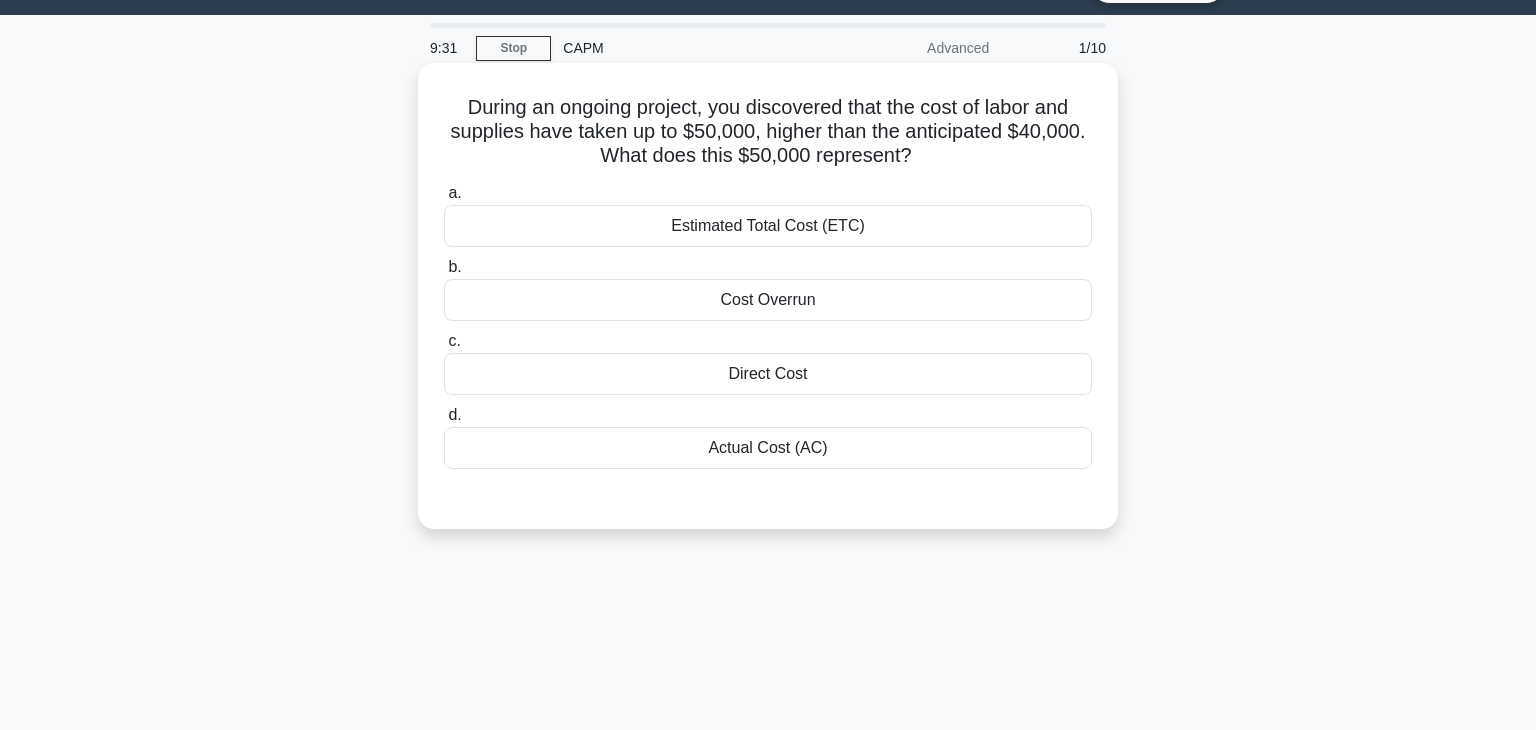 click on "Actual Cost (AC)" at bounding box center (768, 448) 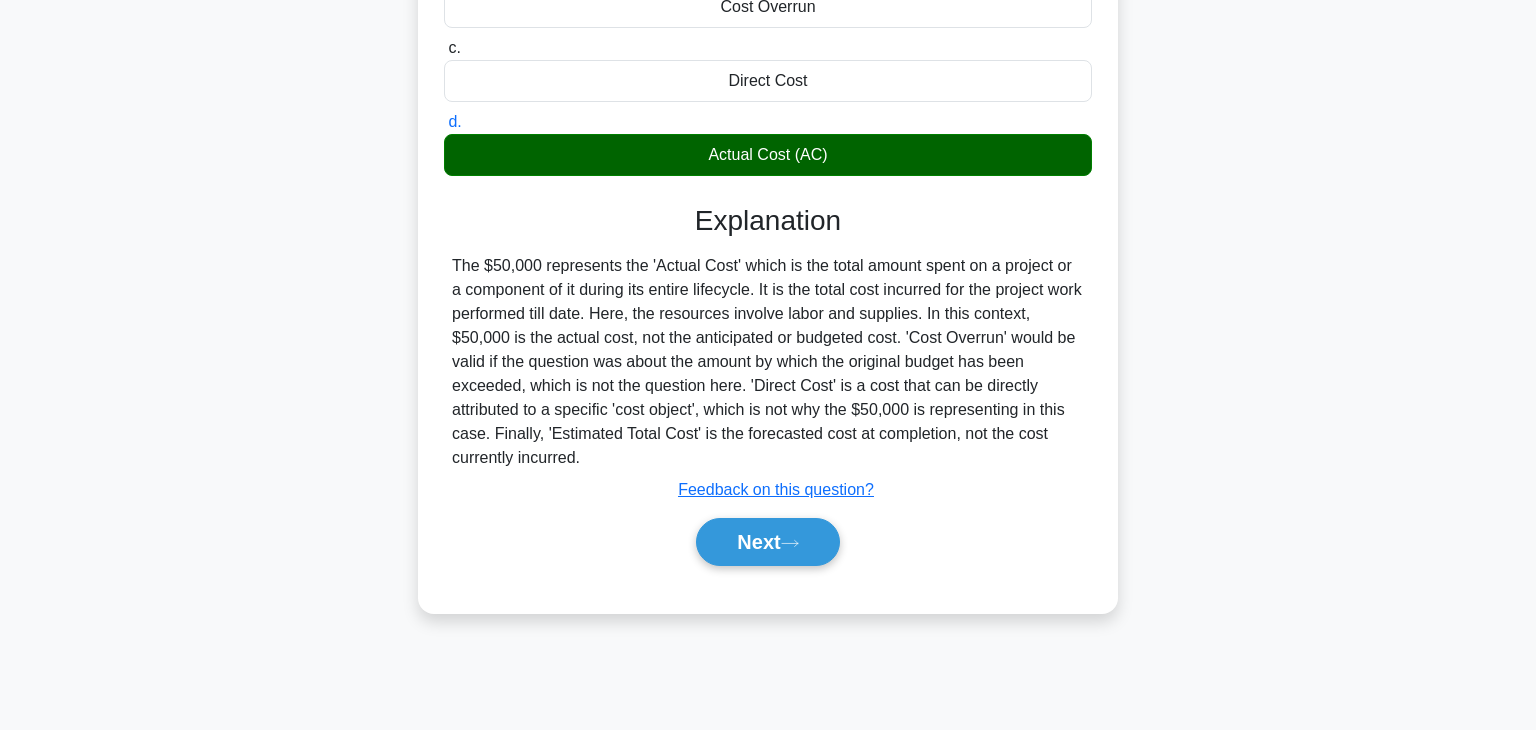 scroll, scrollTop: 344, scrollLeft: 0, axis: vertical 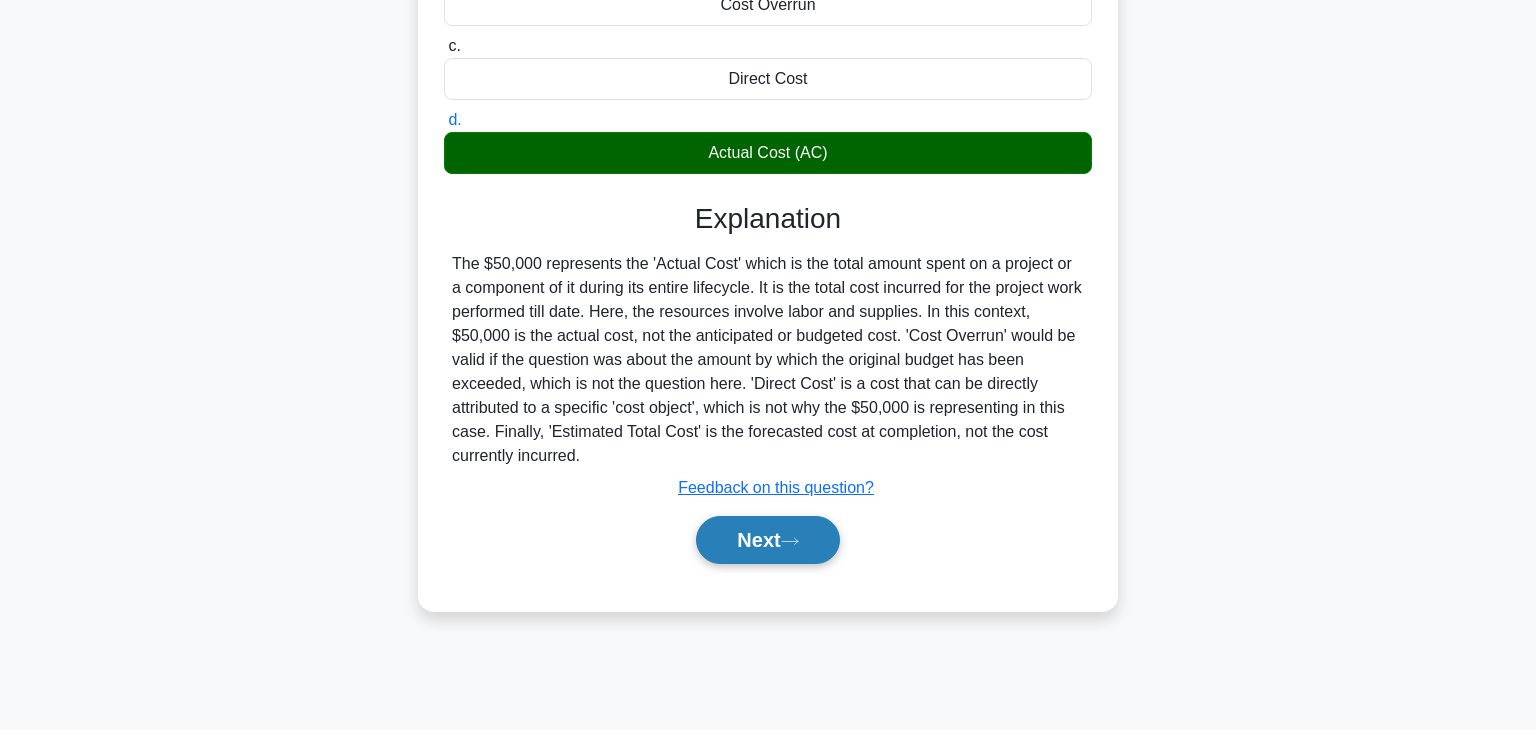 click on "Next" at bounding box center (767, 540) 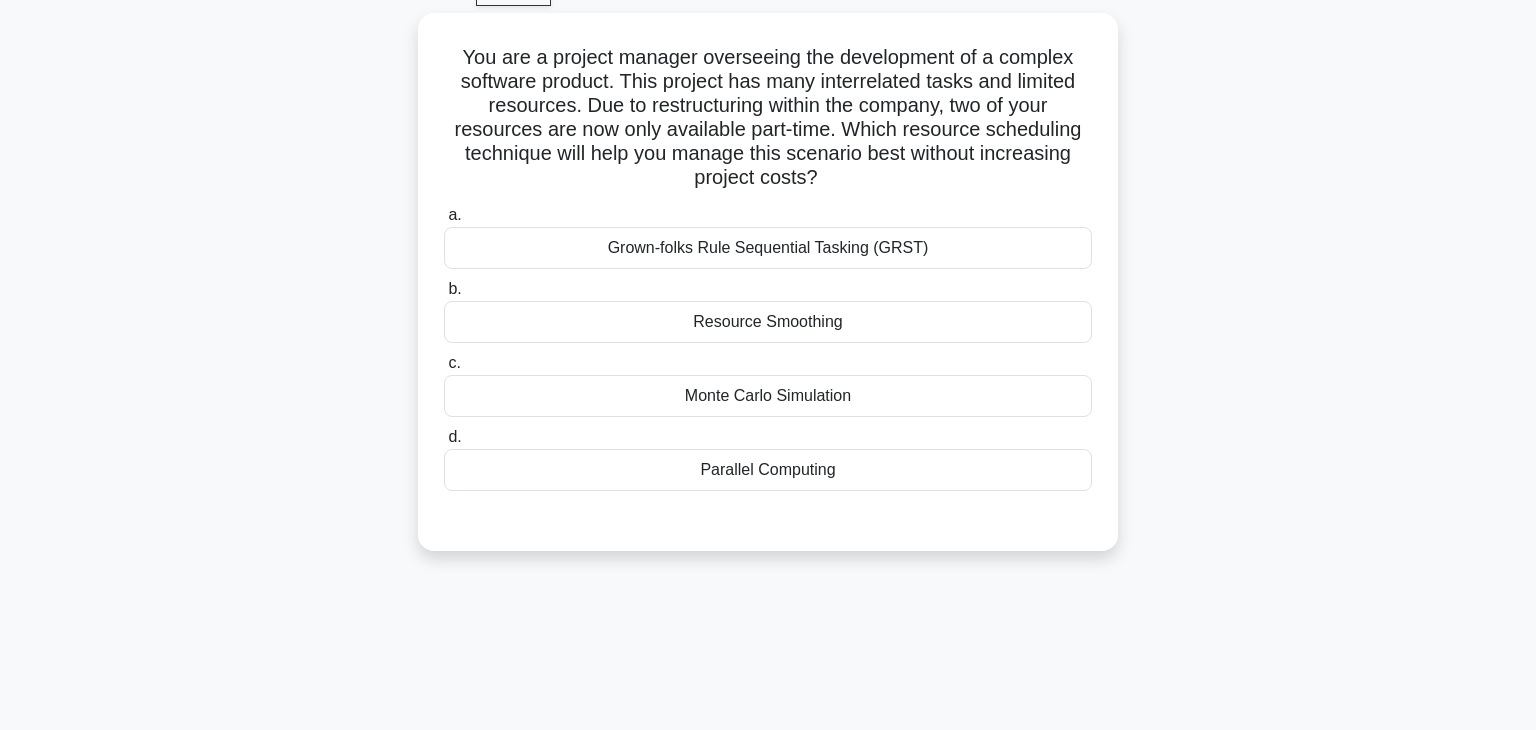 scroll, scrollTop: 104, scrollLeft: 0, axis: vertical 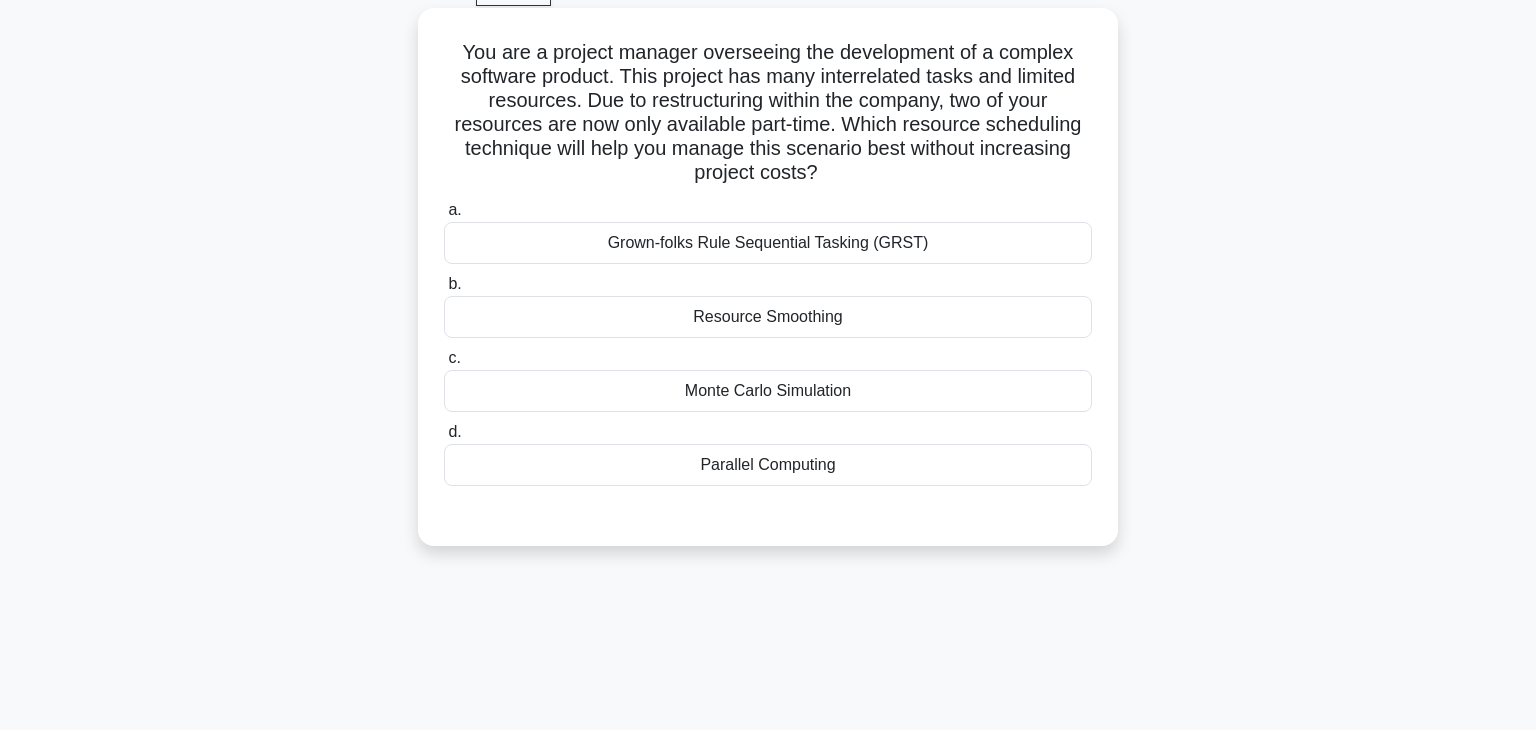 click on "Resource Smoothing" at bounding box center [768, 317] 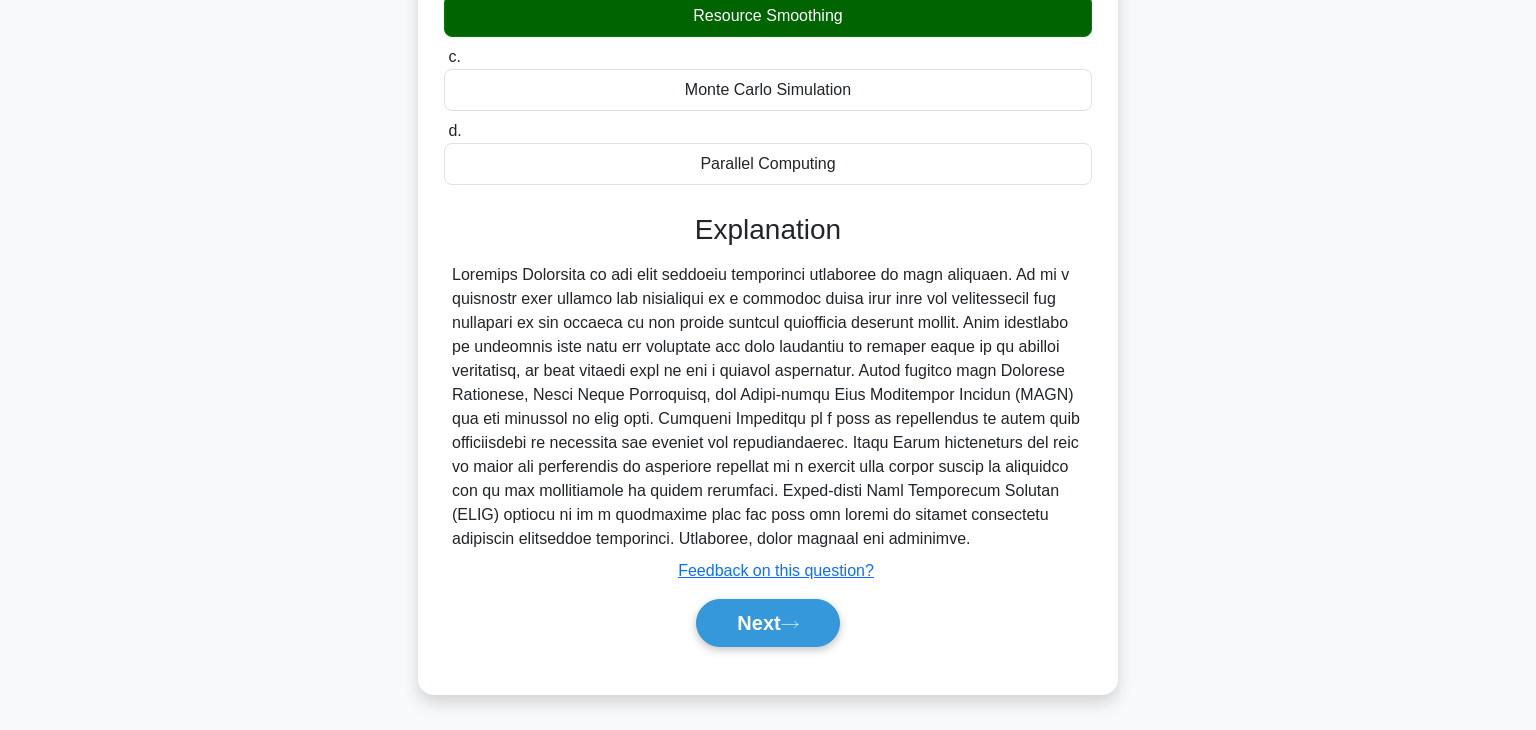 scroll, scrollTop: 403, scrollLeft: 0, axis: vertical 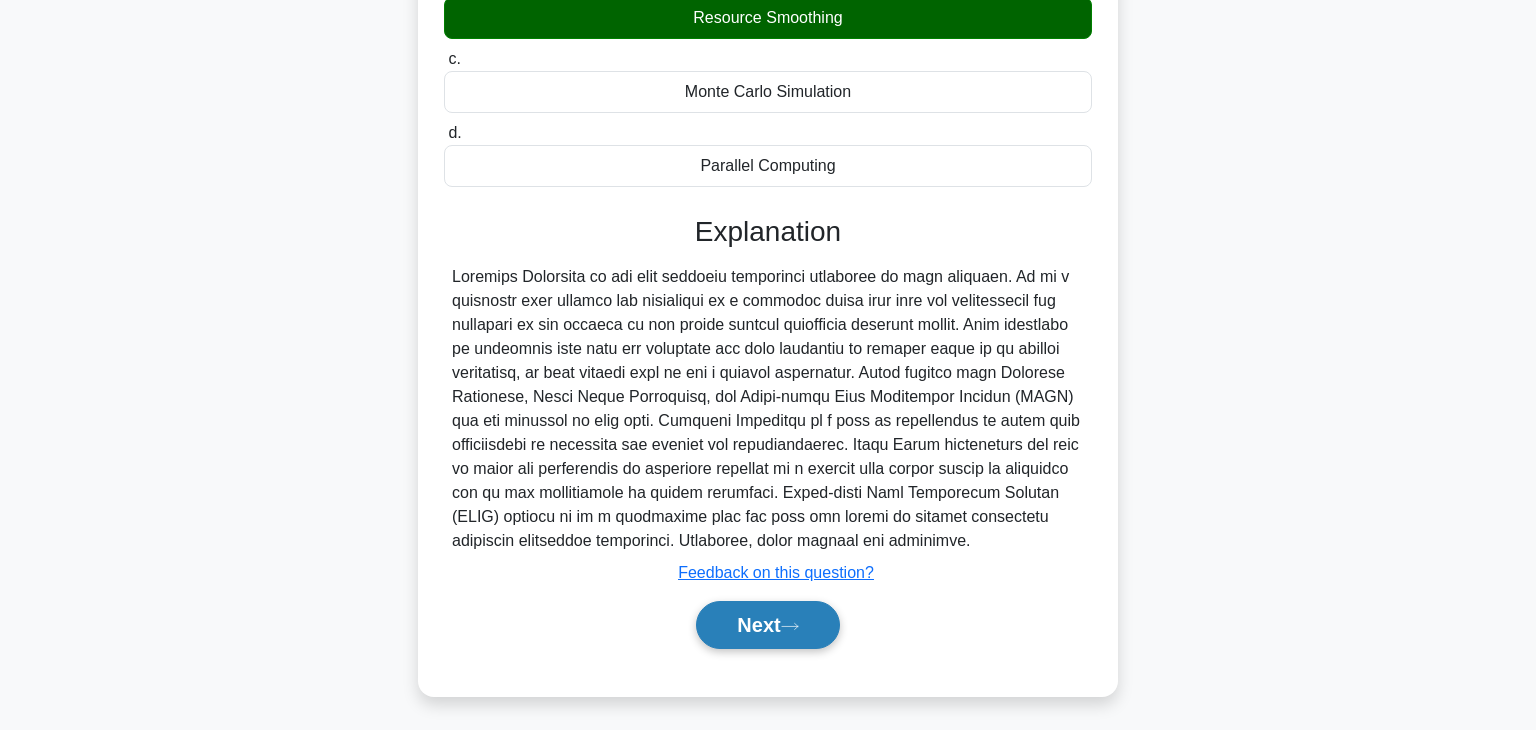 click on "Next" at bounding box center (767, 625) 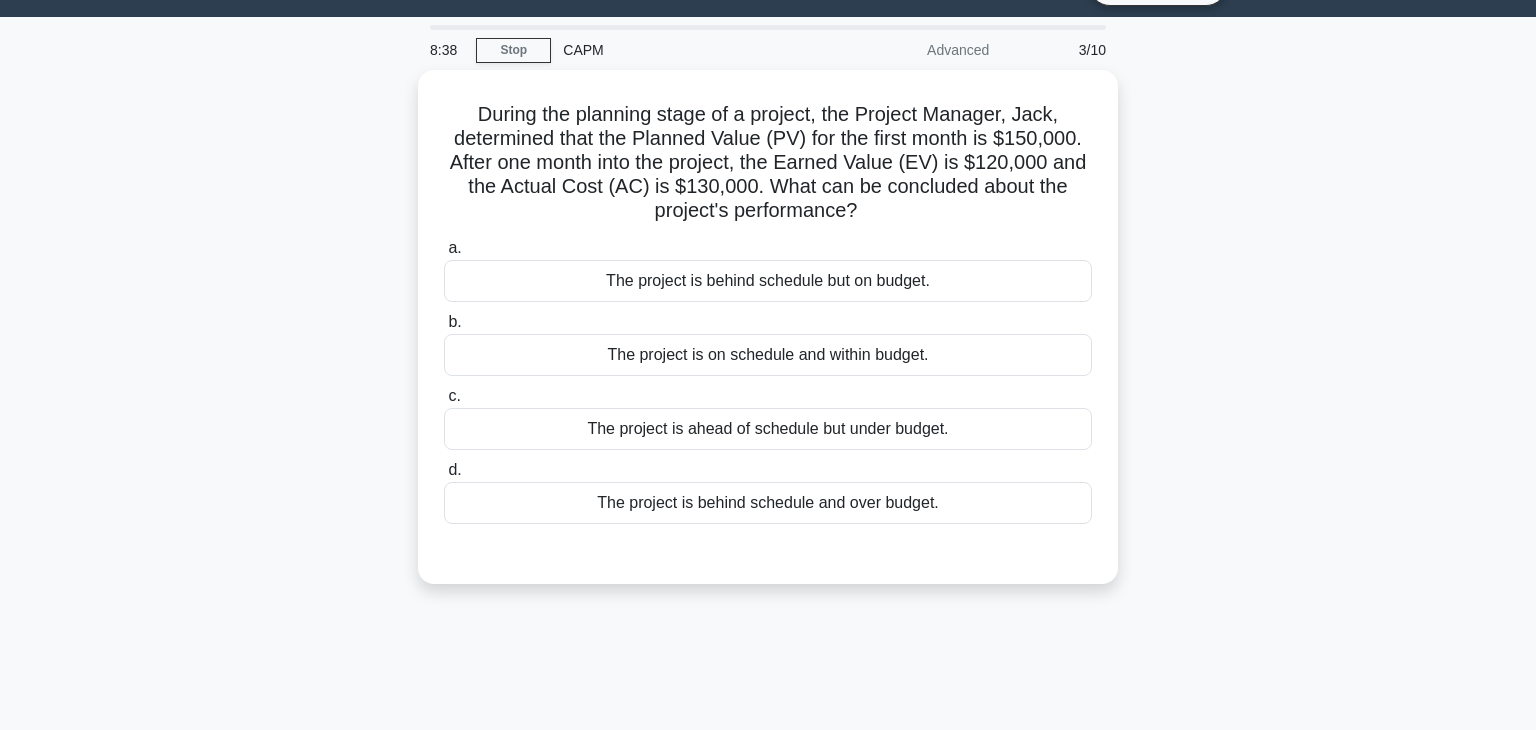 scroll, scrollTop: 48, scrollLeft: 0, axis: vertical 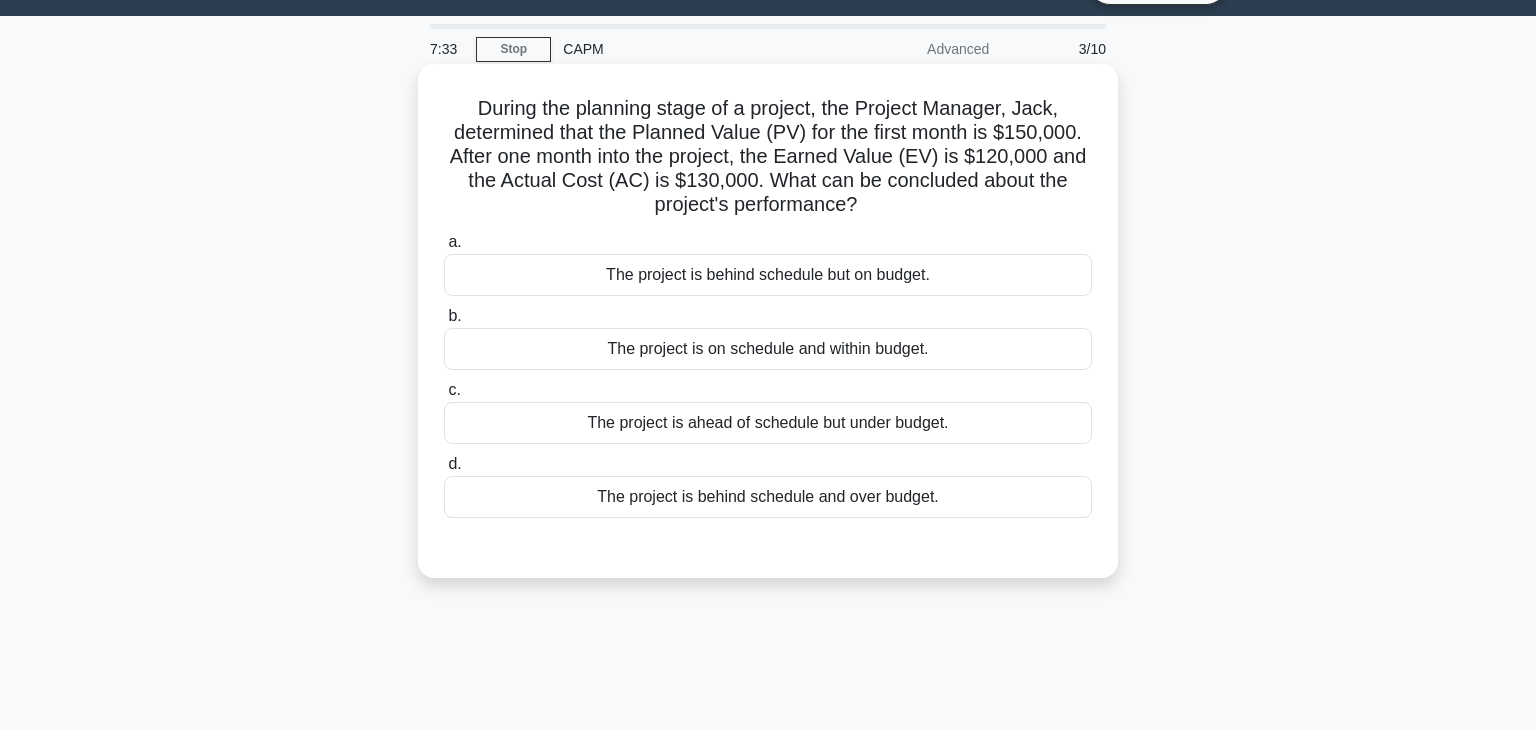 click on "The project is behind schedule and over budget." at bounding box center [768, 497] 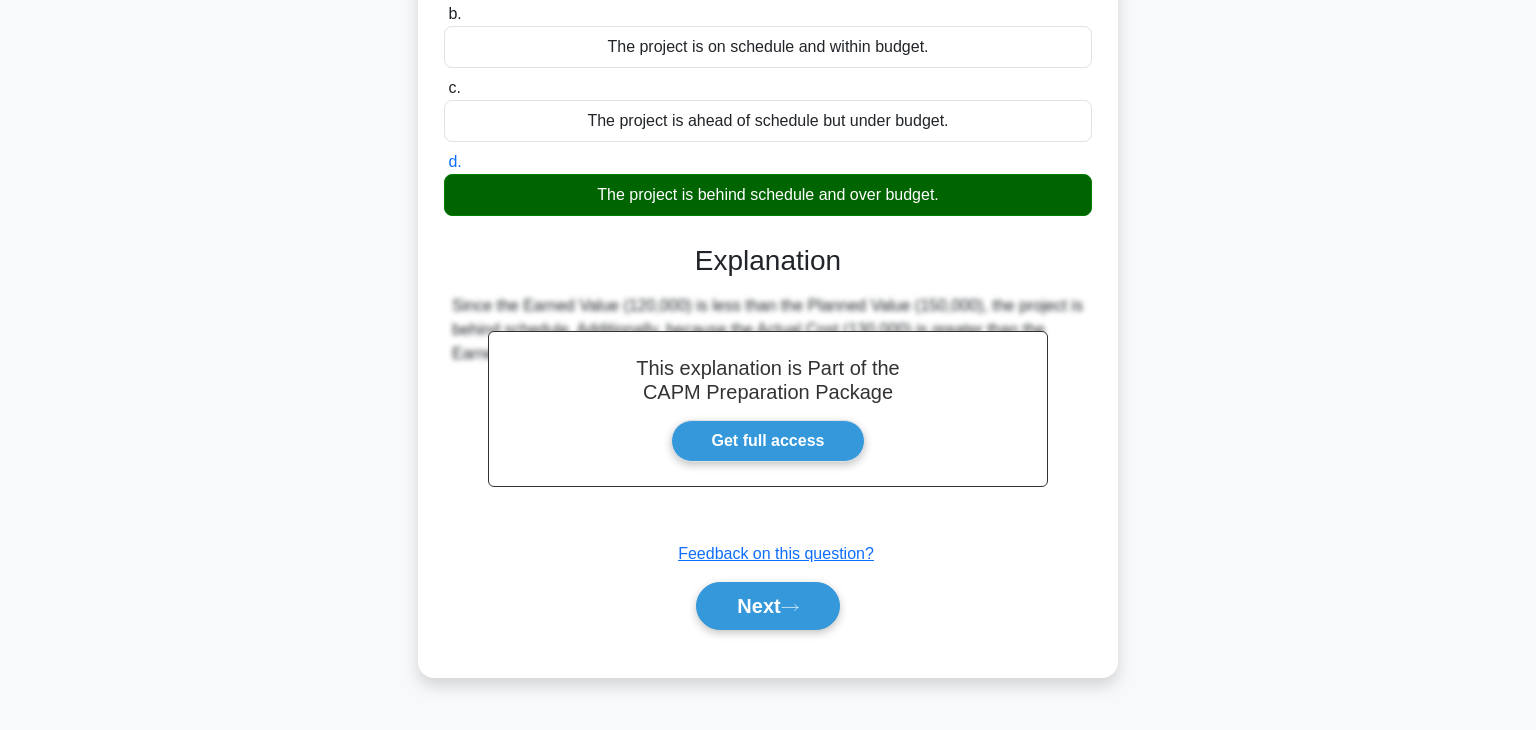 scroll, scrollTop: 324, scrollLeft: 0, axis: vertical 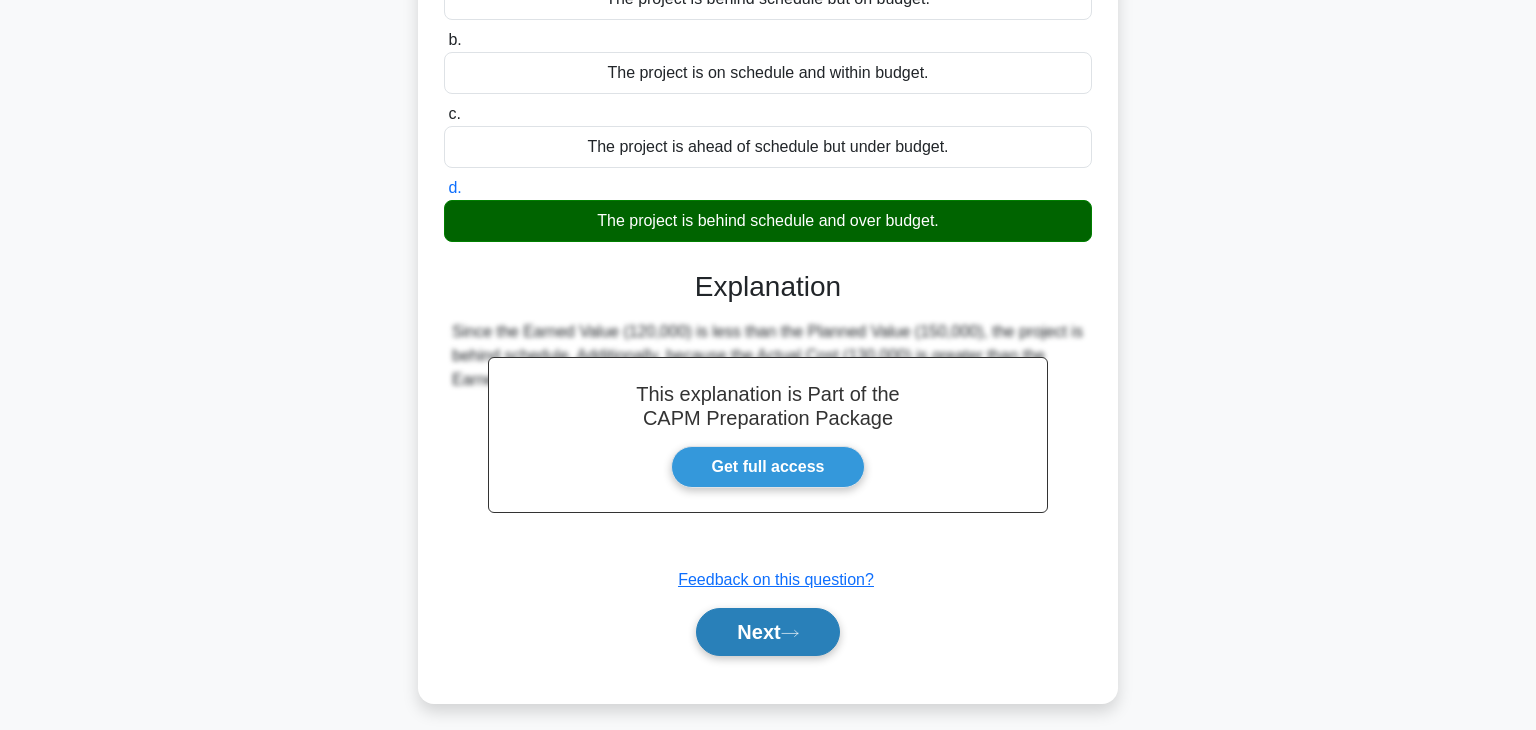click on "Next" at bounding box center [767, 632] 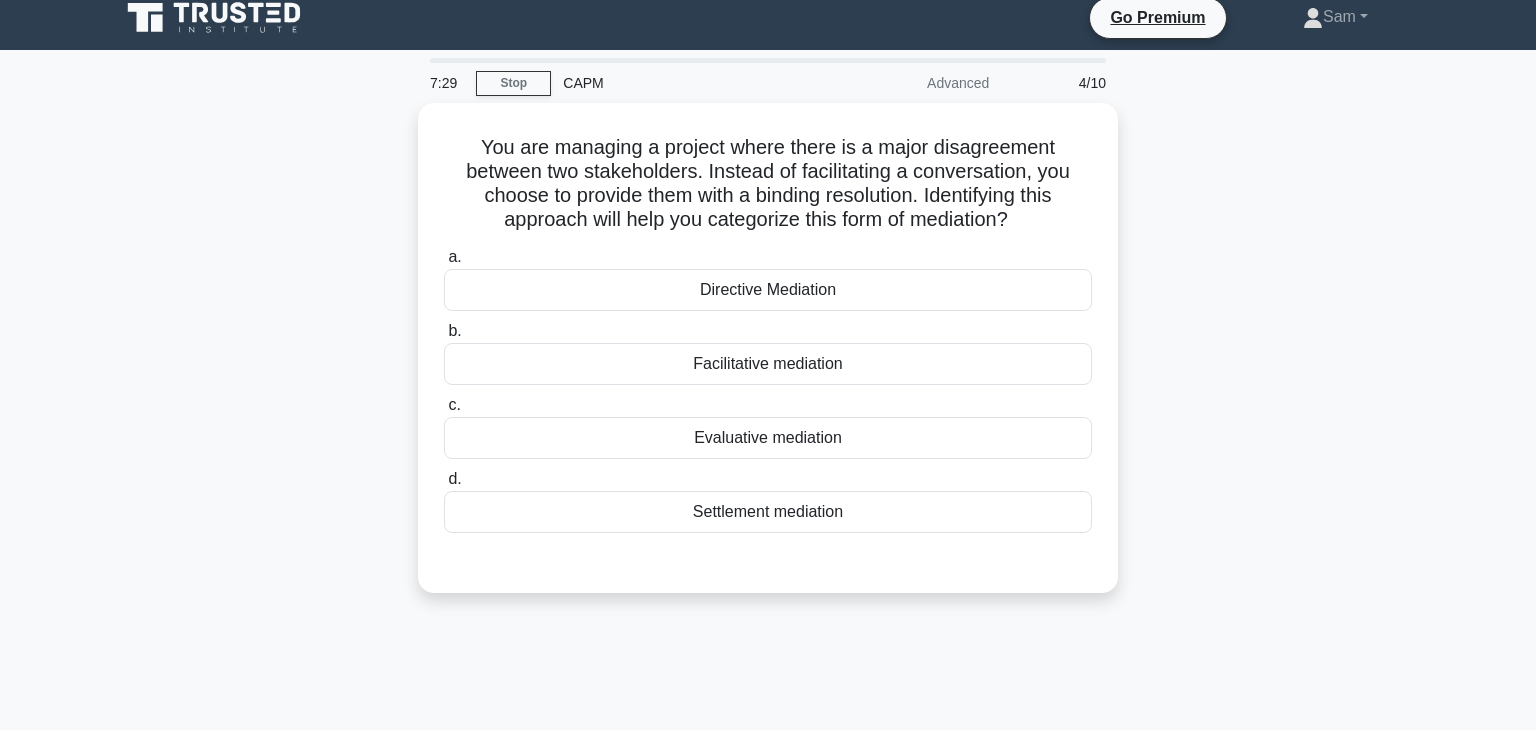 scroll, scrollTop: 22, scrollLeft: 0, axis: vertical 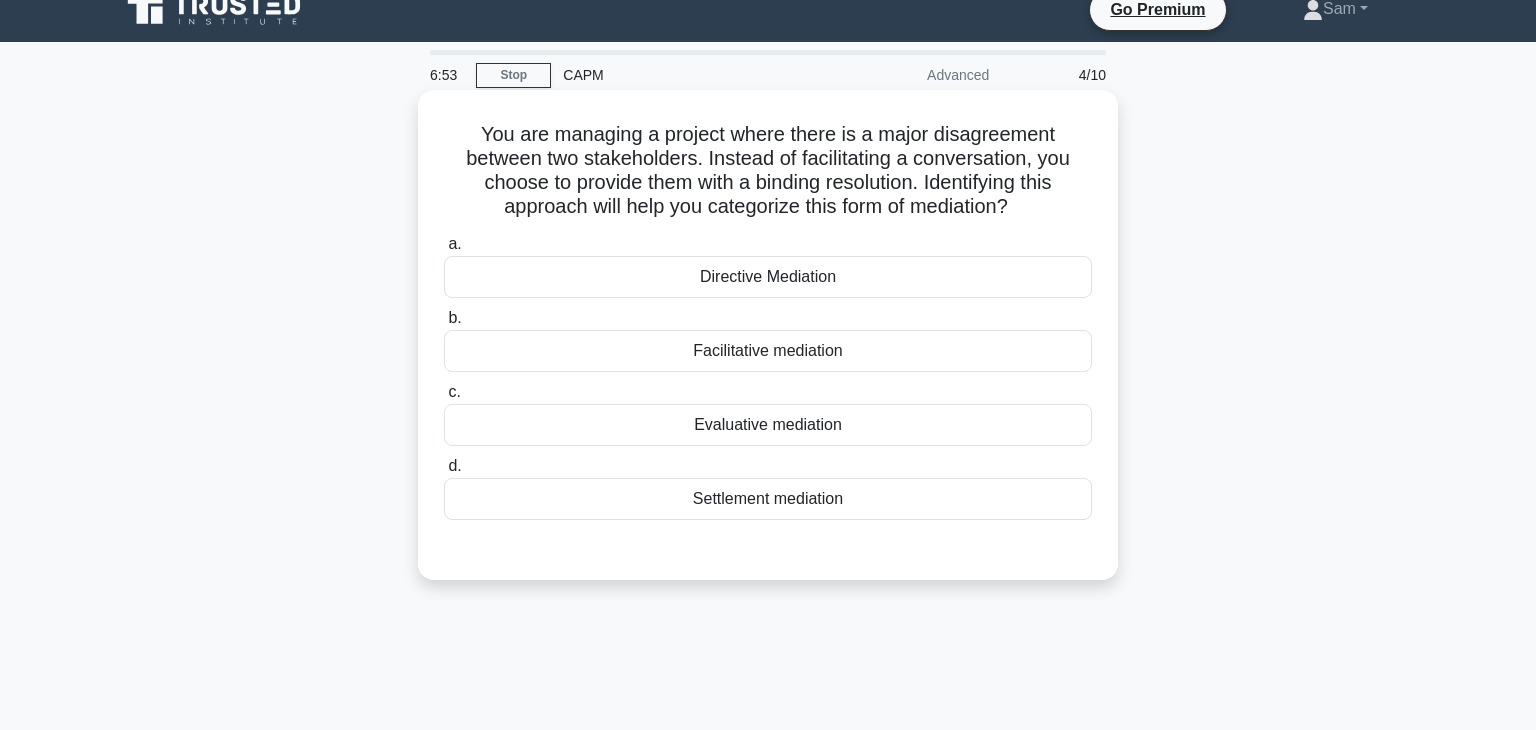 drag, startPoint x: 861, startPoint y: 498, endPoint x: 689, endPoint y: 509, distance: 172.35138 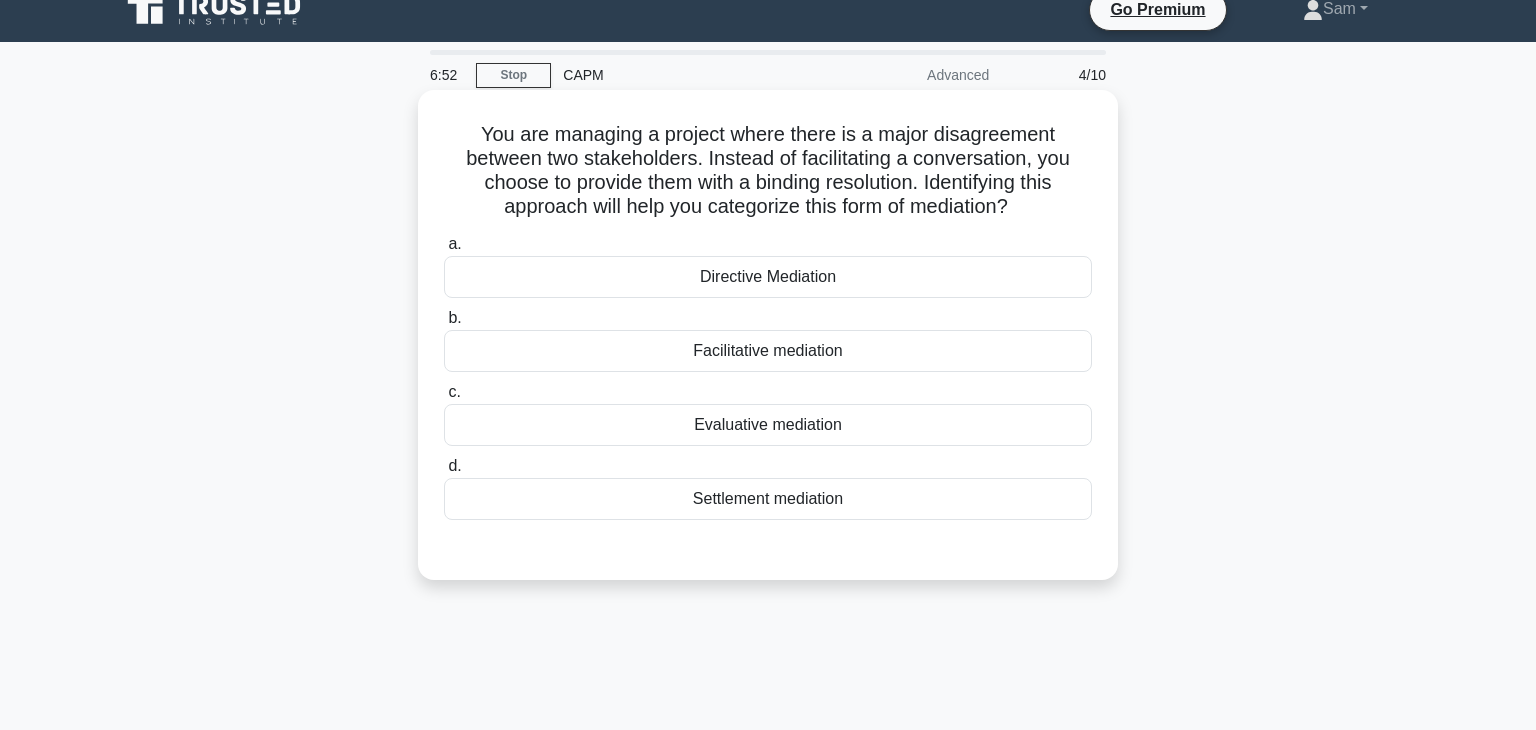 copy on "Settlement mediation" 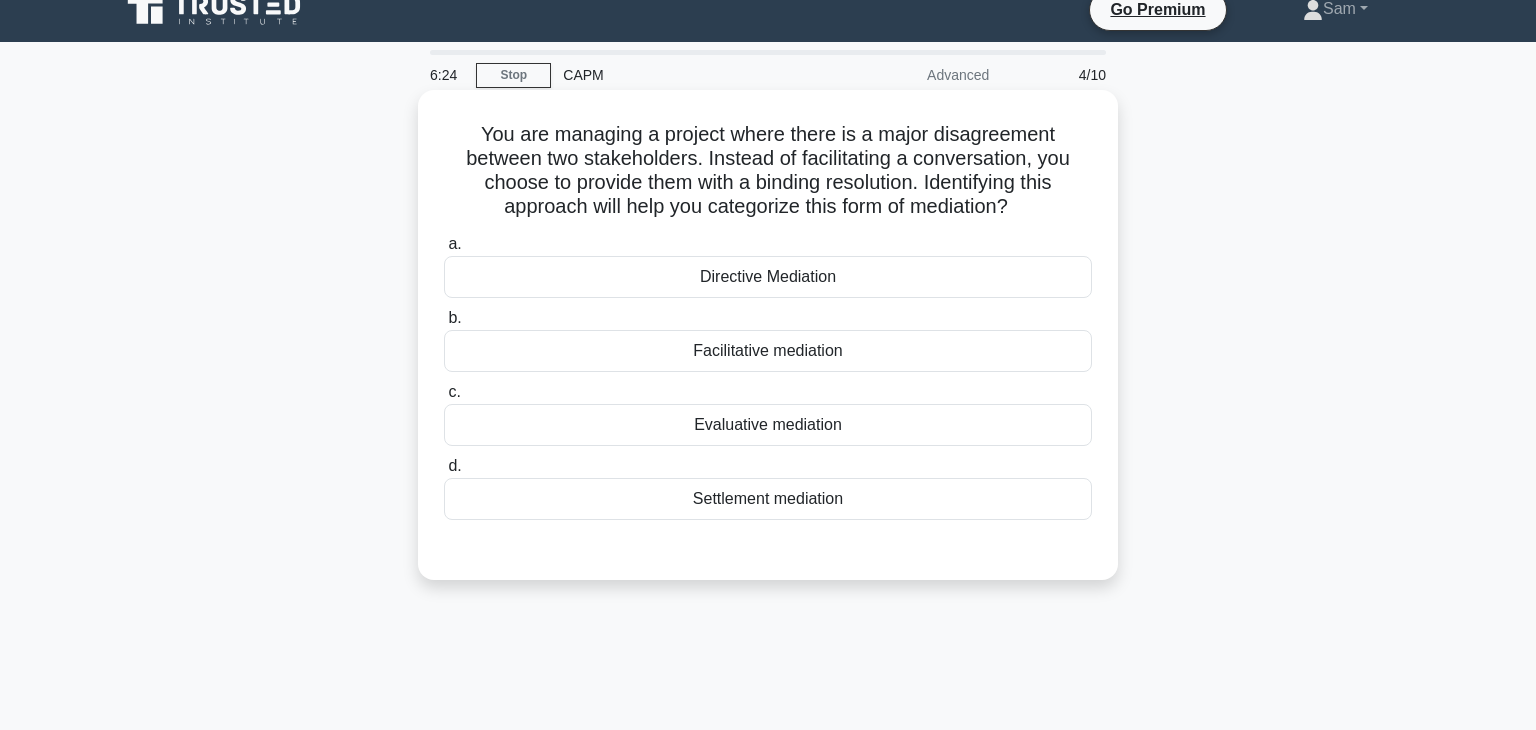click on "Directive Mediation" at bounding box center [768, 277] 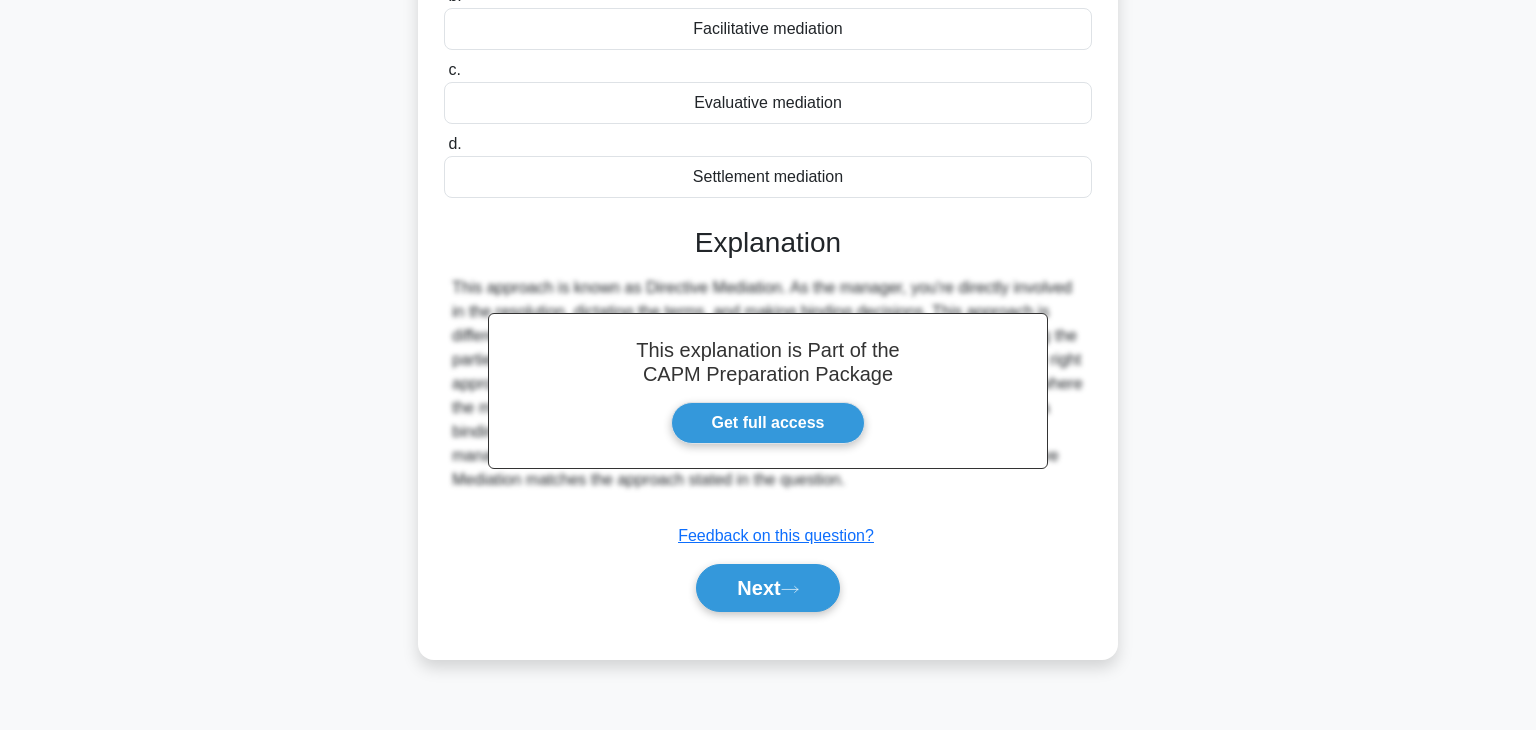 scroll, scrollTop: 351, scrollLeft: 0, axis: vertical 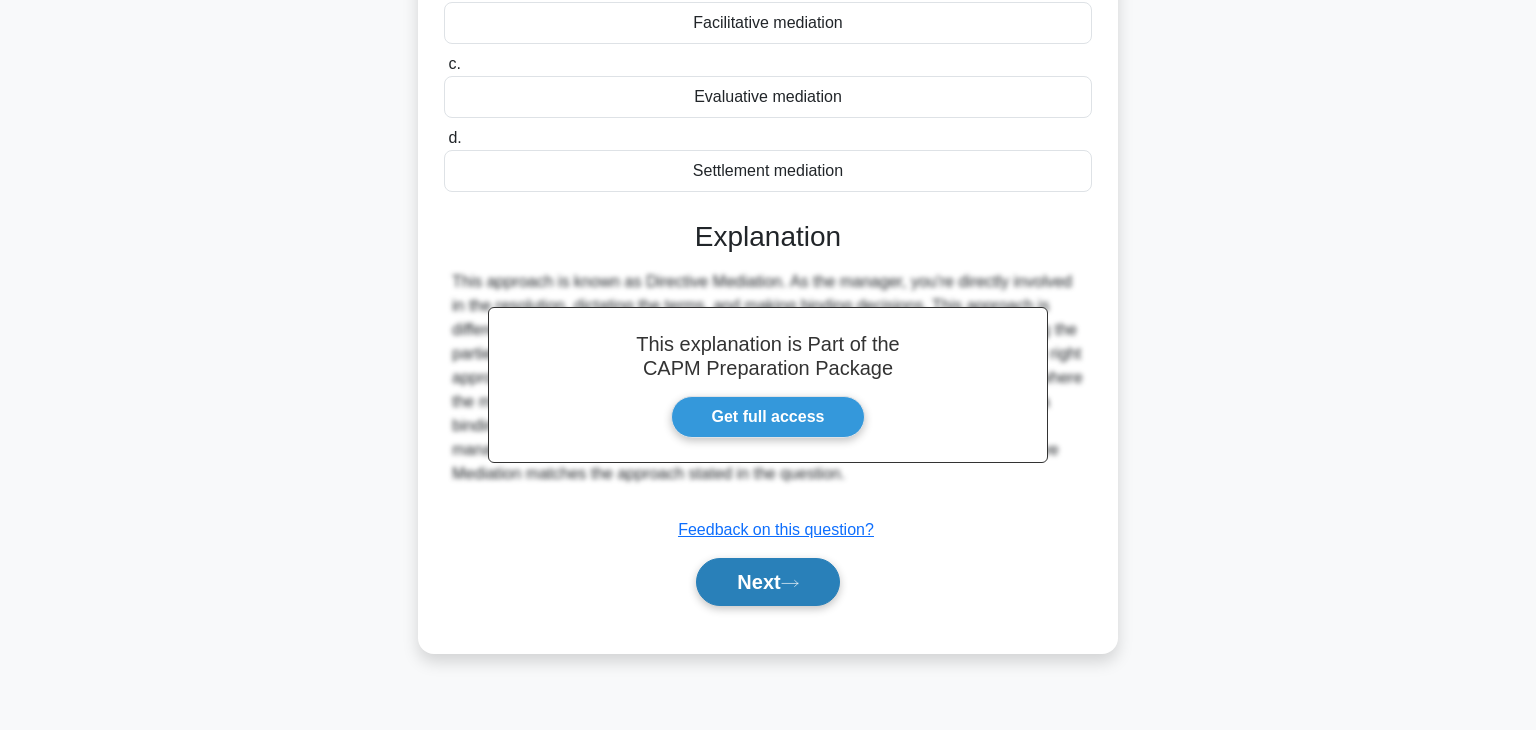 click on "Next" at bounding box center [767, 582] 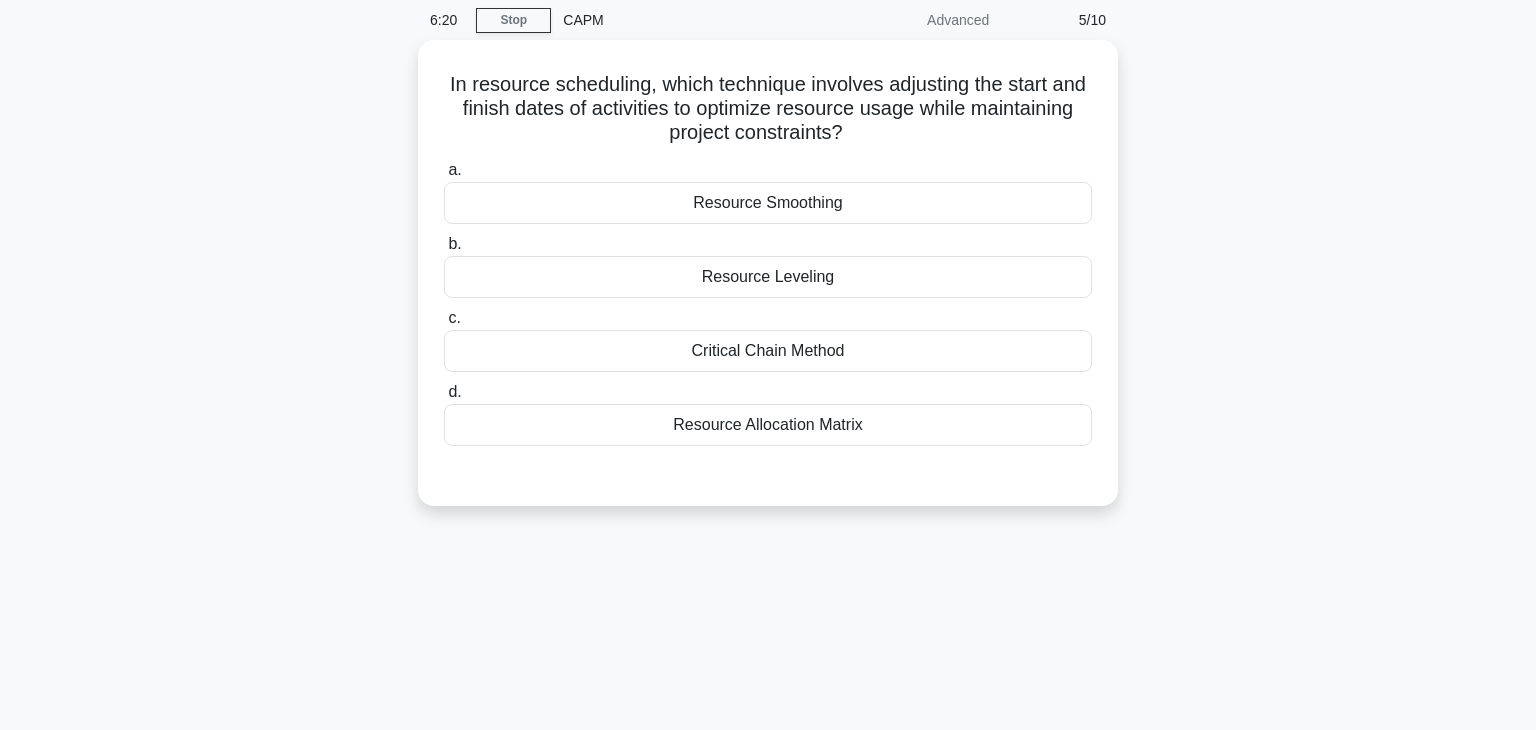 scroll, scrollTop: 79, scrollLeft: 0, axis: vertical 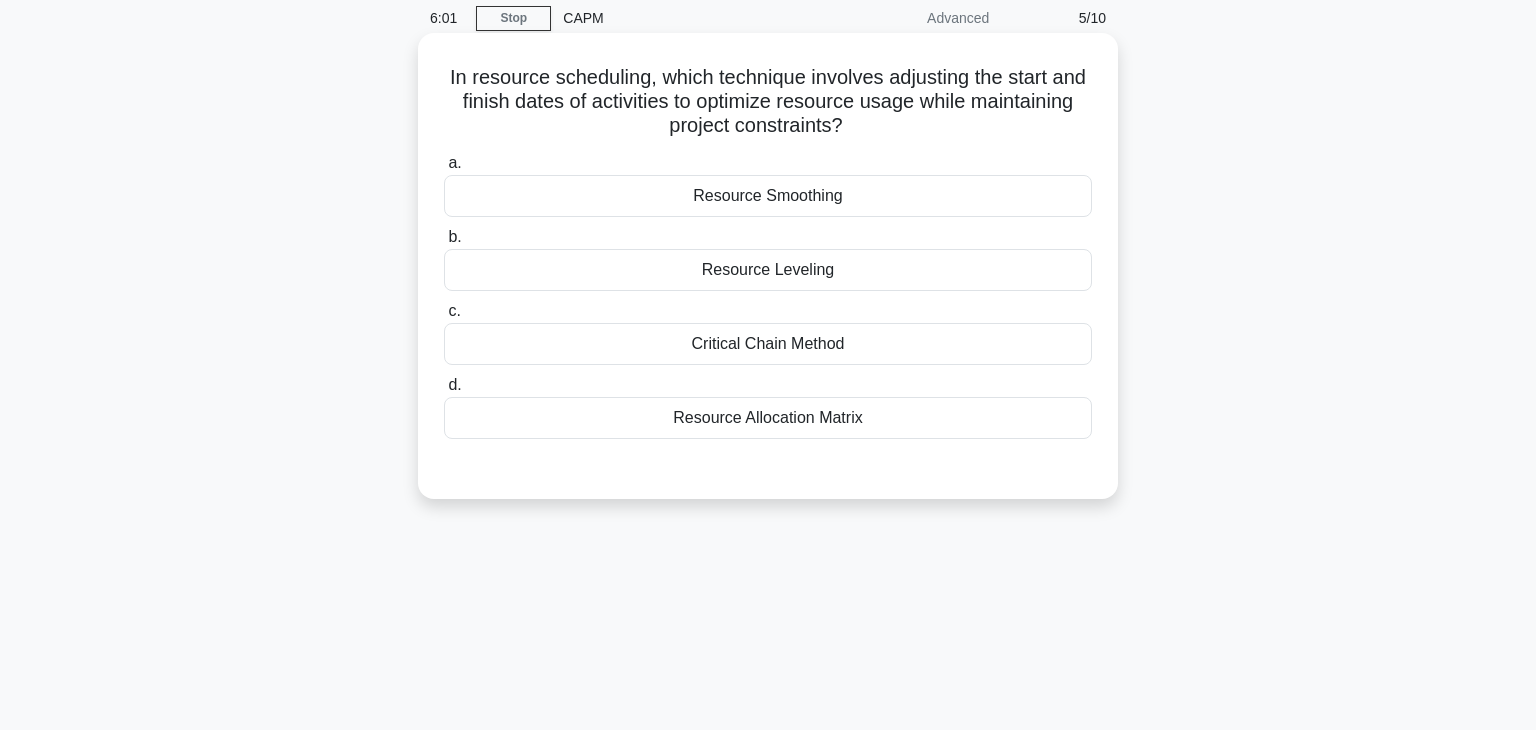 click on "Resource Leveling" at bounding box center (768, 270) 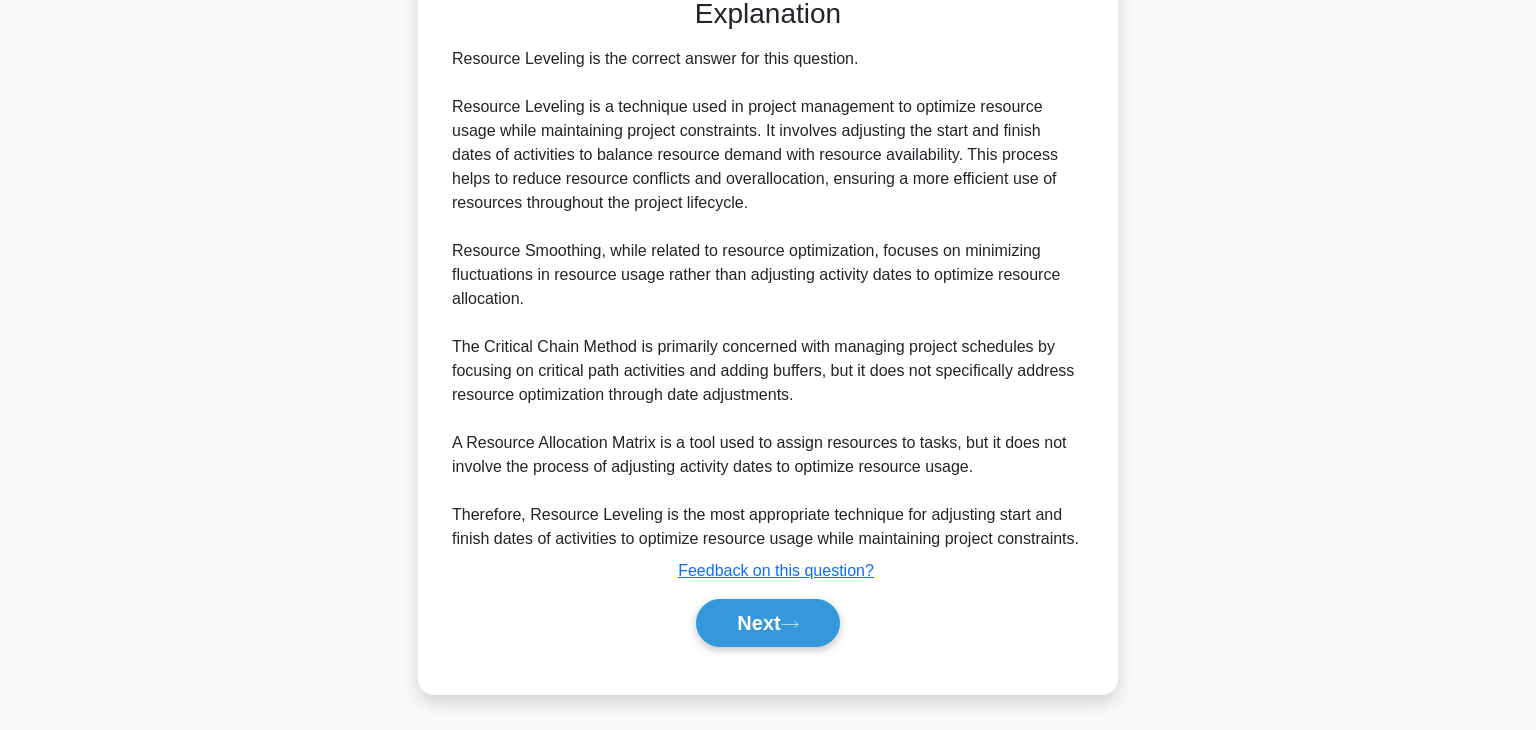 scroll, scrollTop: 541, scrollLeft: 0, axis: vertical 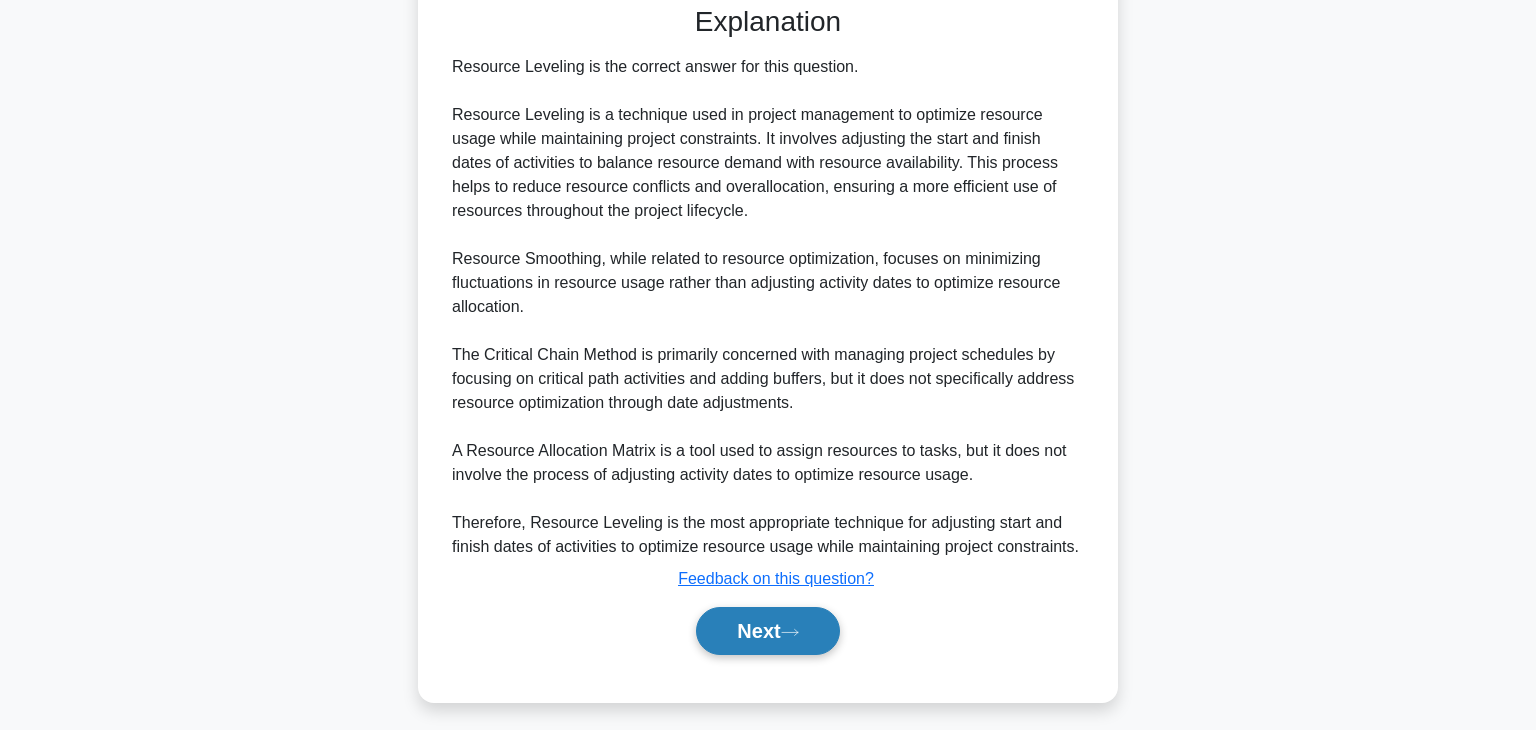 click on "Next" at bounding box center (767, 631) 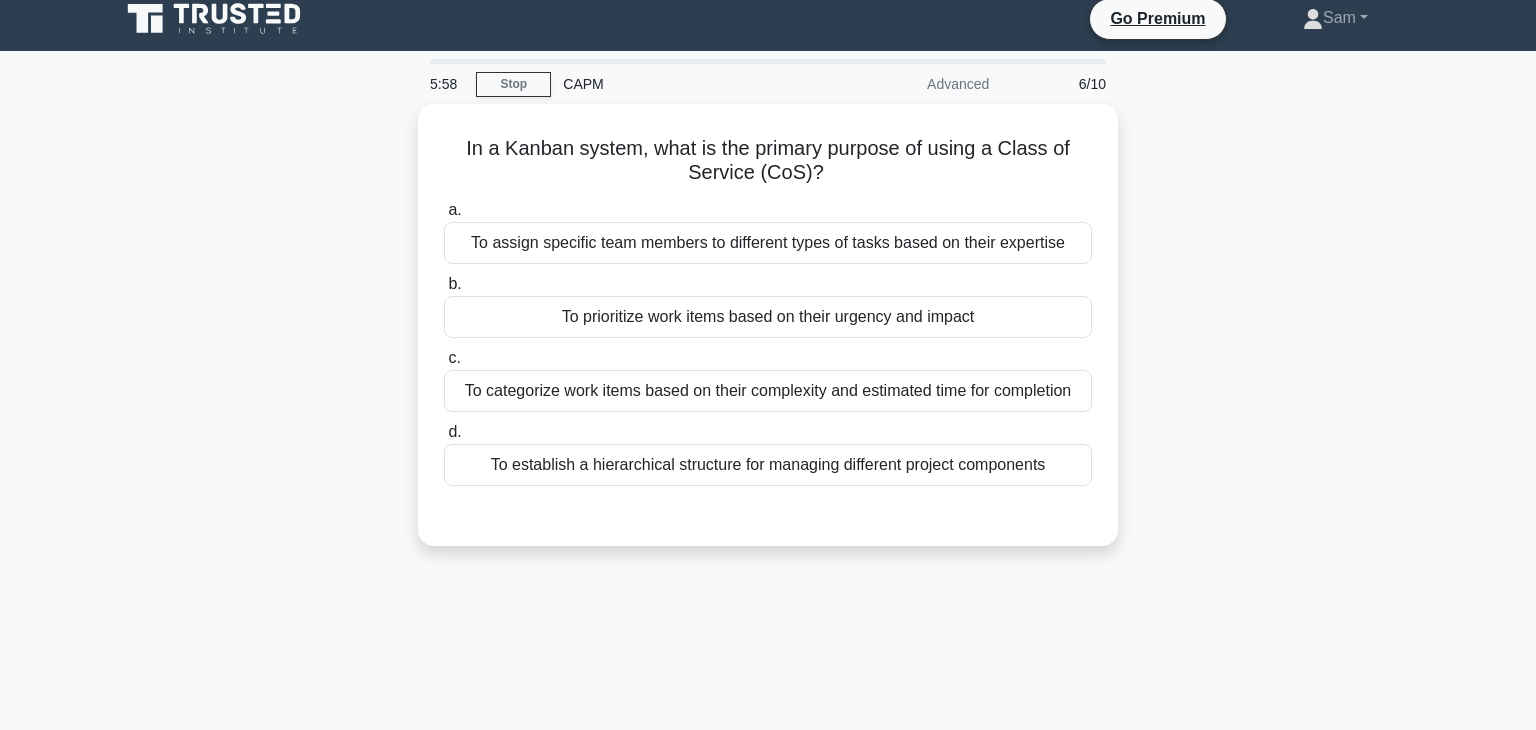 scroll, scrollTop: 20, scrollLeft: 0, axis: vertical 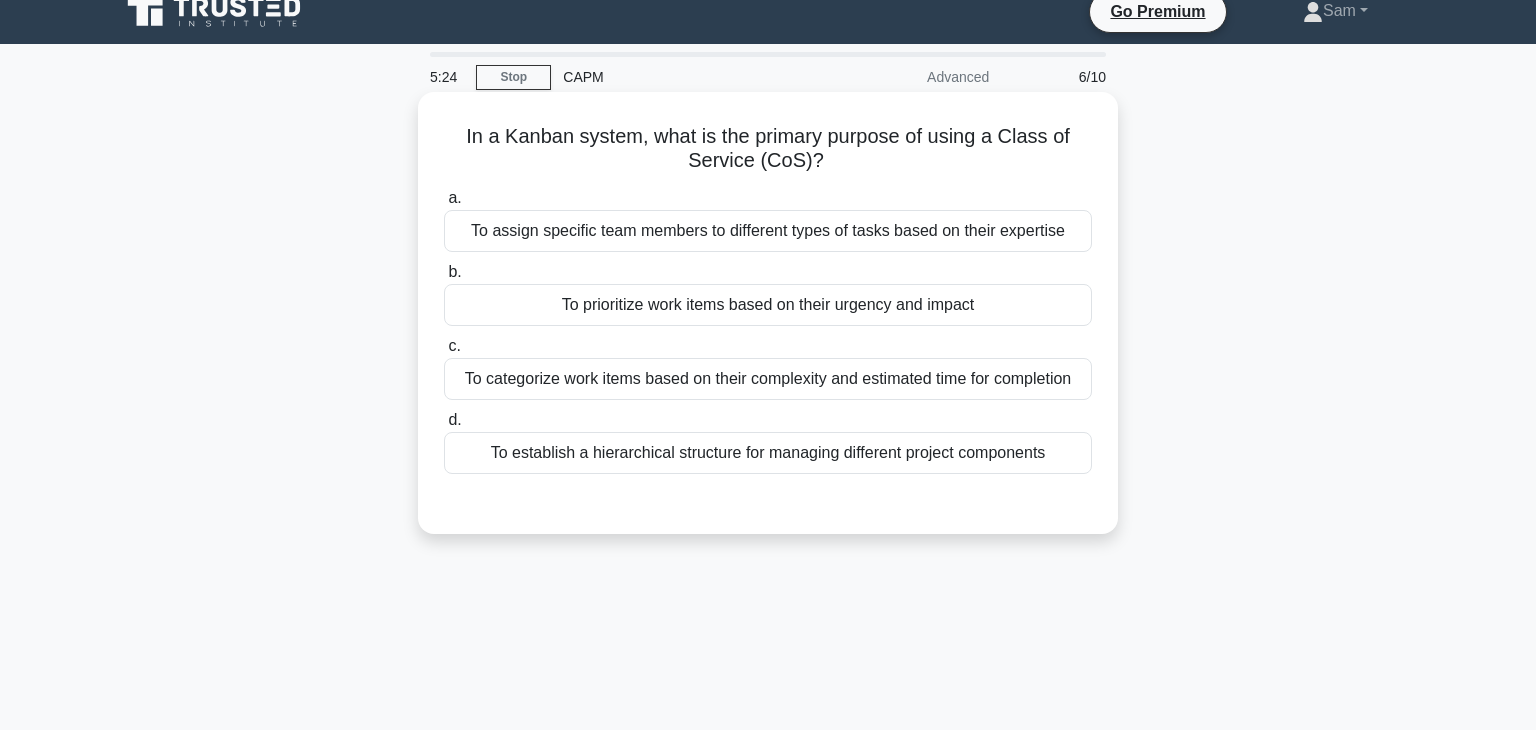click on "To assign specific team members to different types of tasks based on their expertise" at bounding box center (768, 231) 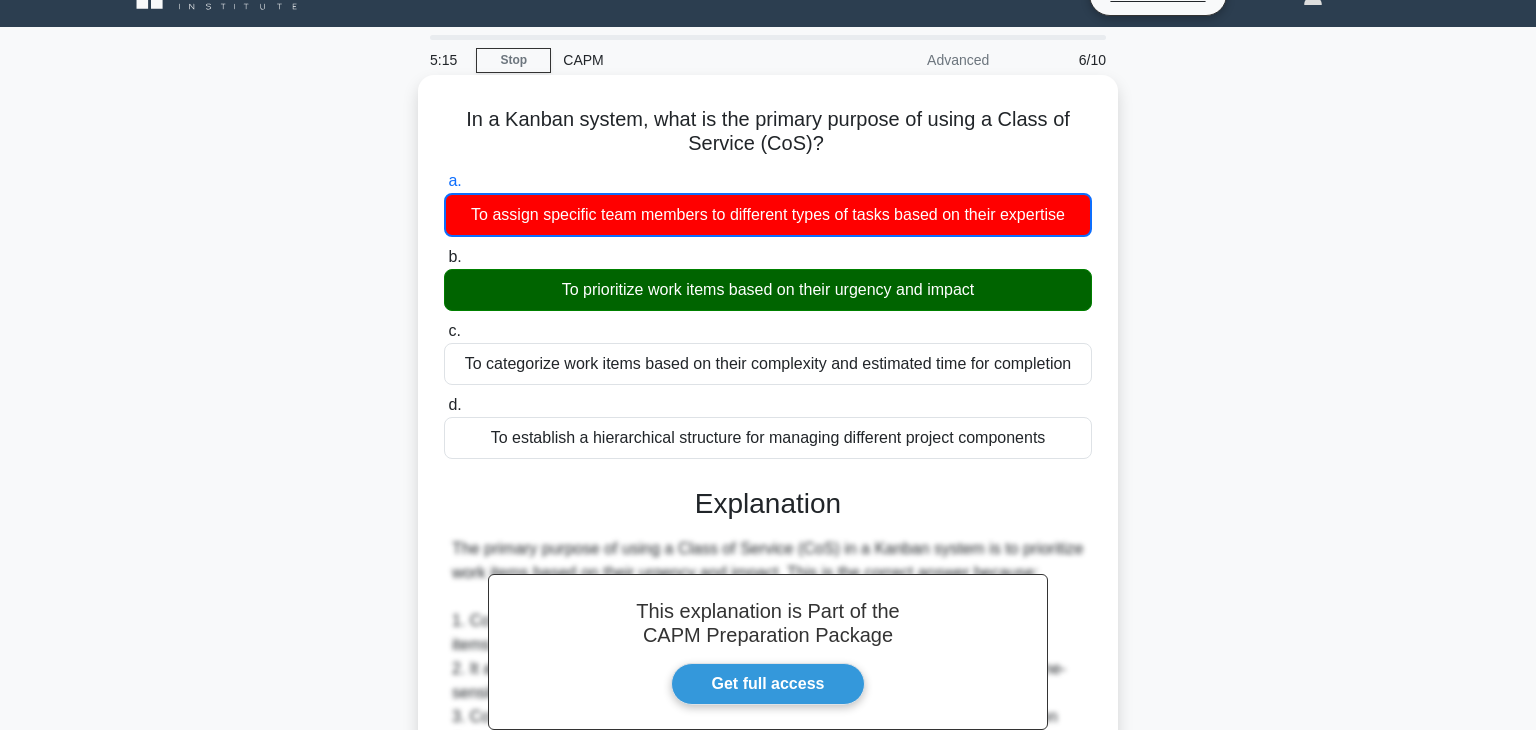 scroll, scrollTop: 36, scrollLeft: 0, axis: vertical 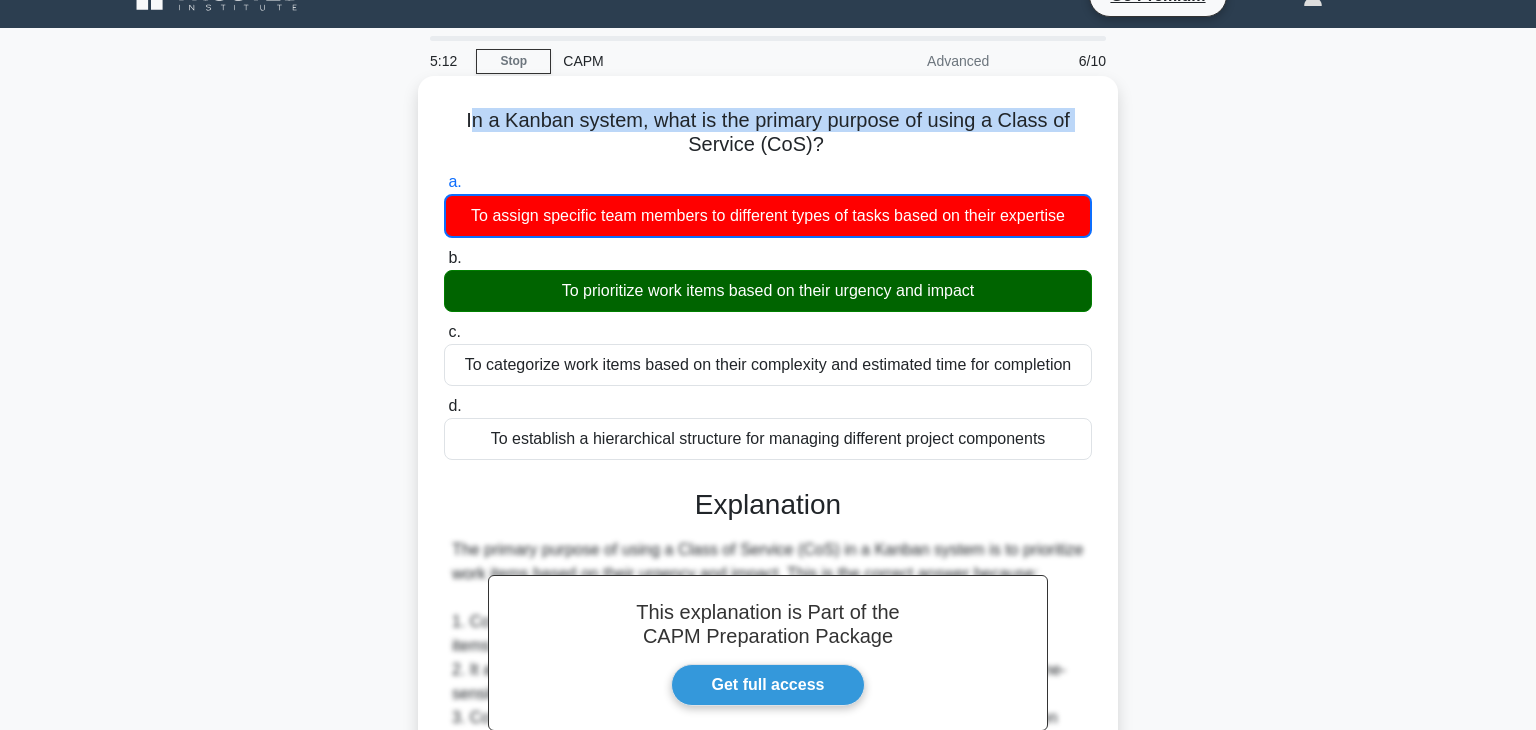 drag, startPoint x: 472, startPoint y: 120, endPoint x: 692, endPoint y: 149, distance: 221.90314 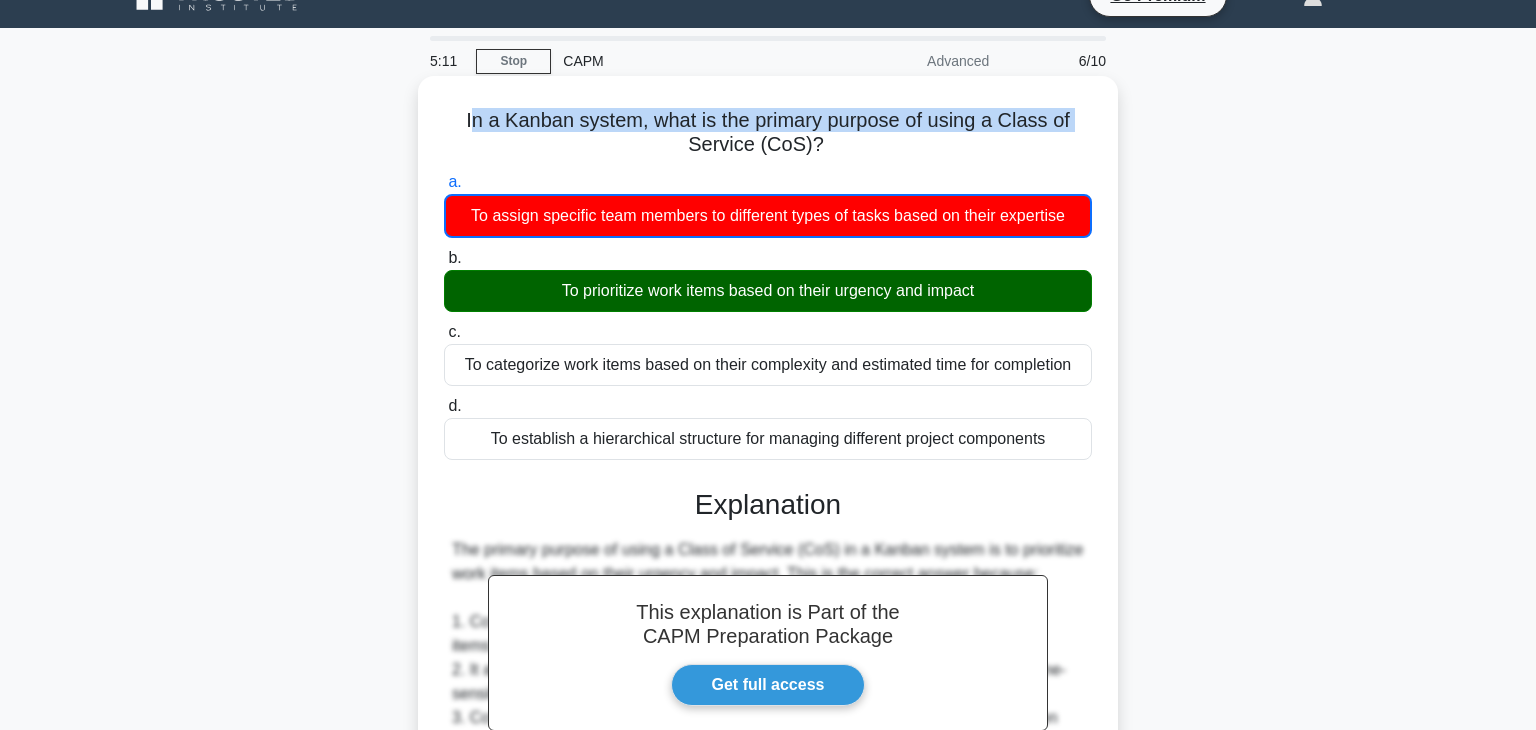 click on "In a Kanban system, what is the primary purpose of using a Class of Service (CoS)?
.spinner_0XTQ{transform-origin:center;animation:spinner_y6GP .75s linear infinite}@keyframes spinner_y6GP{100%{transform:rotate(360deg)}}" at bounding box center [768, 133] 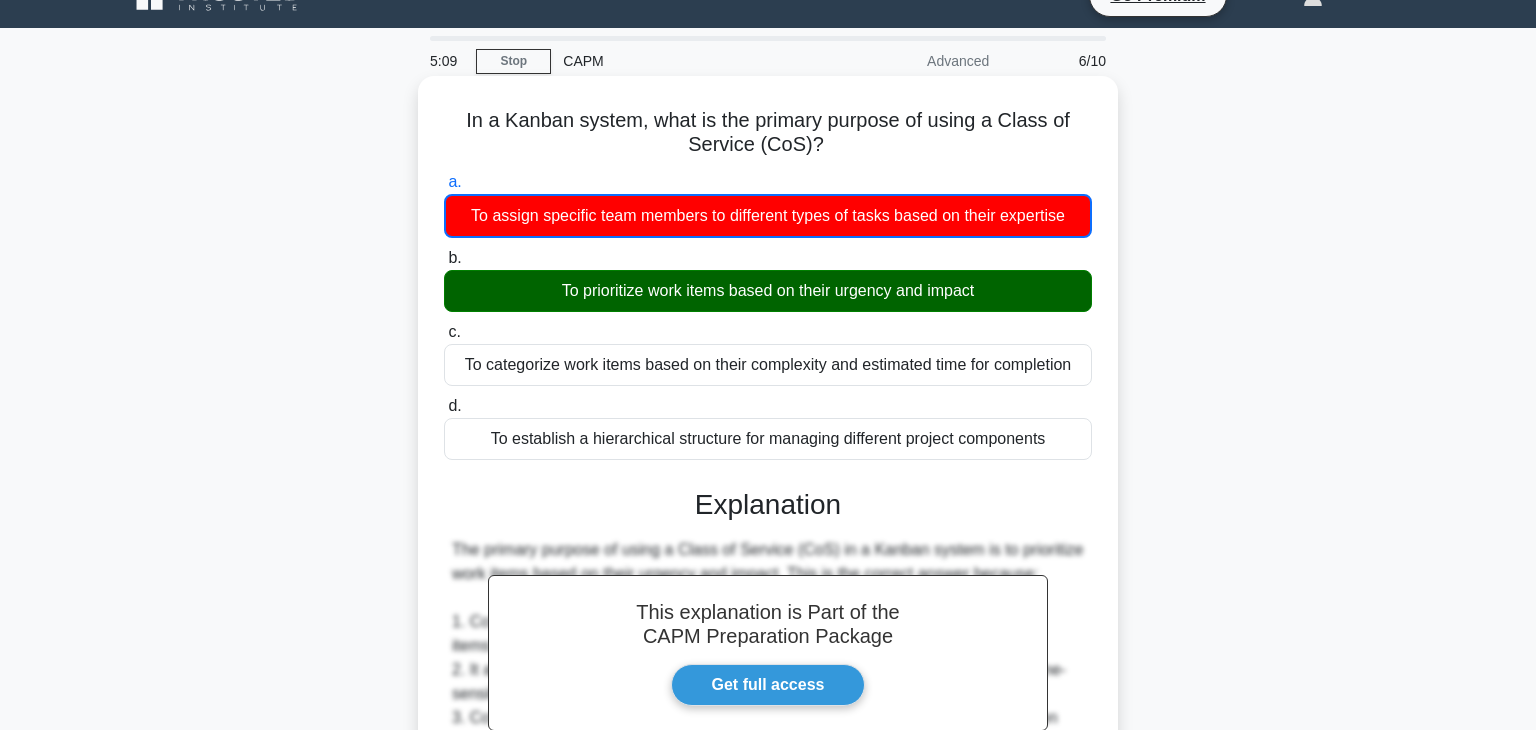 drag, startPoint x: 467, startPoint y: 121, endPoint x: 823, endPoint y: 149, distance: 357.09943 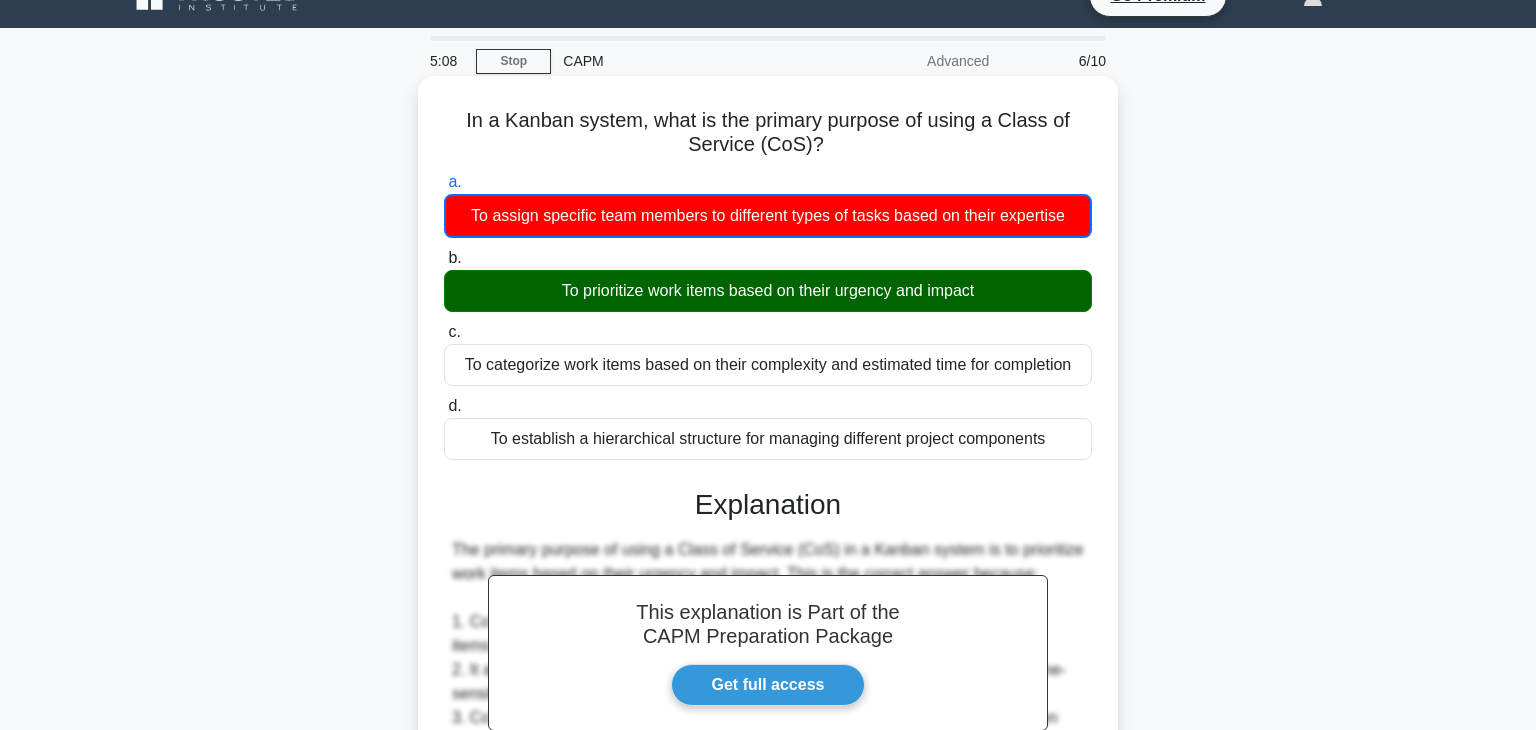 copy on "In a Kanban system, what is the primary purpose of using a Class of Service (CoS)?" 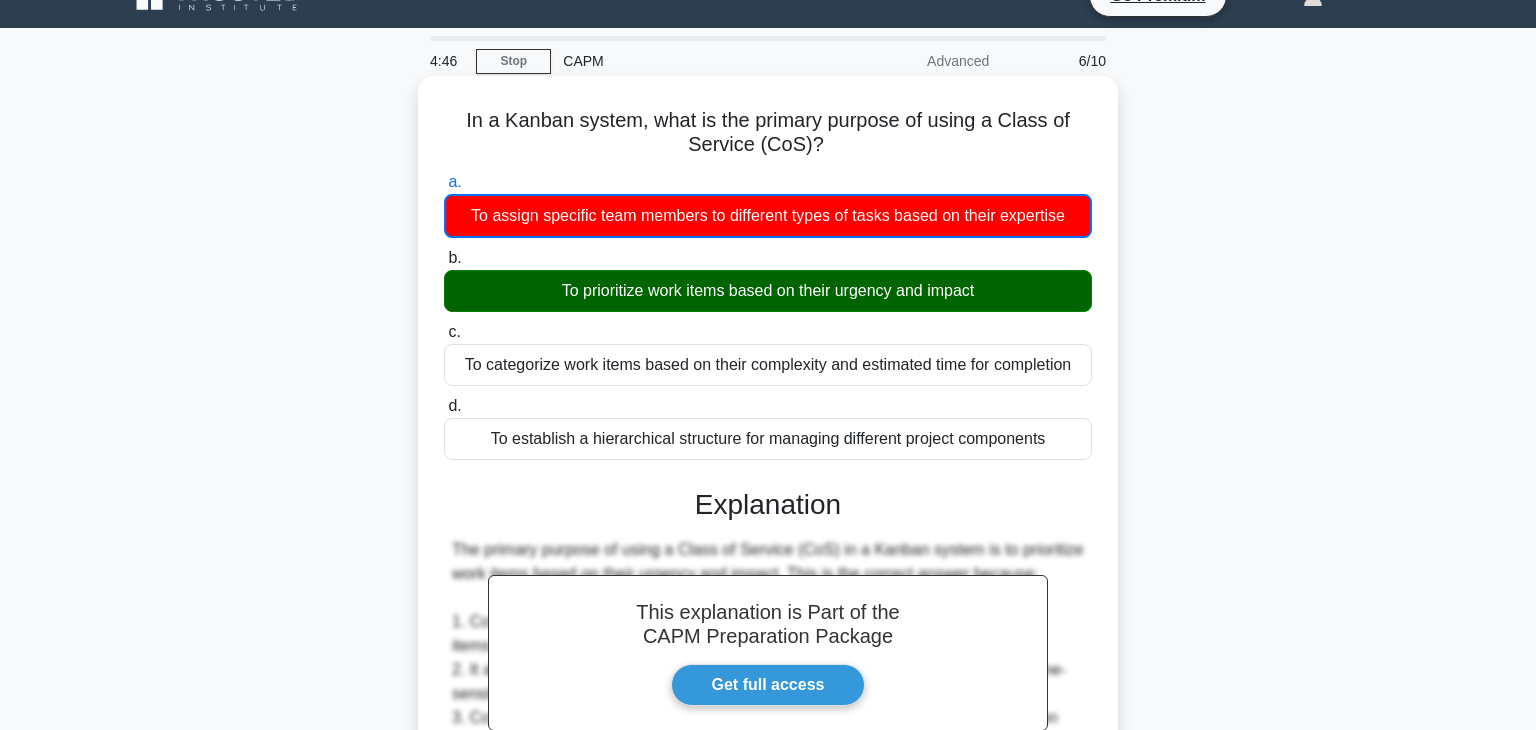 drag, startPoint x: 993, startPoint y: 296, endPoint x: 564, endPoint y: 284, distance: 429.1678 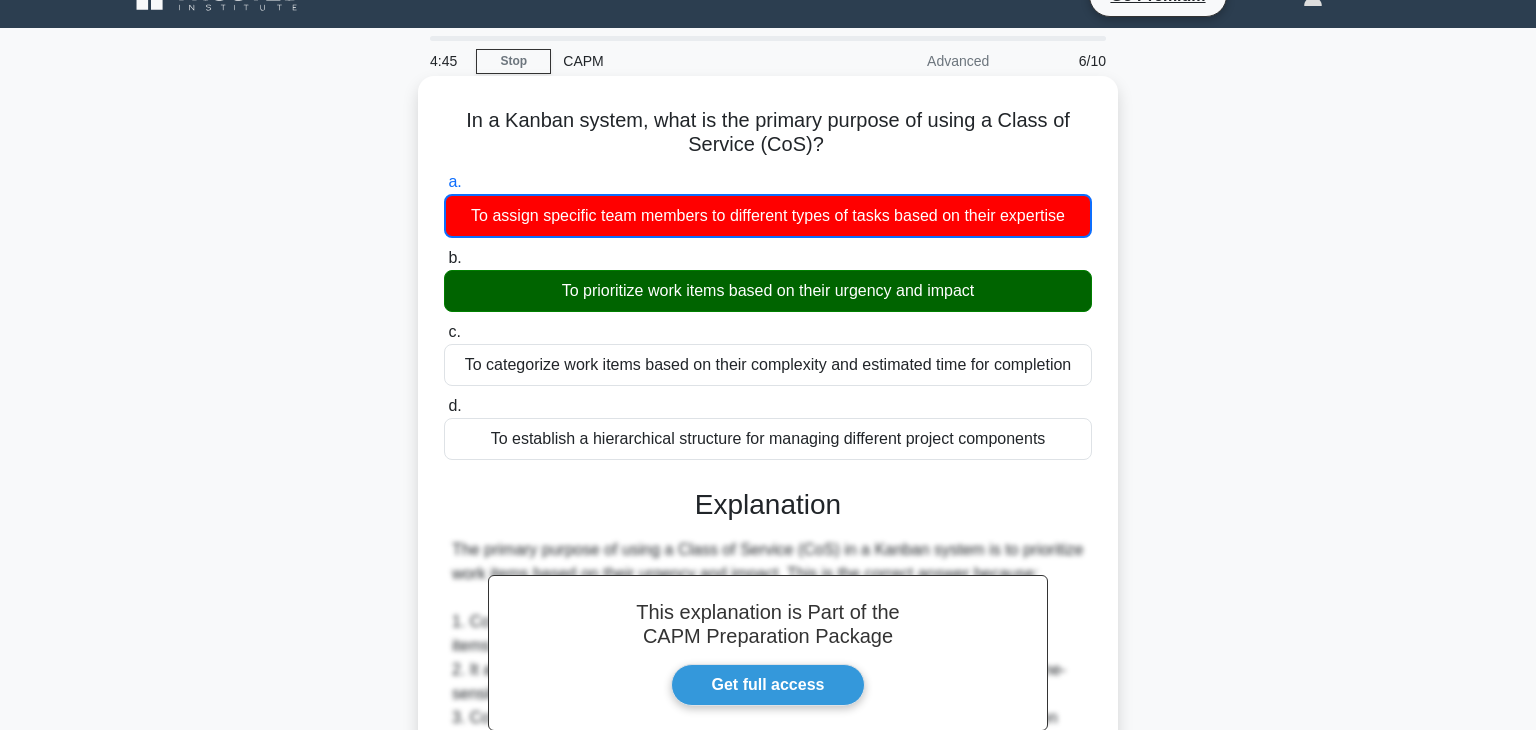 copy on "To prioritize work items based on their urgency and impact" 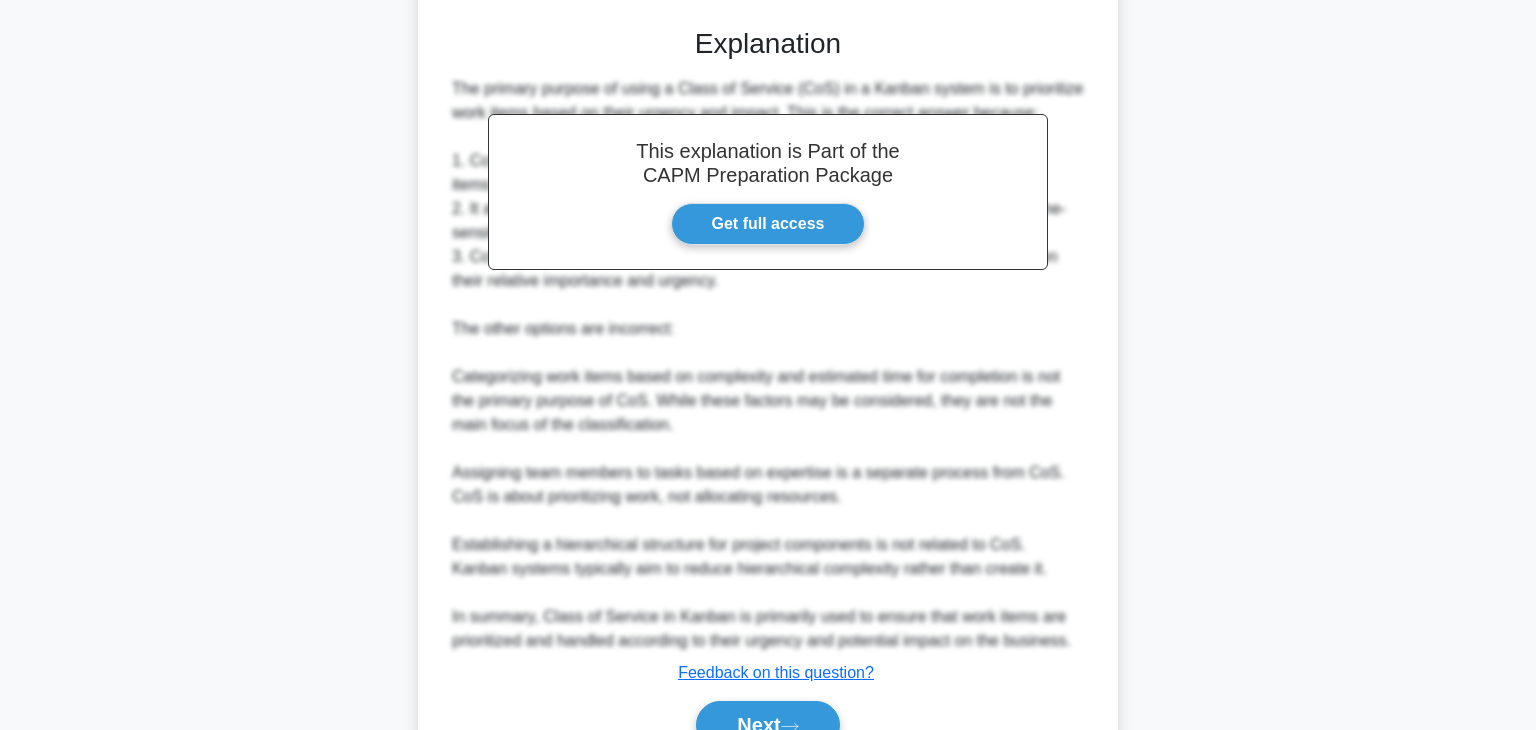 scroll, scrollTop: 599, scrollLeft: 0, axis: vertical 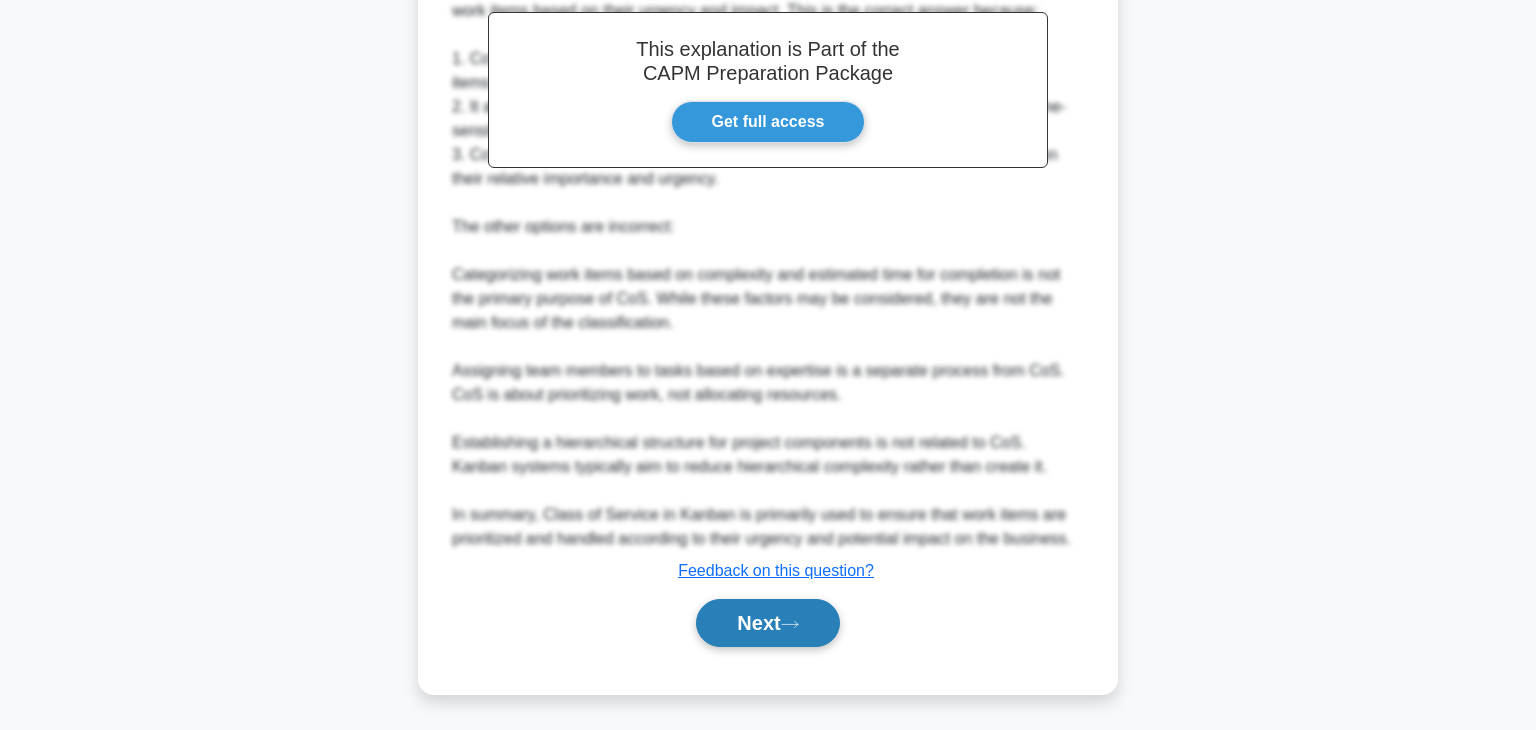 click on "Next" at bounding box center [767, 623] 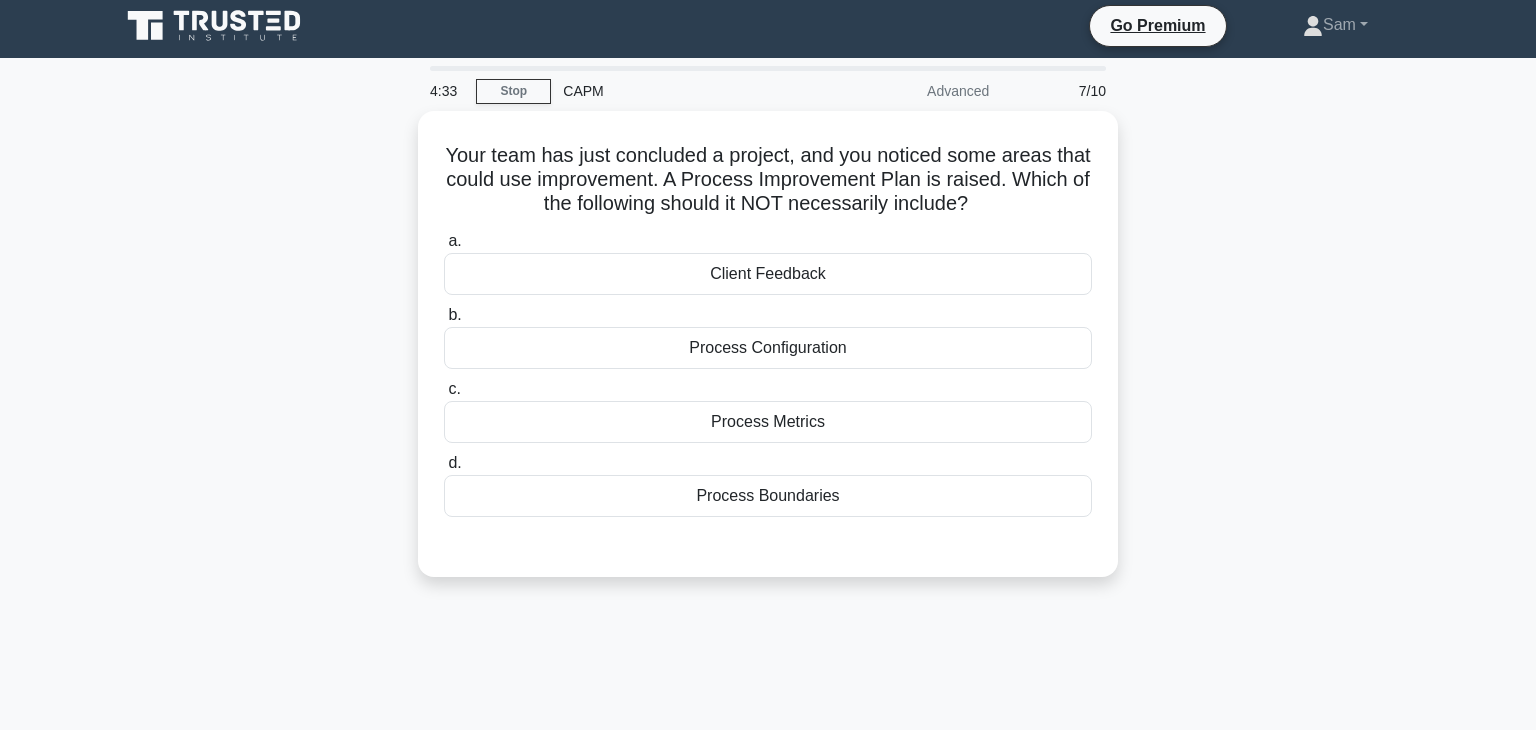 scroll, scrollTop: 11, scrollLeft: 0, axis: vertical 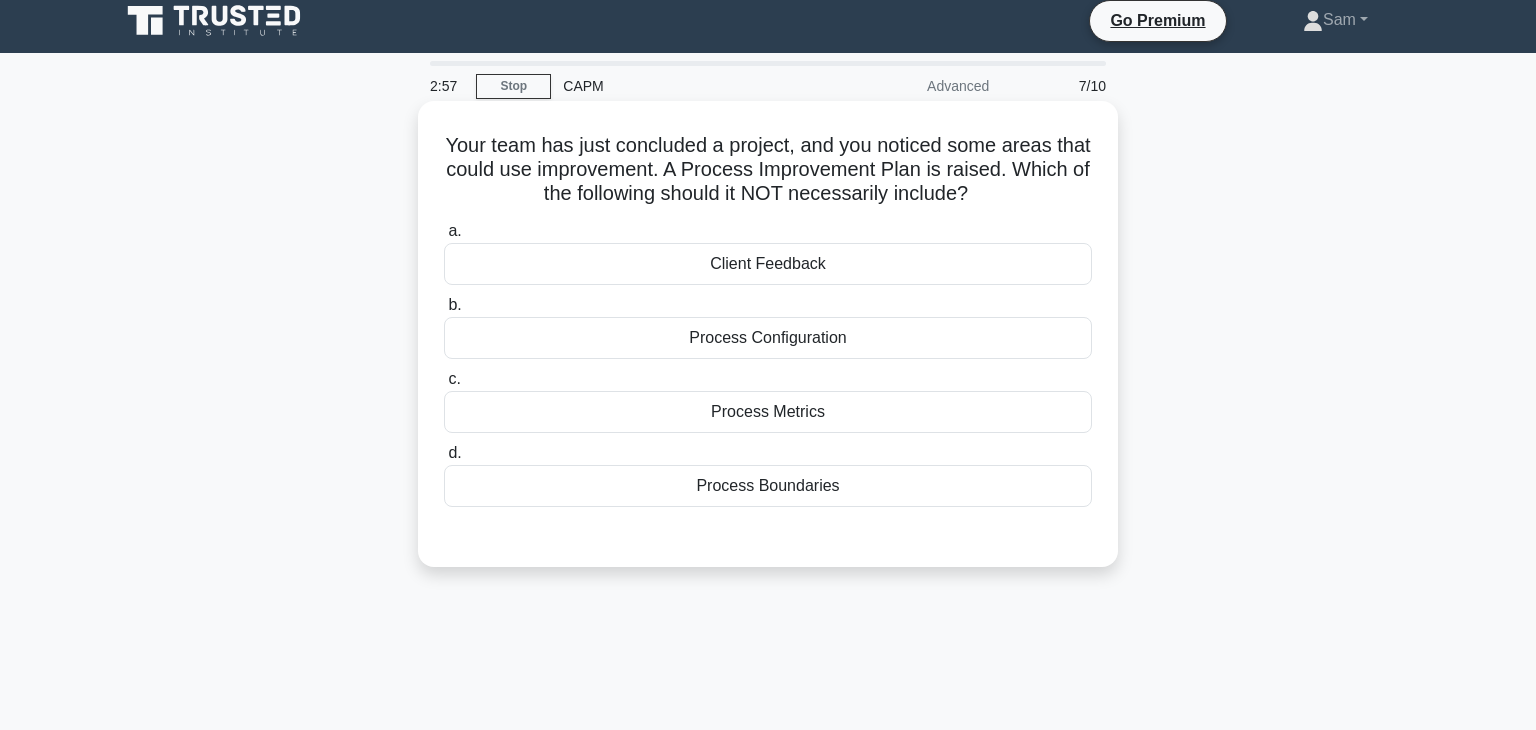 click on "Client Feedback" at bounding box center [768, 264] 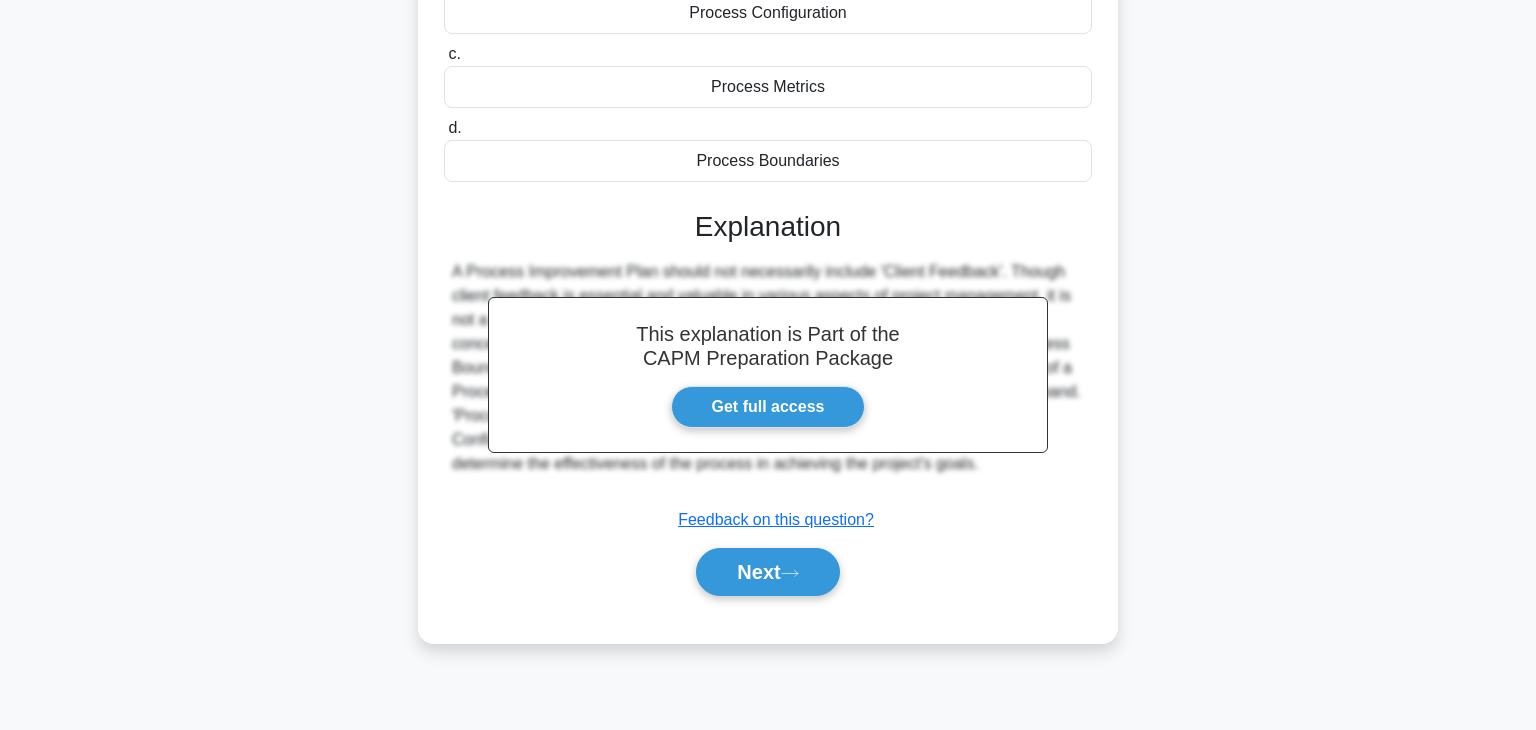 scroll, scrollTop: 343, scrollLeft: 0, axis: vertical 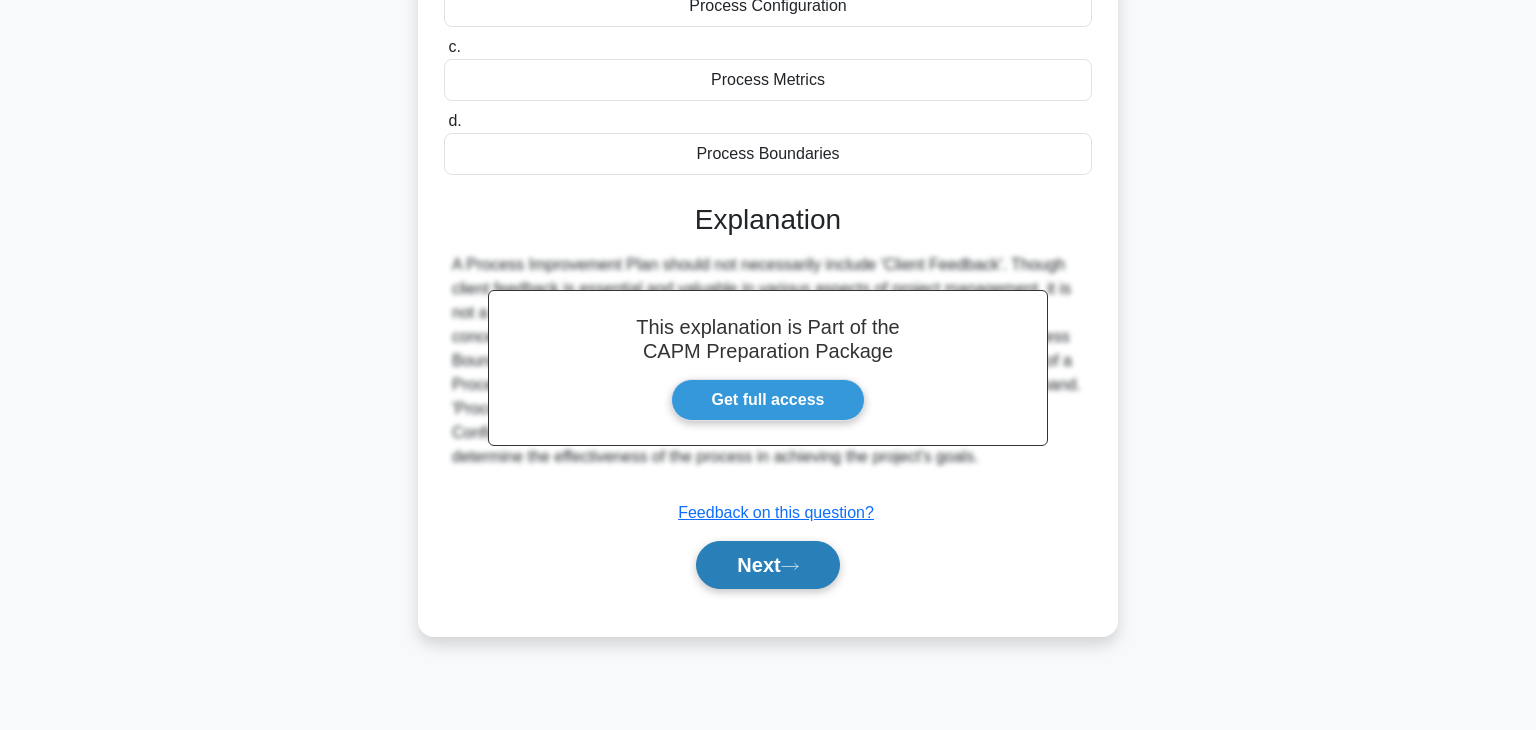 click on "Next" at bounding box center [767, 565] 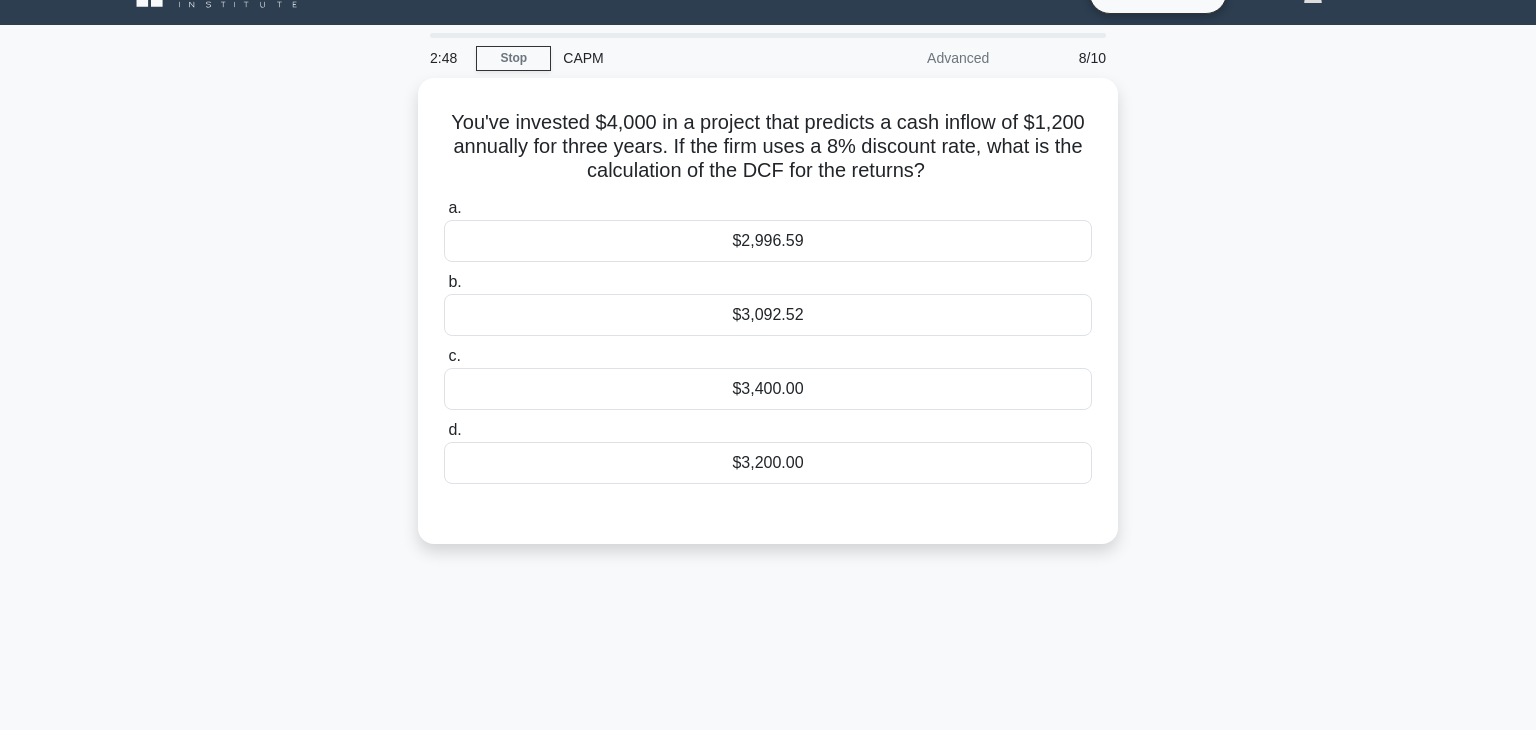 scroll, scrollTop: 42, scrollLeft: 0, axis: vertical 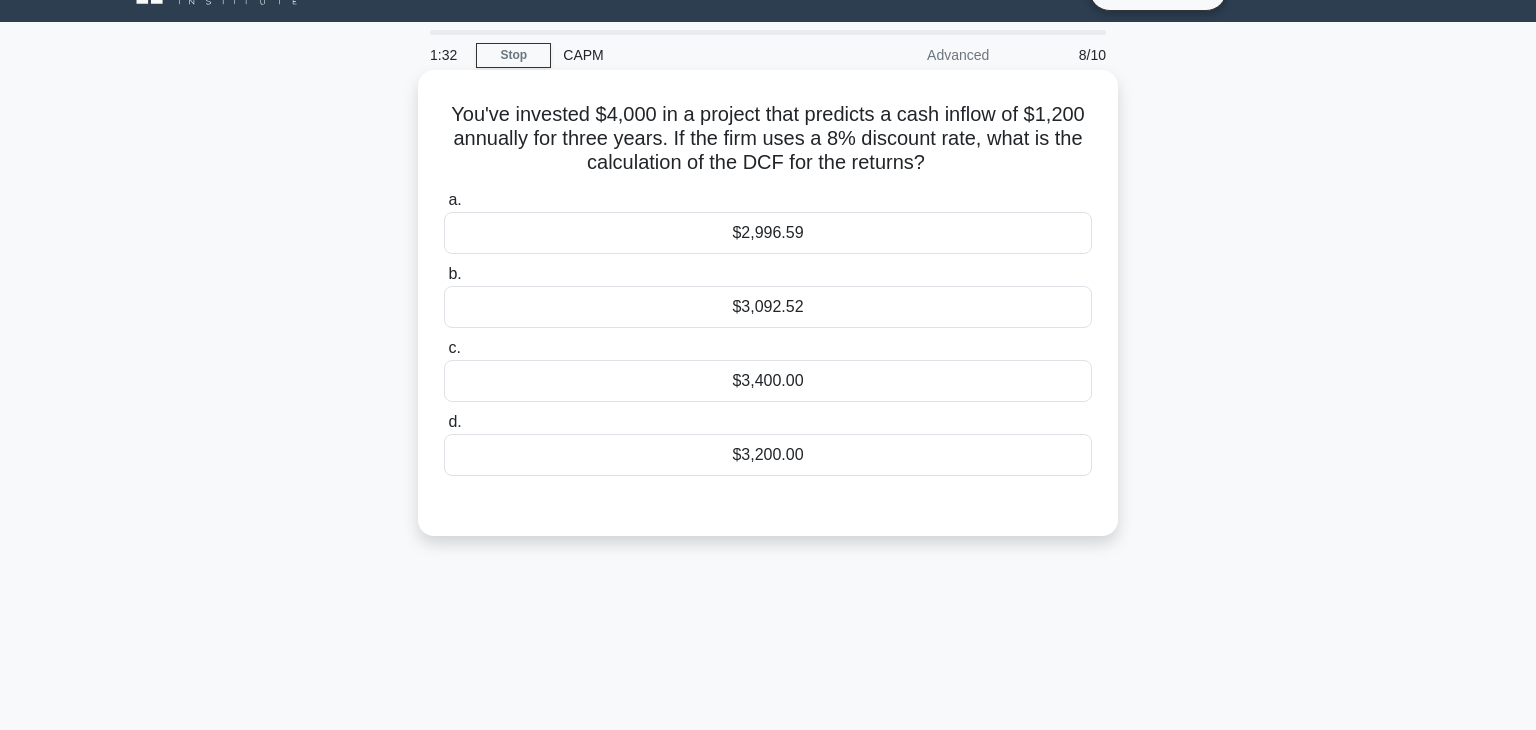 click on "$3,092.52" at bounding box center (768, 307) 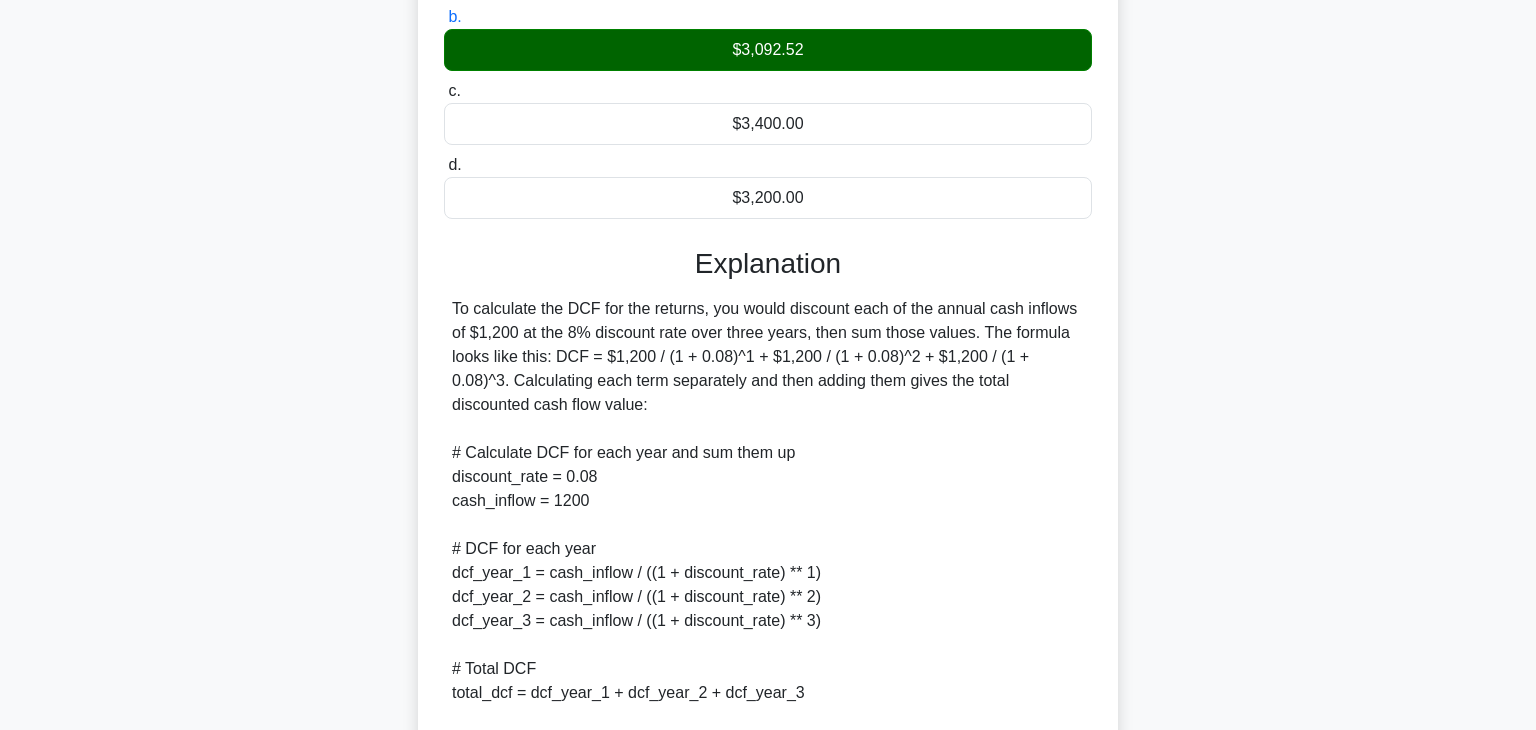 scroll, scrollTop: 292, scrollLeft: 0, axis: vertical 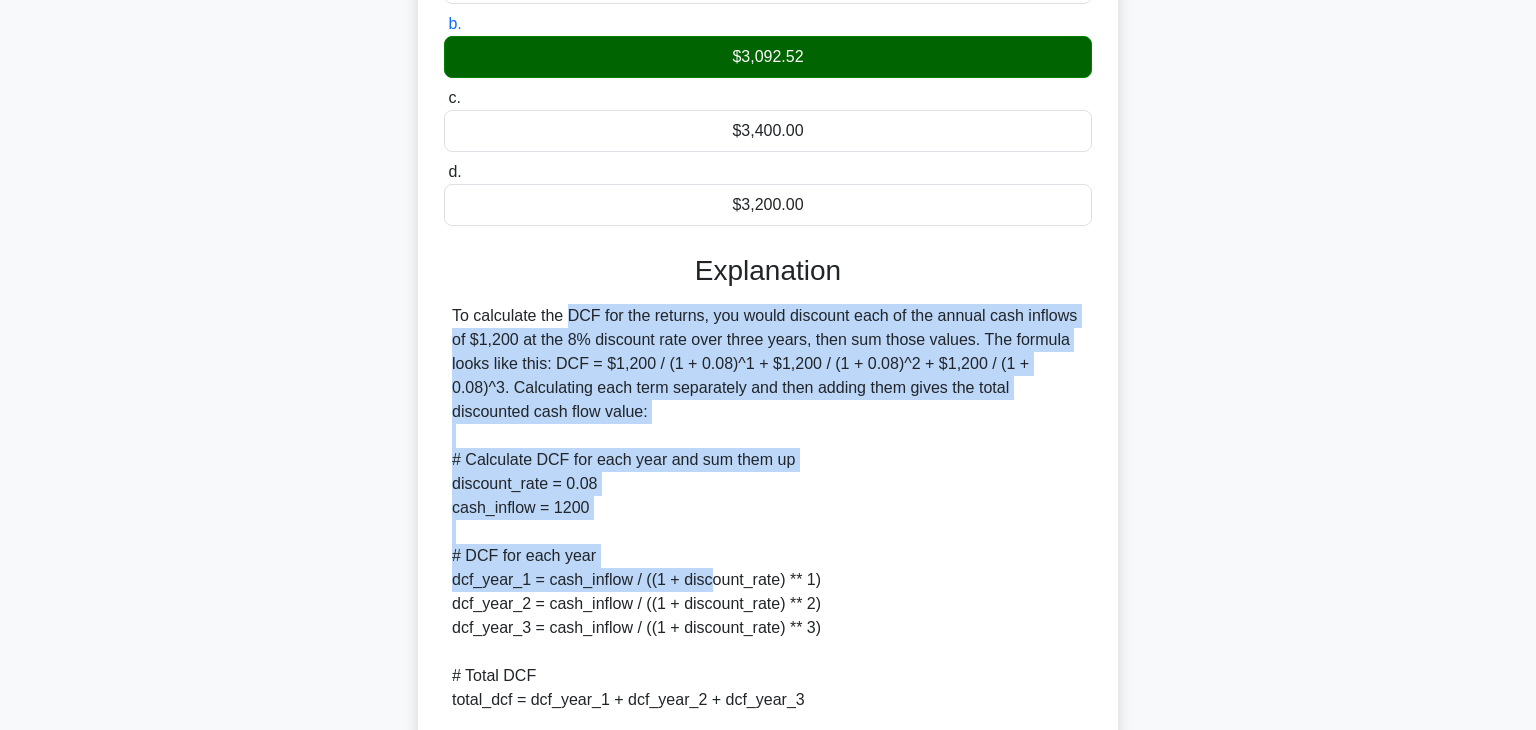drag, startPoint x: 454, startPoint y: 318, endPoint x: 716, endPoint y: 589, distance: 376.94165 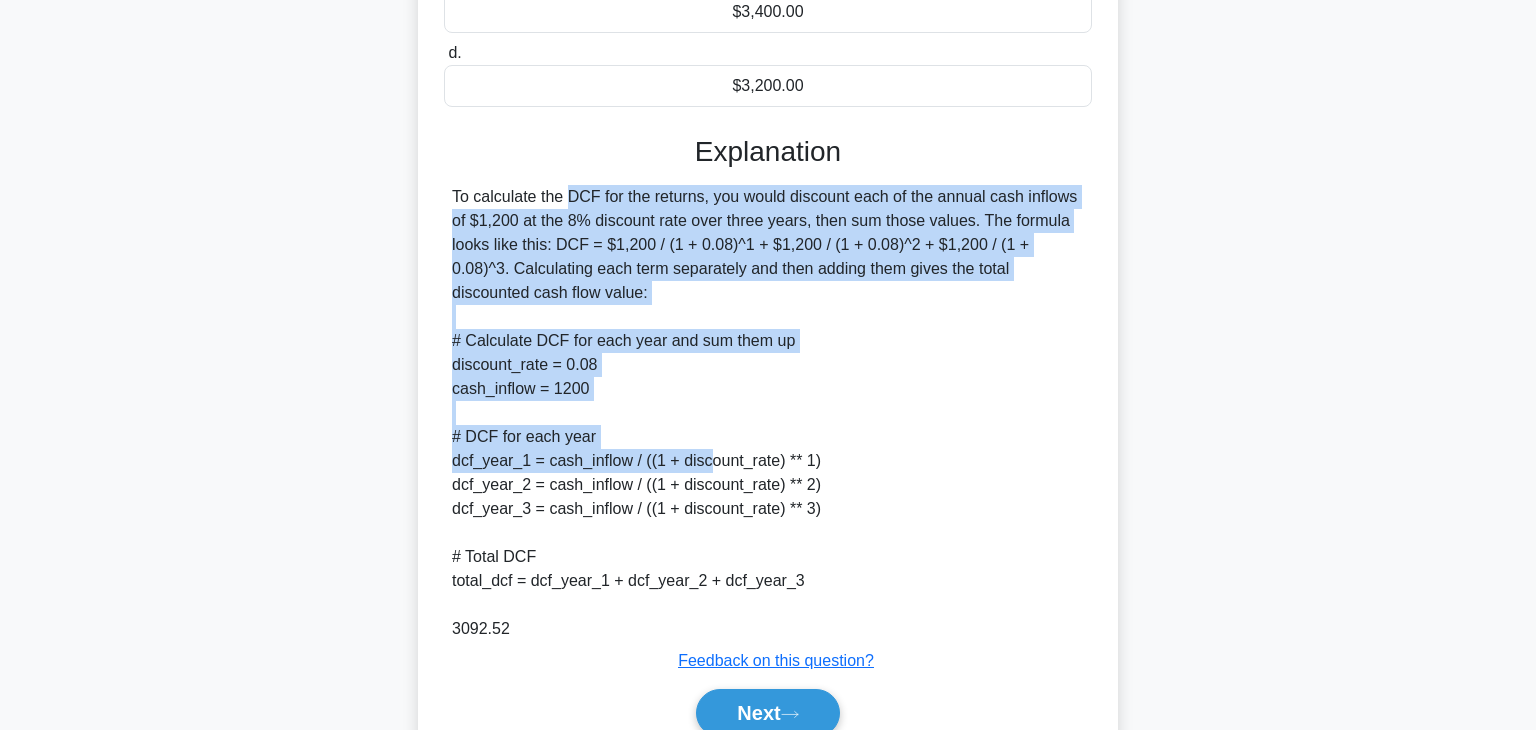scroll, scrollTop: 408, scrollLeft: 0, axis: vertical 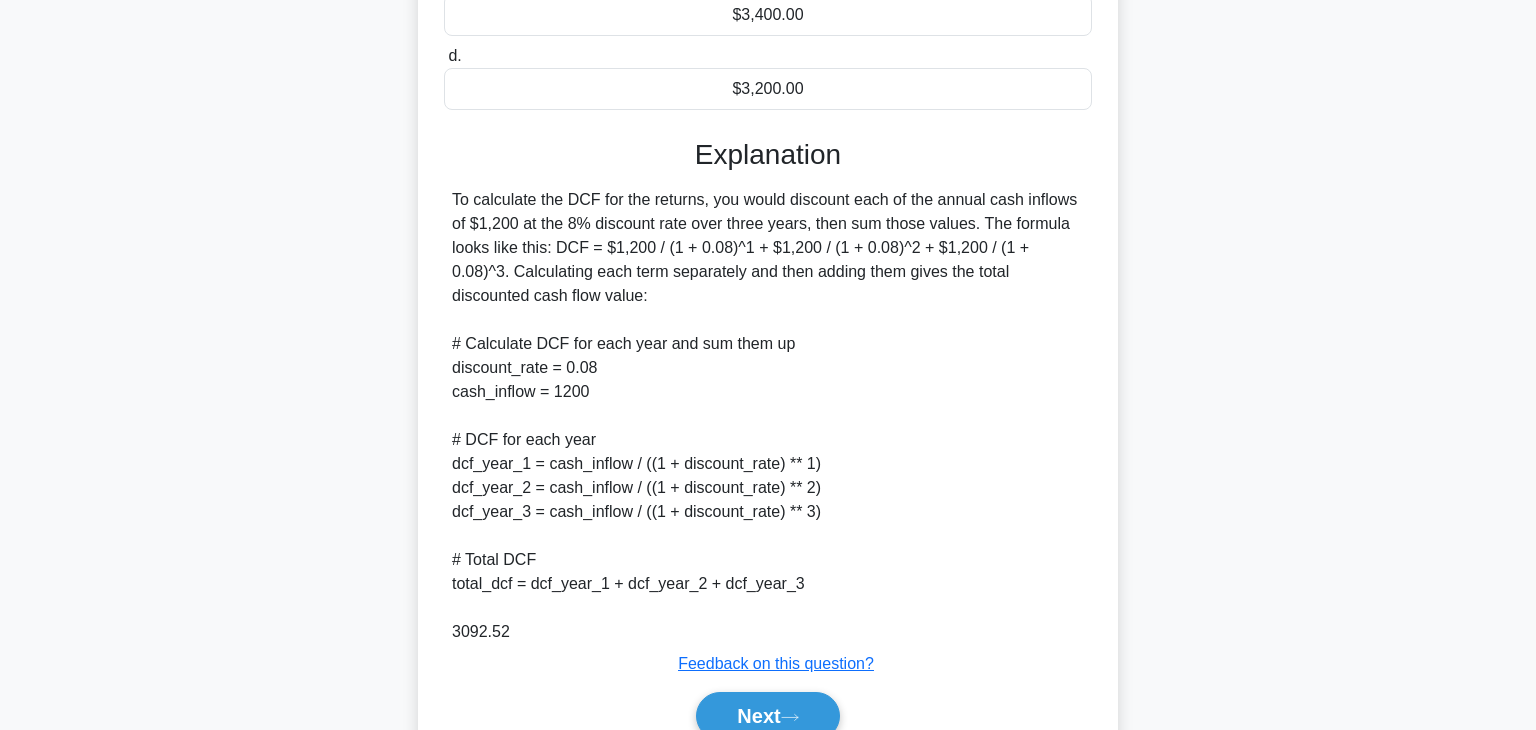 click on "To calculate the DCF for the returns, you would discount each of the annual cash inflows of $1,200 at the 8% discount rate over three years, then sum those values. The formula looks like this: DCF = $1,200 / (1 + 0.08)^1 + $1,200 / (1 + 0.08)^2 + $1,200 / (1 + 0.08)^3. Calculating each term separately and then adding them gives the total discounted cash flow value: # Calculate DCF for each year and sum them up discount_rate = 0.08 cash_inflow = 1200 # DCF for each year dcf_year_1 = cash_inflow / ((1 + discount_rate) ** 1) dcf_year_2 = cash_inflow / ((1 + discount_rate) ** 2) dcf_year_3 = cash_inflow / ((1 + discount_rate) ** 3) # Total DCF total_dcf = dcf_year_1 + dcf_year_2 + dcf_year_3 3092.52" at bounding box center [768, 416] 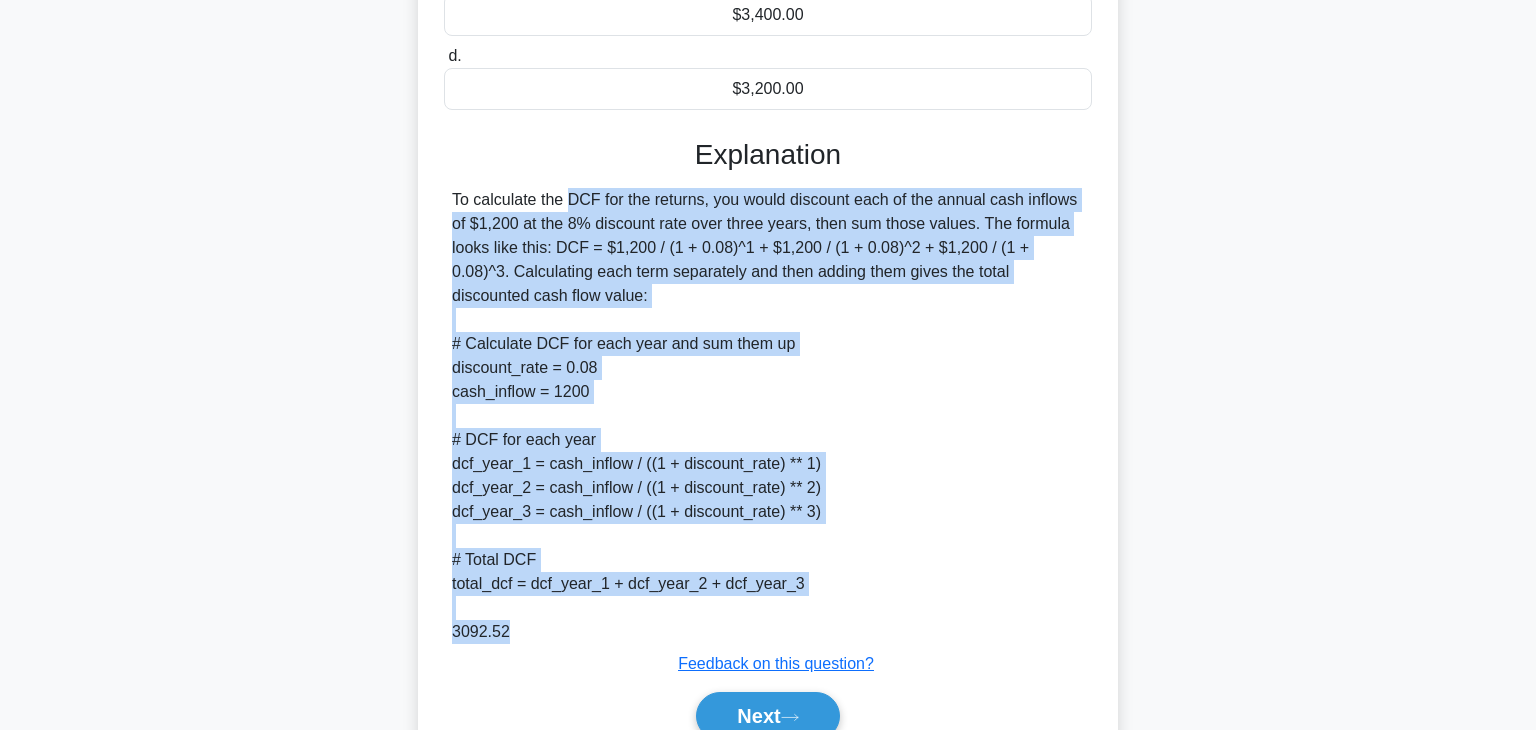 drag, startPoint x: 453, startPoint y: 194, endPoint x: 550, endPoint y: 640, distance: 456.42633 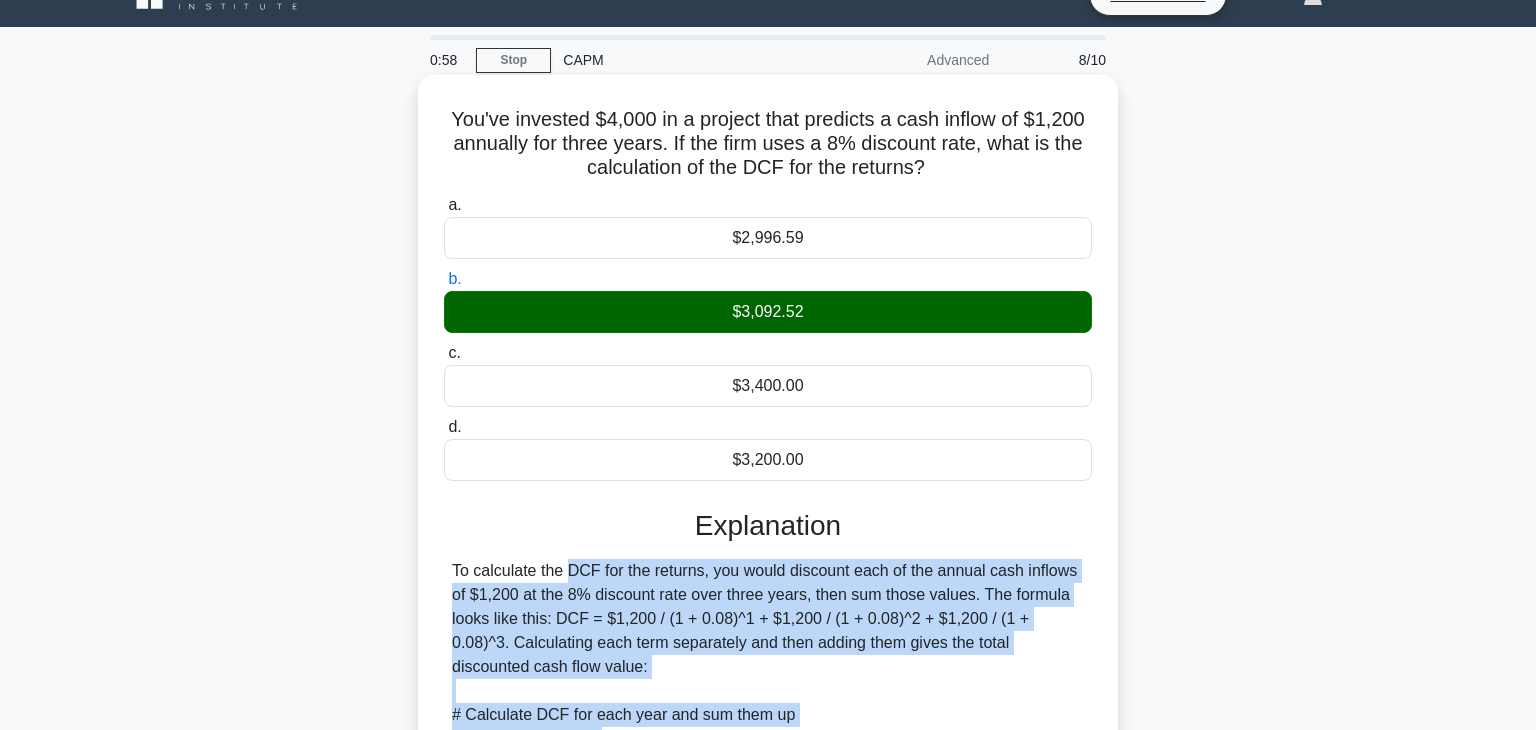 scroll, scrollTop: 40, scrollLeft: 0, axis: vertical 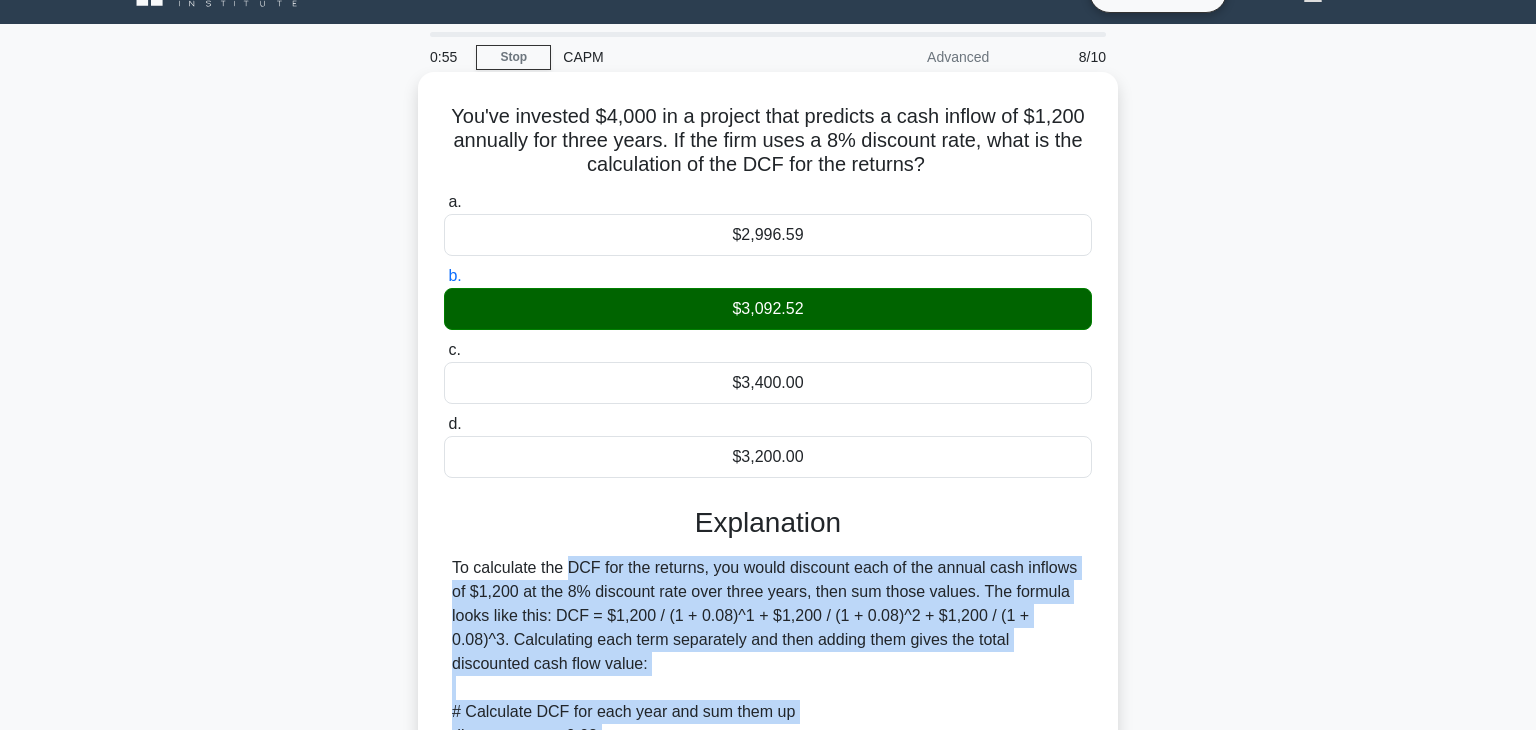 drag, startPoint x: 453, startPoint y: 120, endPoint x: 1008, endPoint y: 179, distance: 558.1272 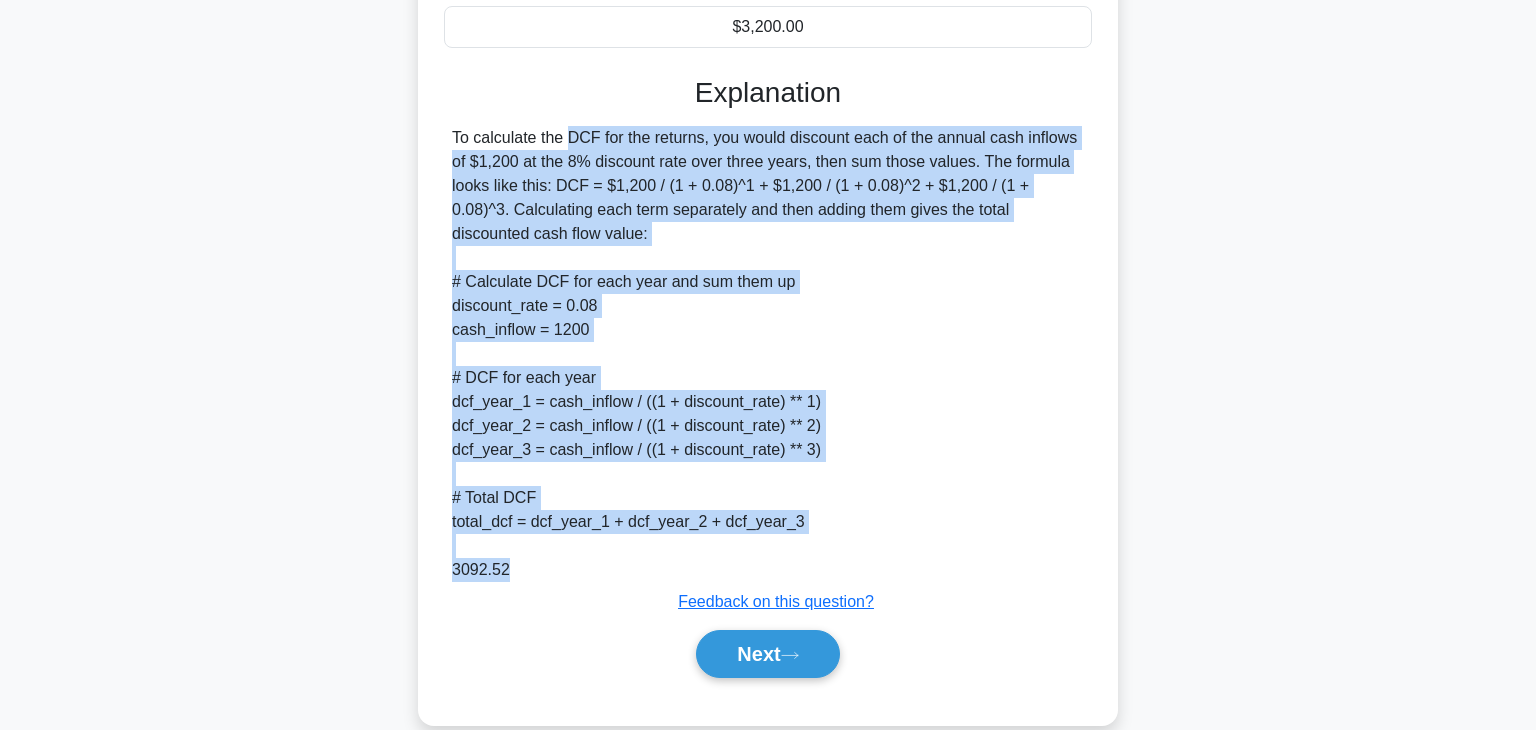 scroll, scrollTop: 468, scrollLeft: 0, axis: vertical 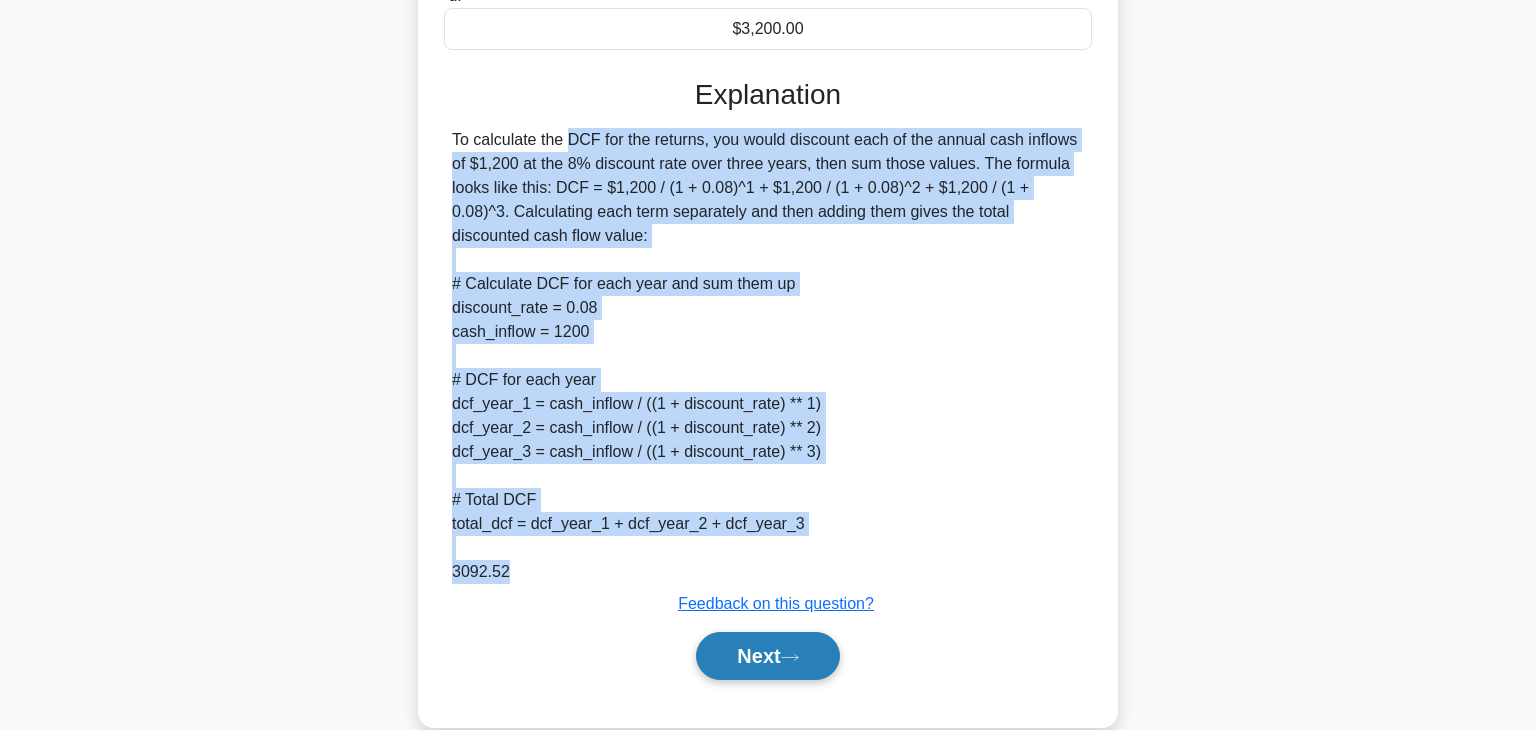click on "Next" at bounding box center [767, 656] 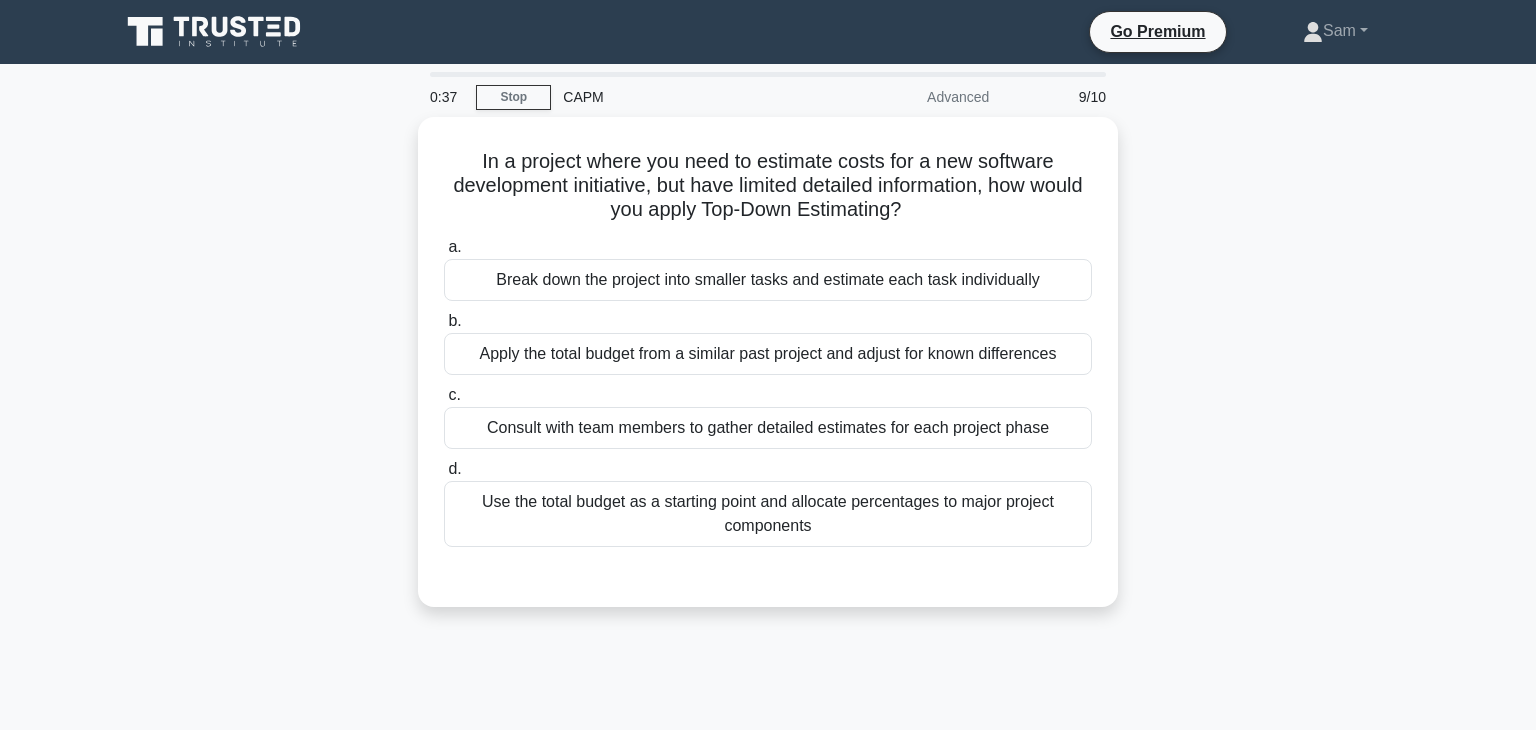 scroll, scrollTop: 5, scrollLeft: 0, axis: vertical 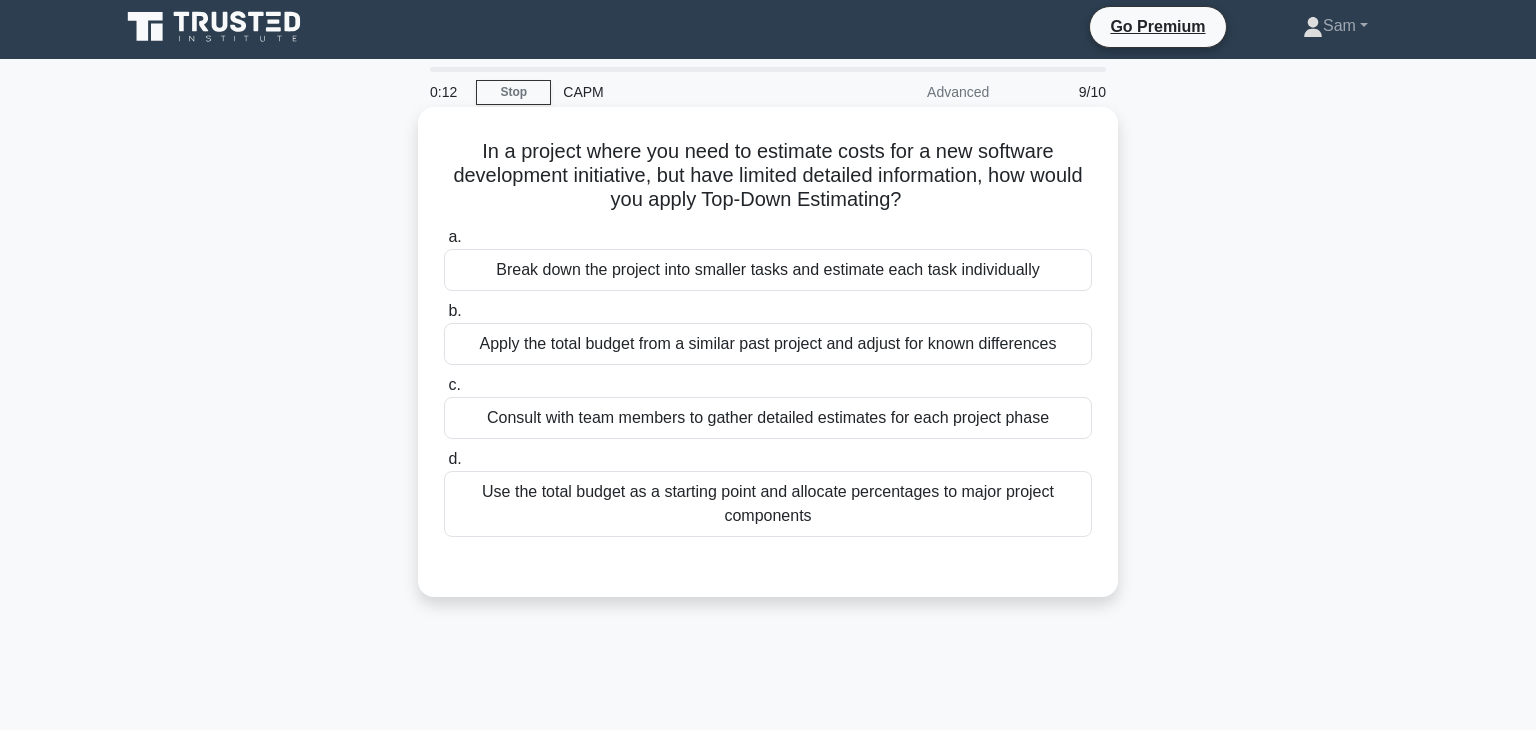click on "Break down the project into smaller tasks and estimate each task individually" at bounding box center (768, 270) 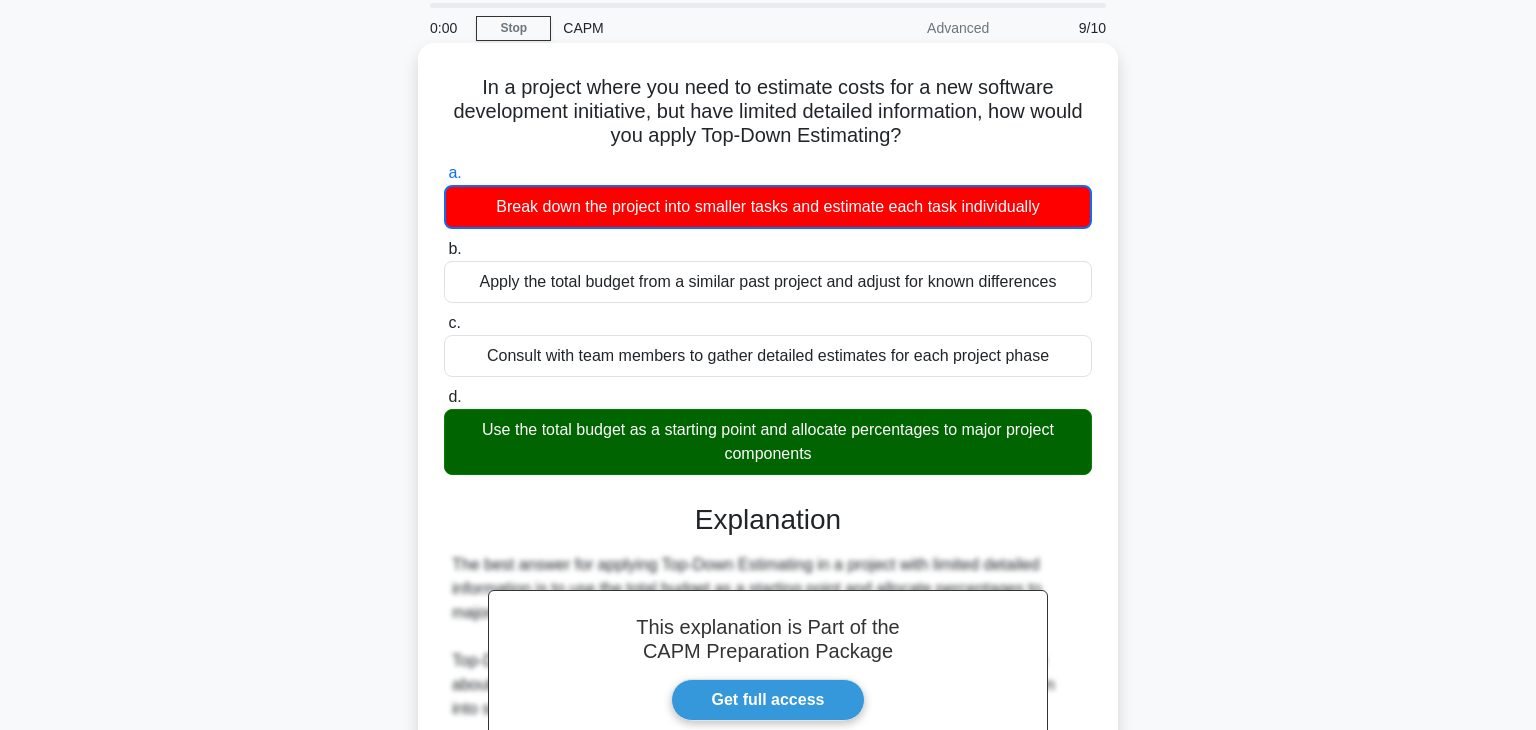 scroll, scrollTop: 50, scrollLeft: 0, axis: vertical 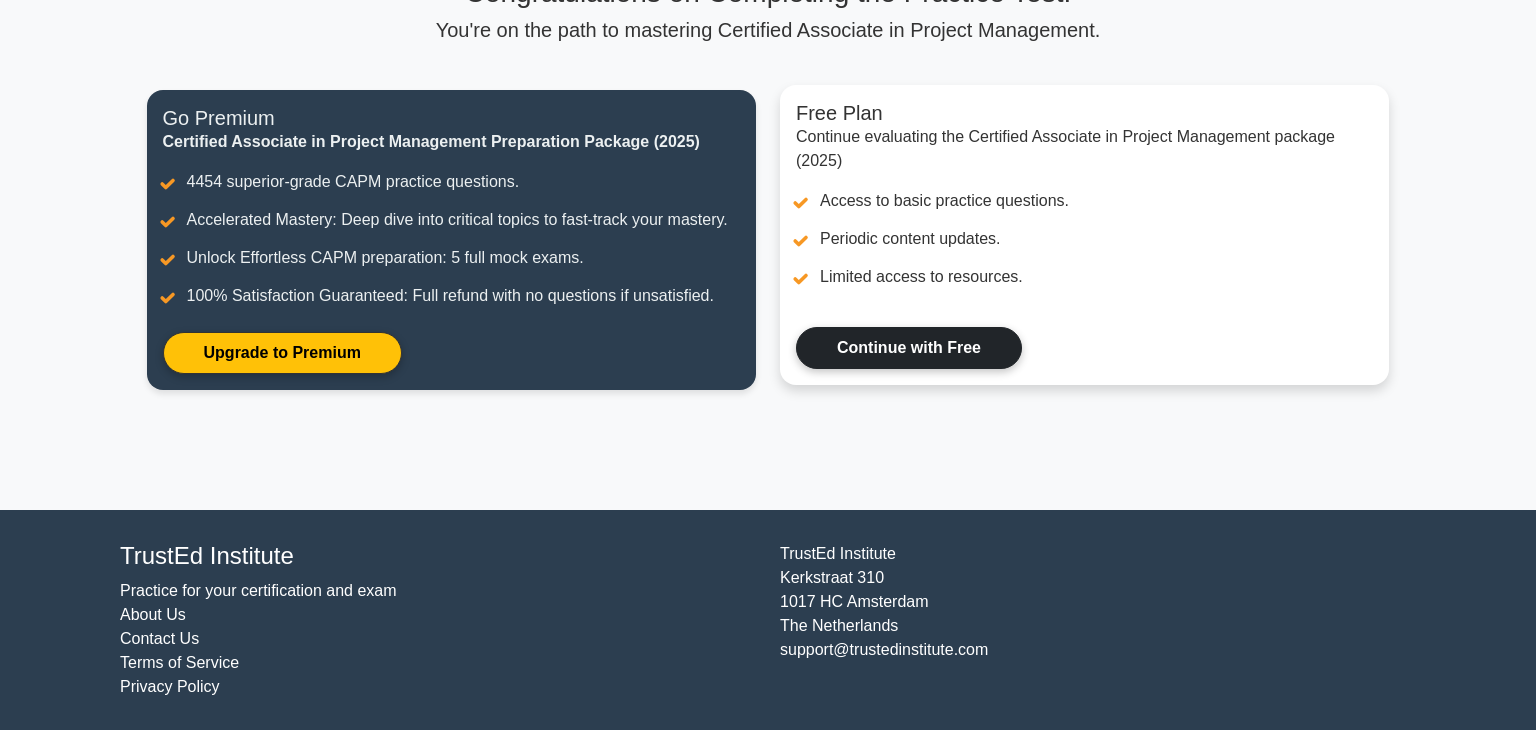 click on "Continue with Free" at bounding box center (909, 348) 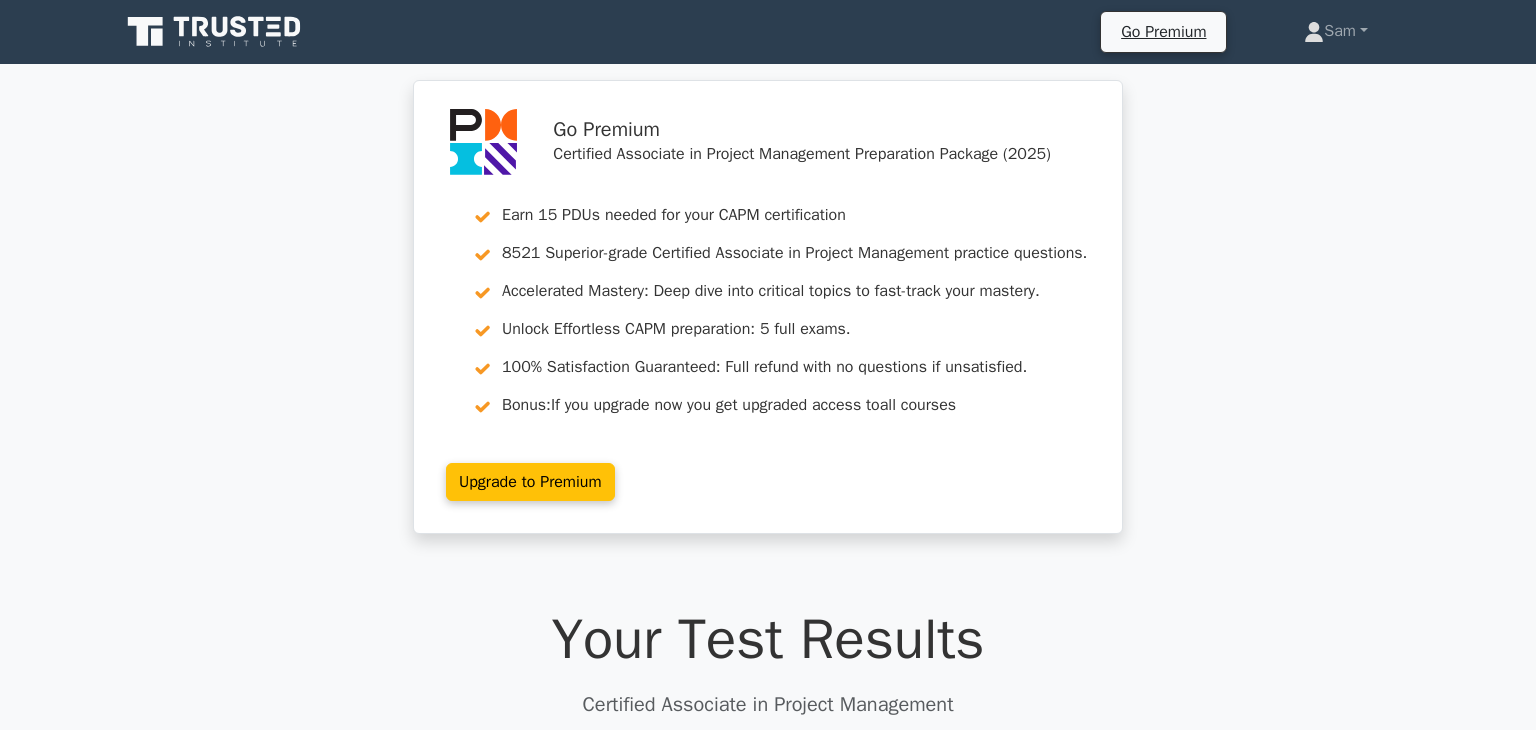 scroll, scrollTop: 0, scrollLeft: 0, axis: both 